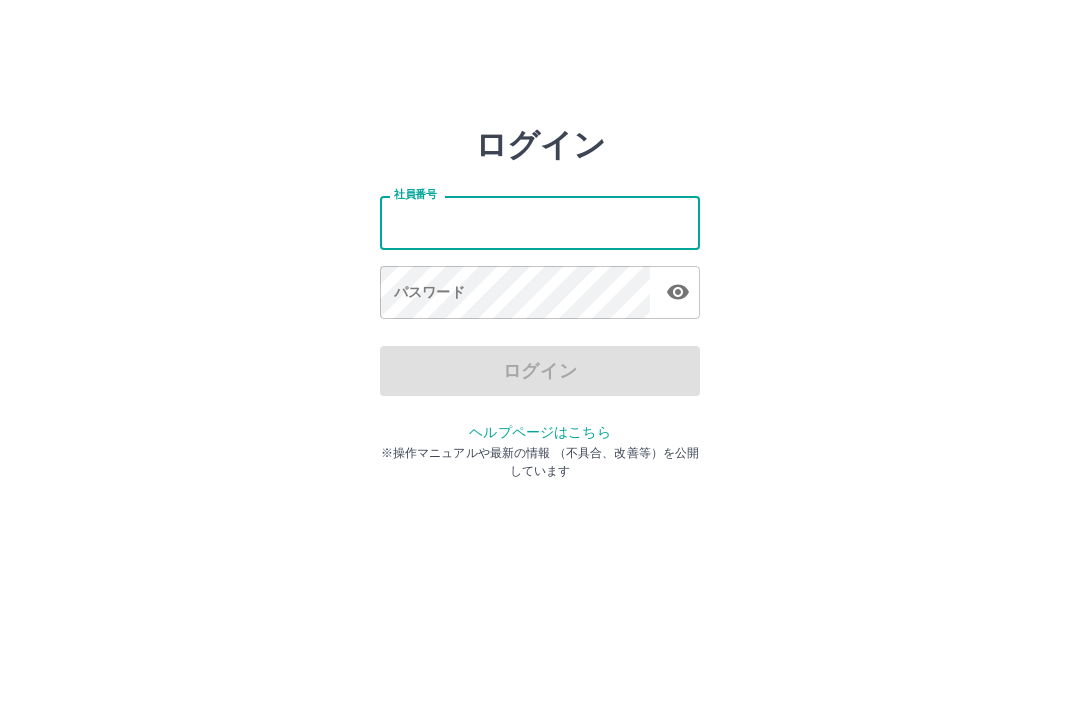 scroll, scrollTop: 0, scrollLeft: 0, axis: both 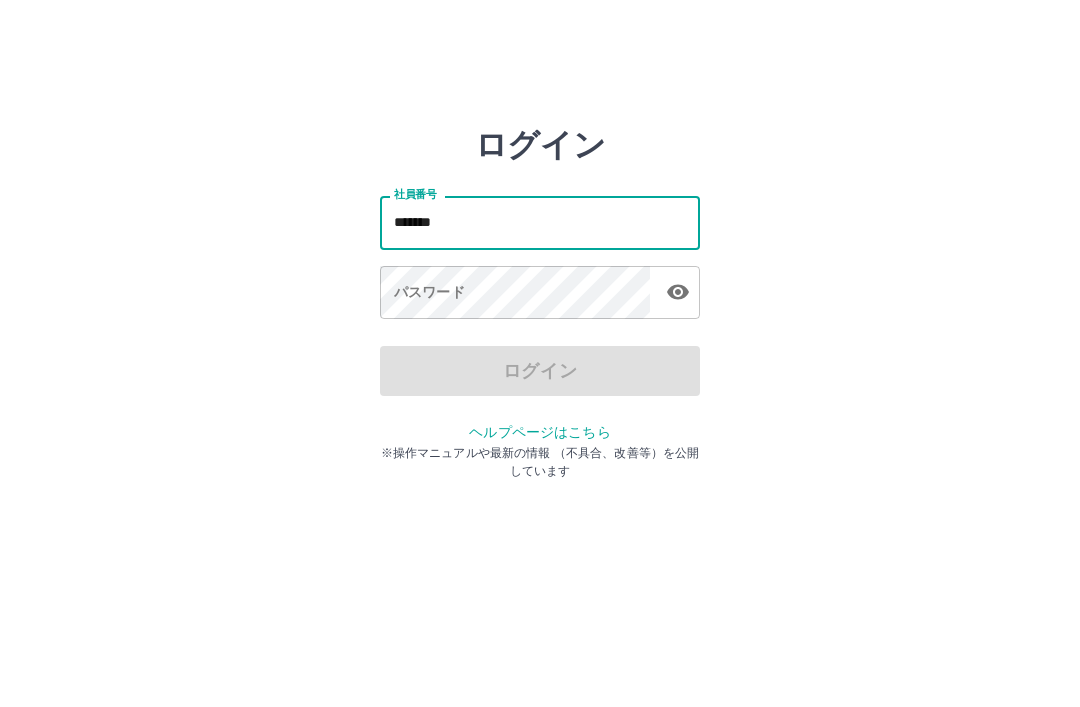 type on "*******" 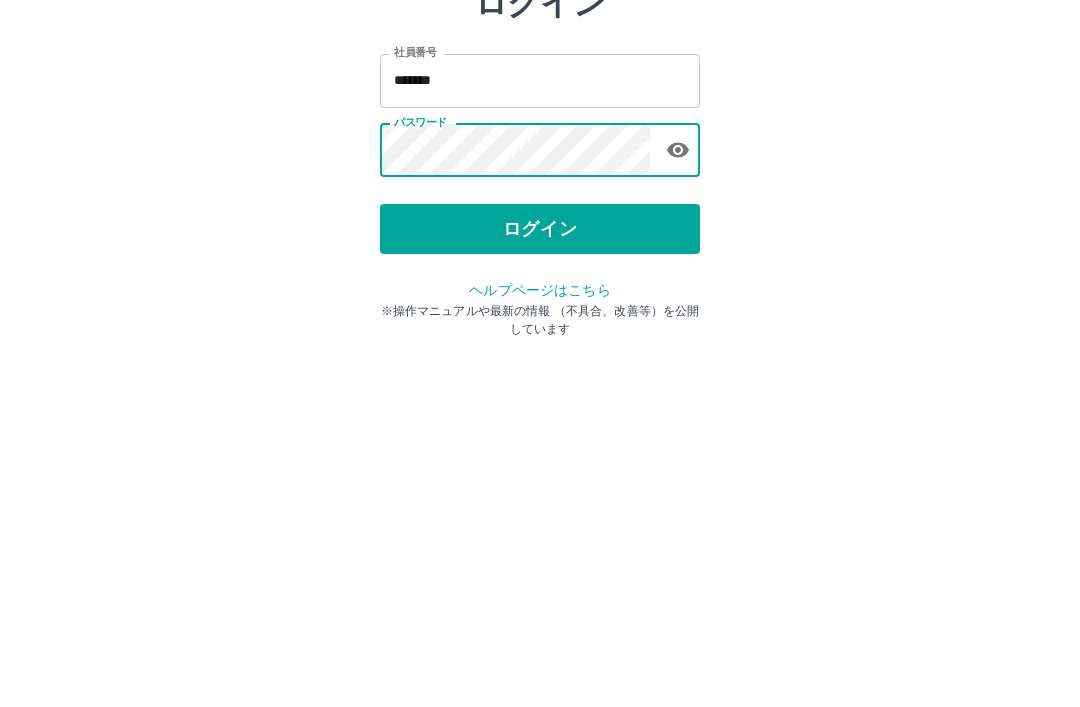 click on "ログイン" at bounding box center (540, 371) 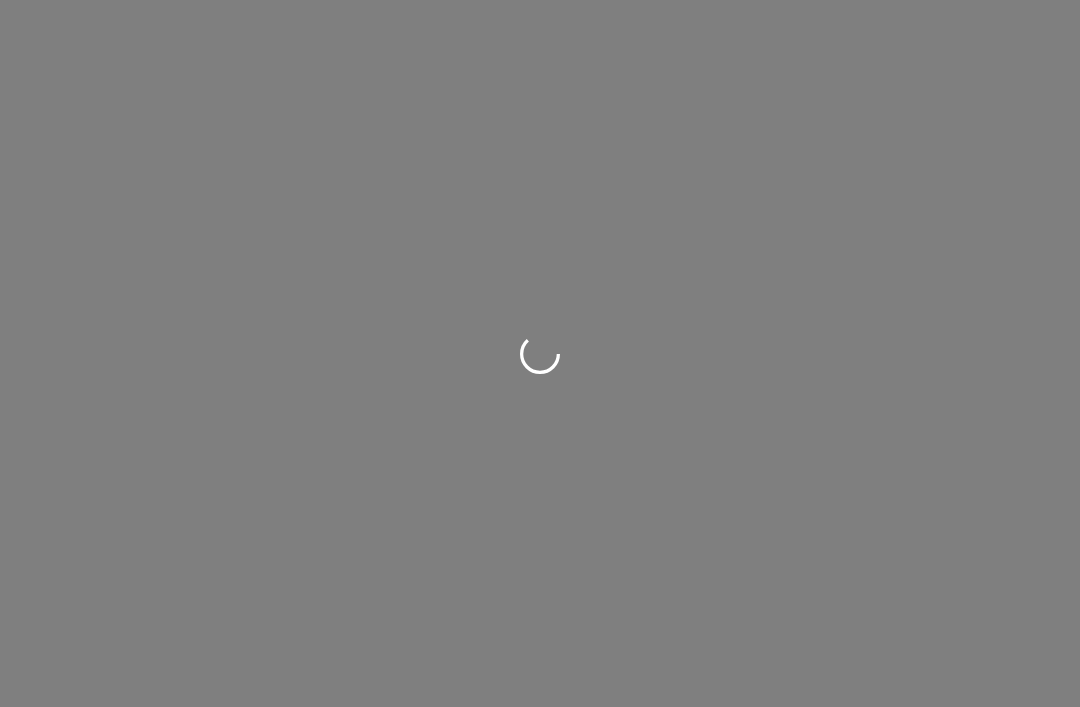 scroll, scrollTop: 0, scrollLeft: 0, axis: both 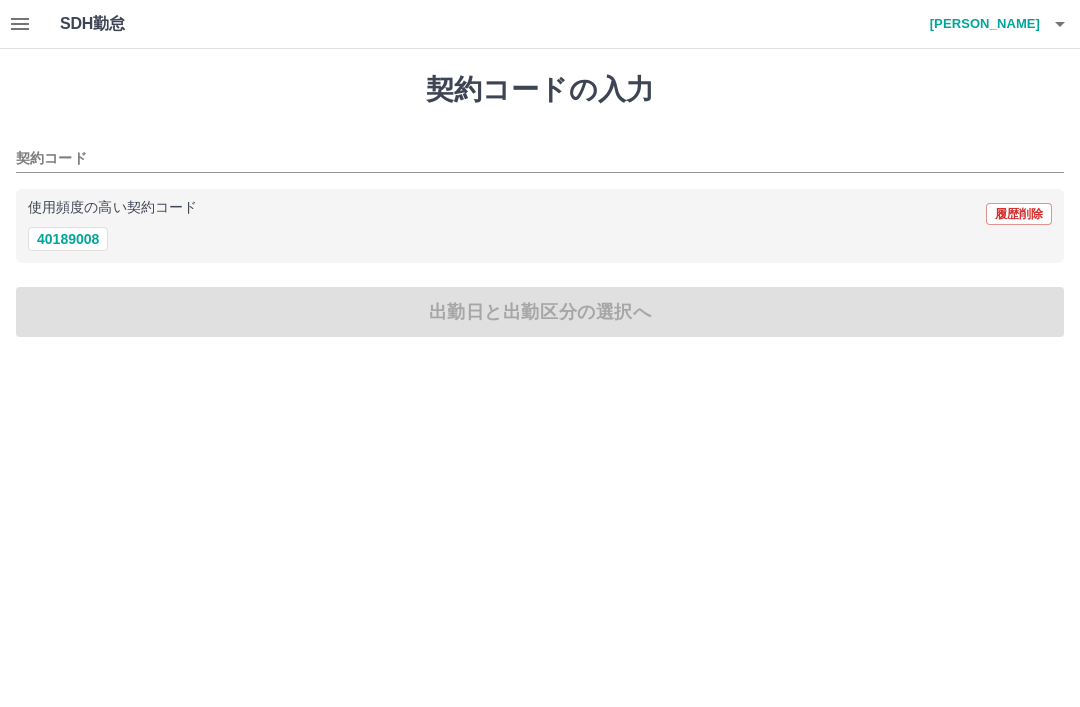 click on "40189008" at bounding box center (68, 239) 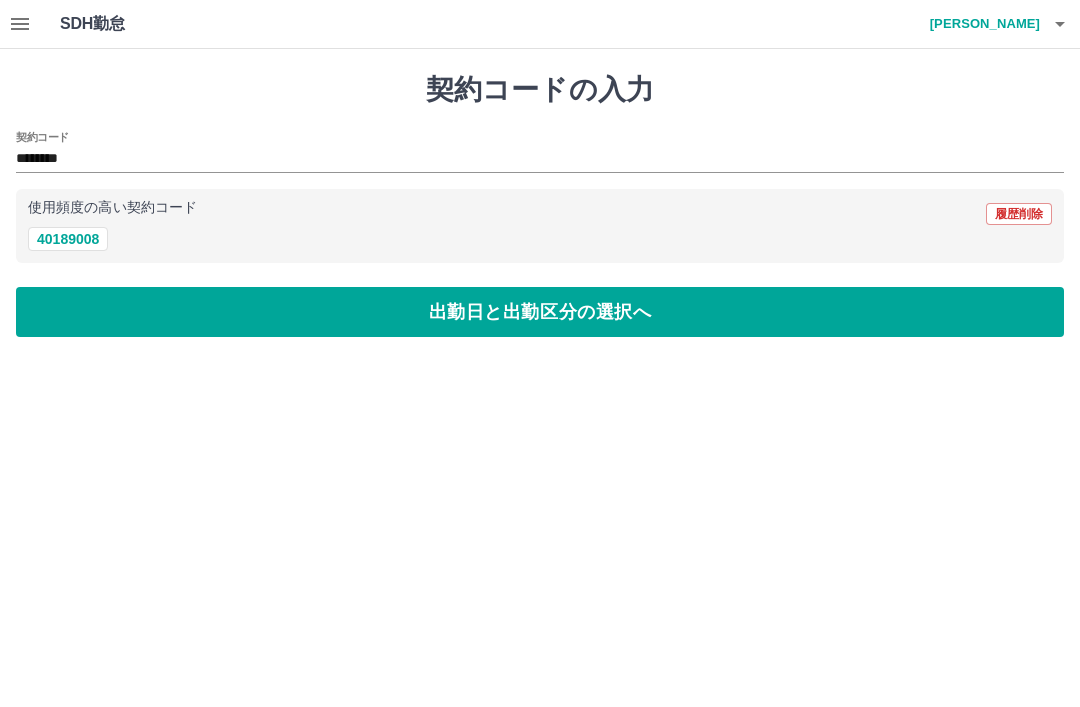 click on "出勤日と出勤区分の選択へ" at bounding box center [540, 312] 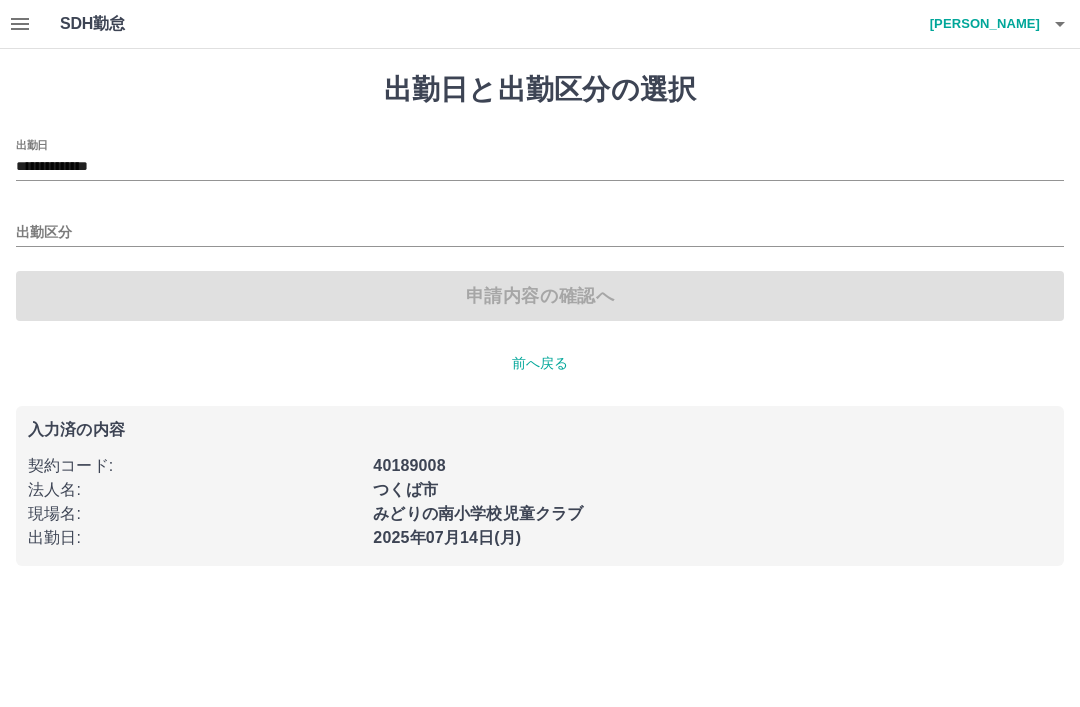 click on "出勤区分" at bounding box center (540, 233) 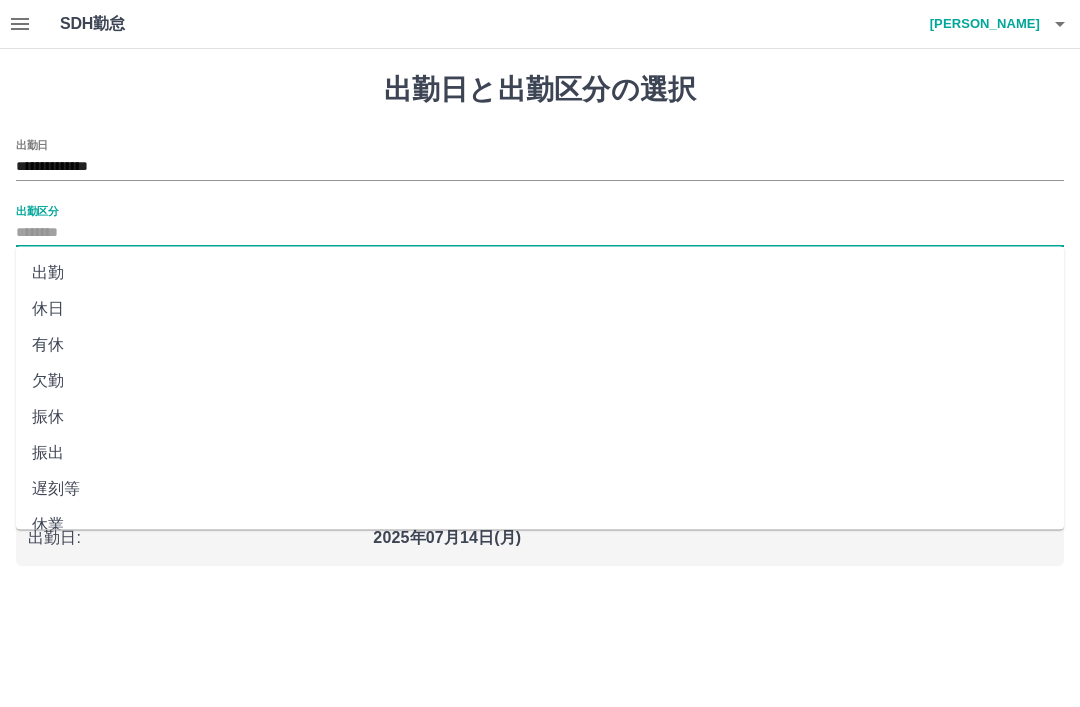 click on "出勤" at bounding box center [540, 273] 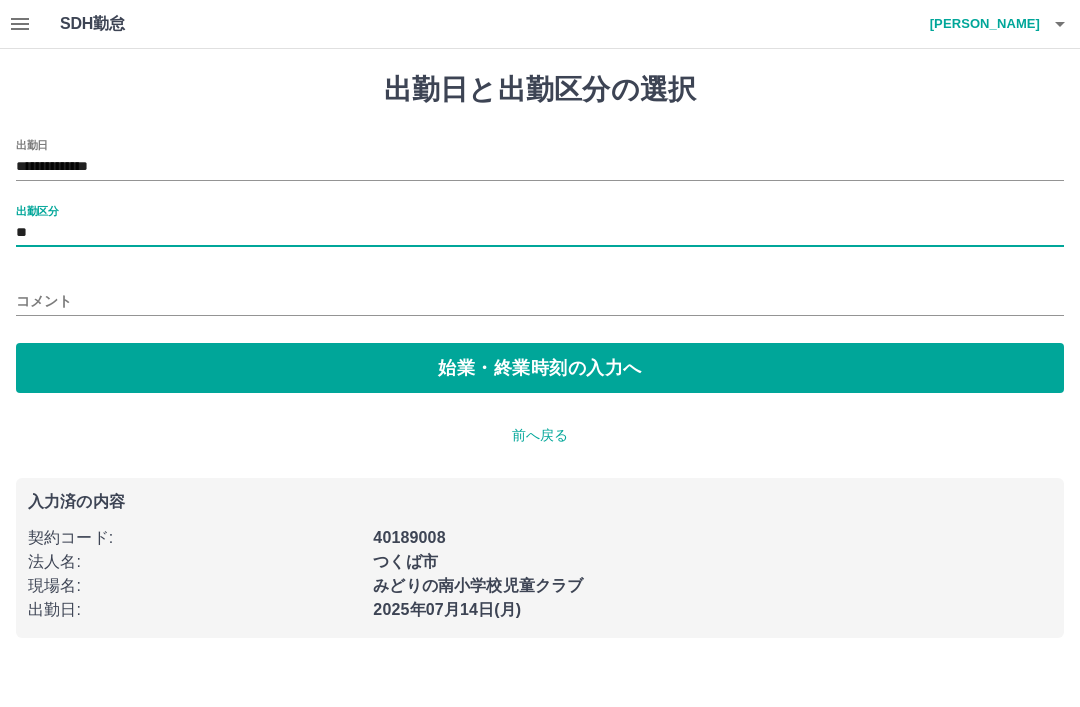 click on "始業・終業時刻の入力へ" at bounding box center (540, 368) 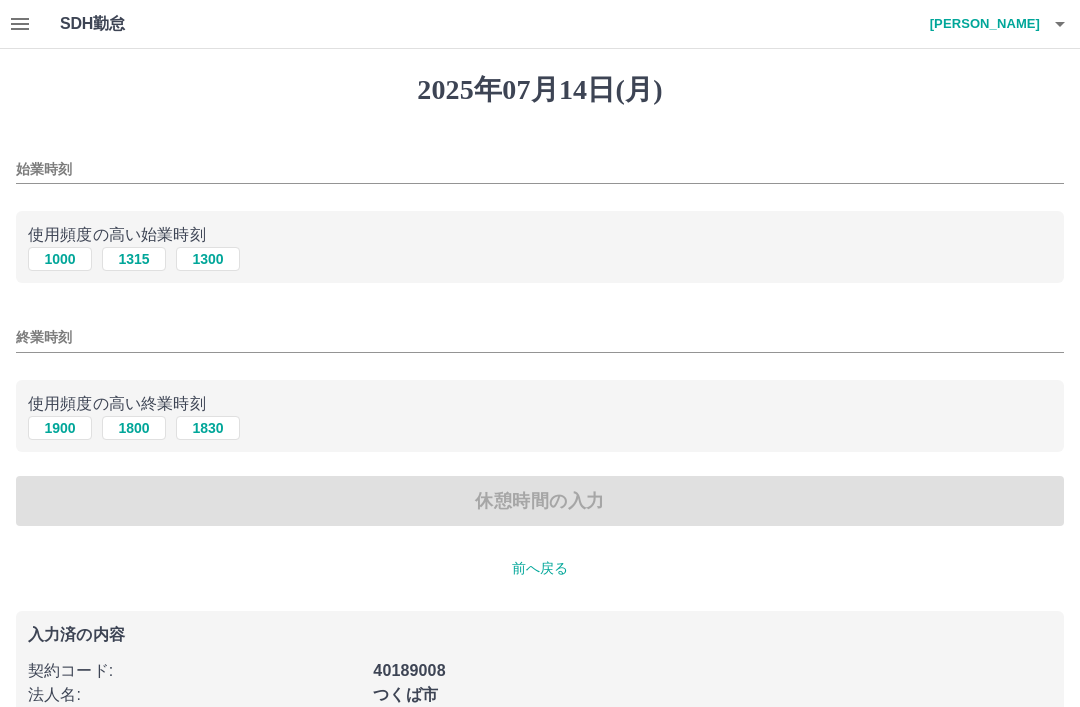 click on "1315" at bounding box center (134, 259) 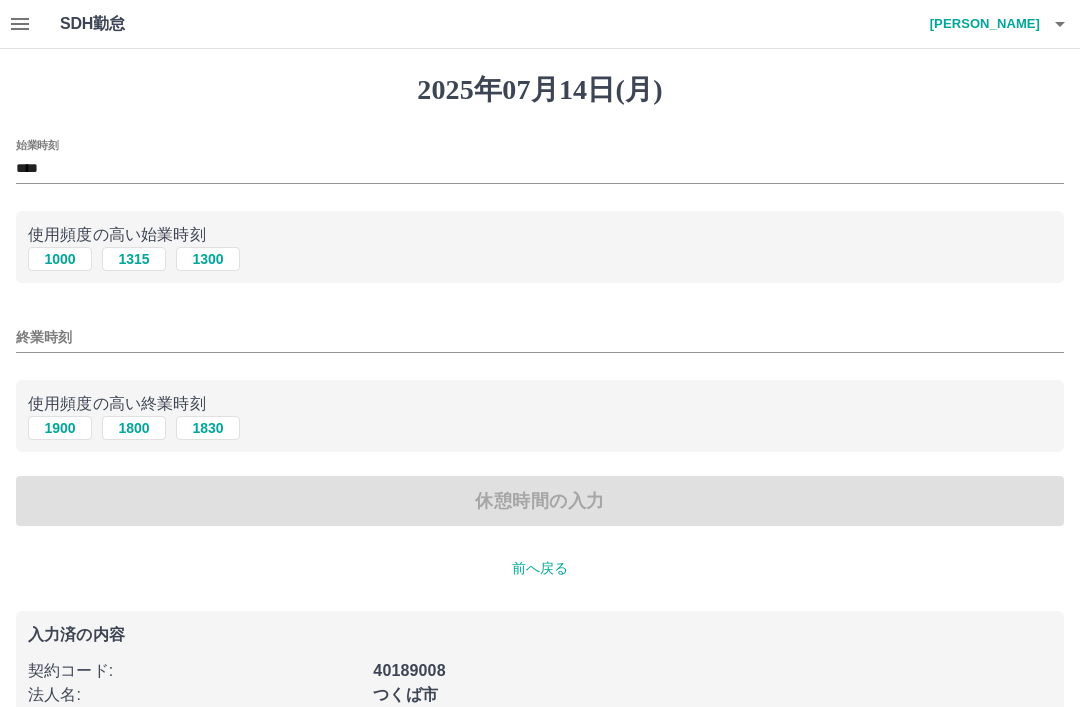 click on "1900" at bounding box center [60, 428] 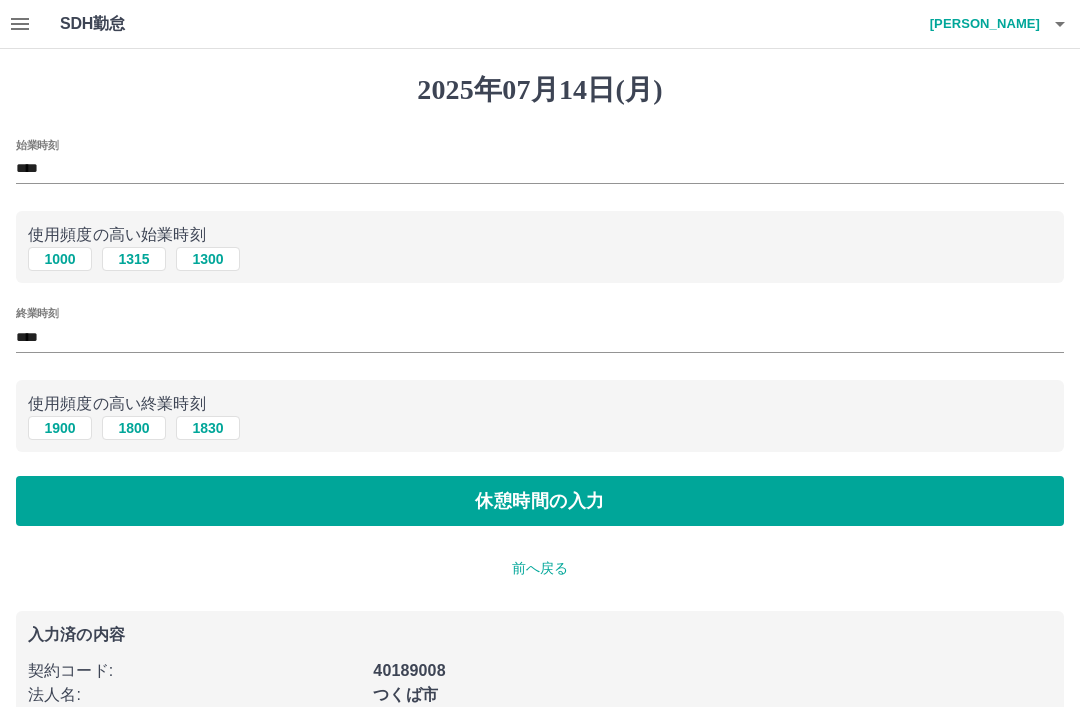 click on "休憩時間の入力" at bounding box center [540, 501] 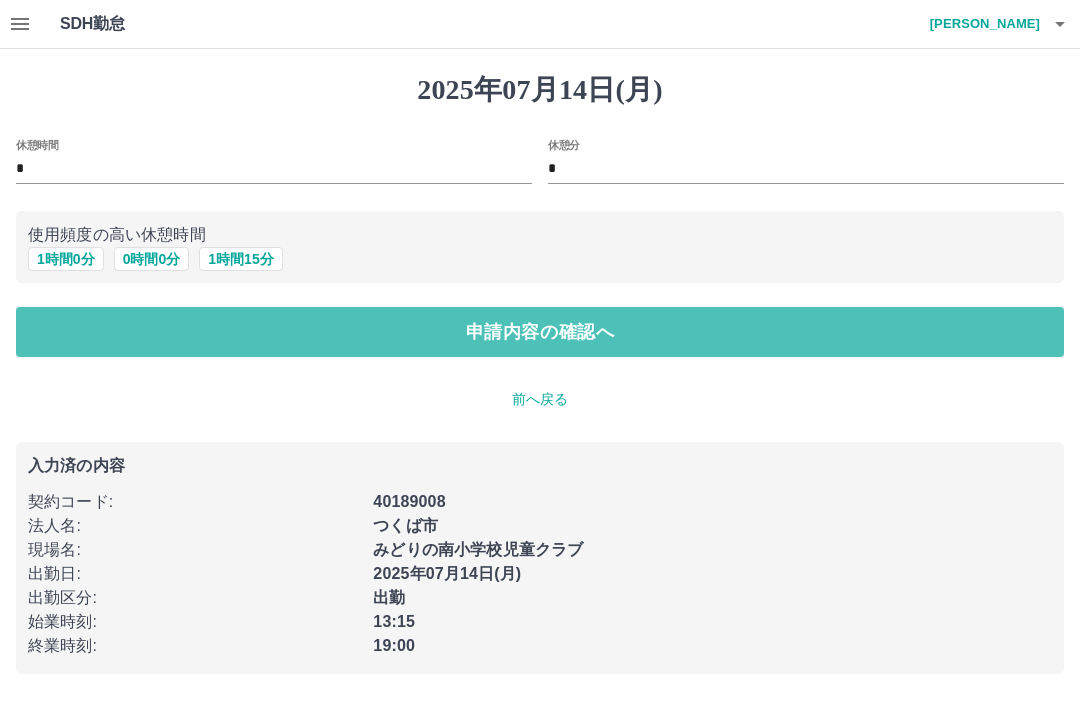 click on "申請内容の確認へ" at bounding box center [540, 332] 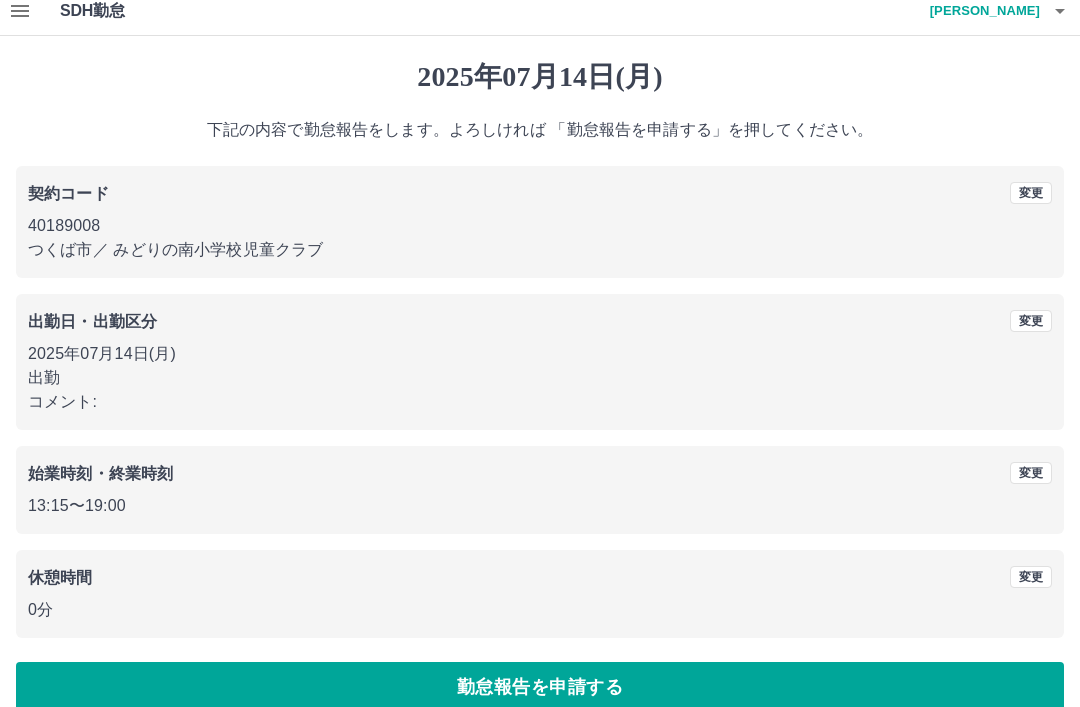 scroll, scrollTop: 41, scrollLeft: 0, axis: vertical 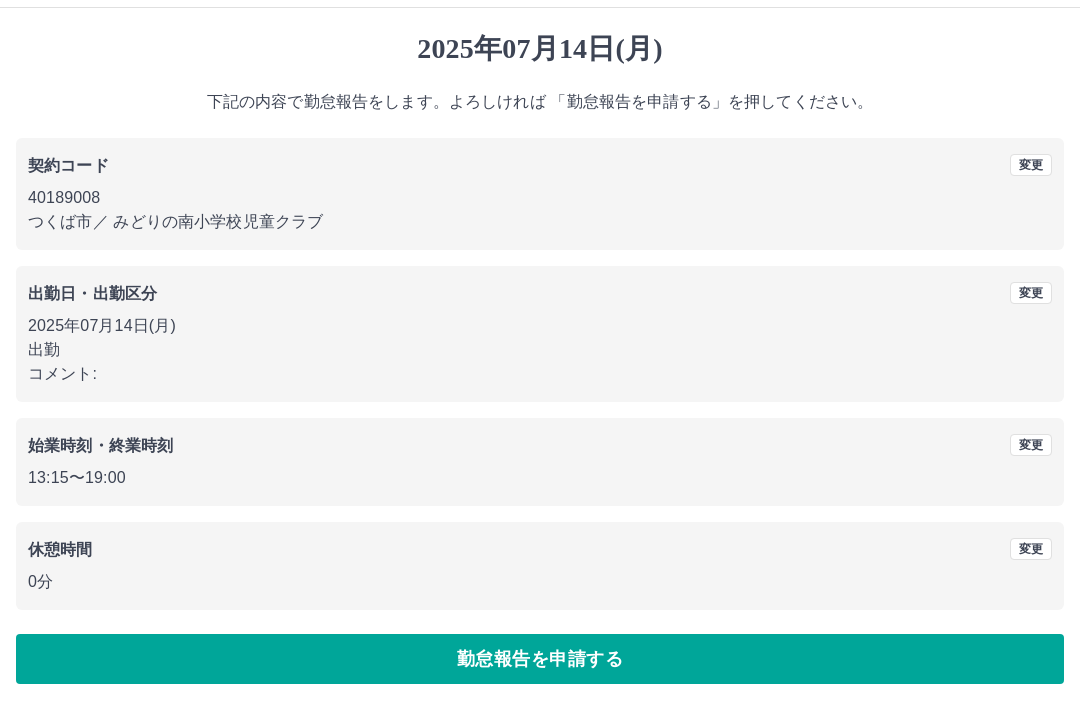 click on "勤怠報告を申請する" at bounding box center [540, 659] 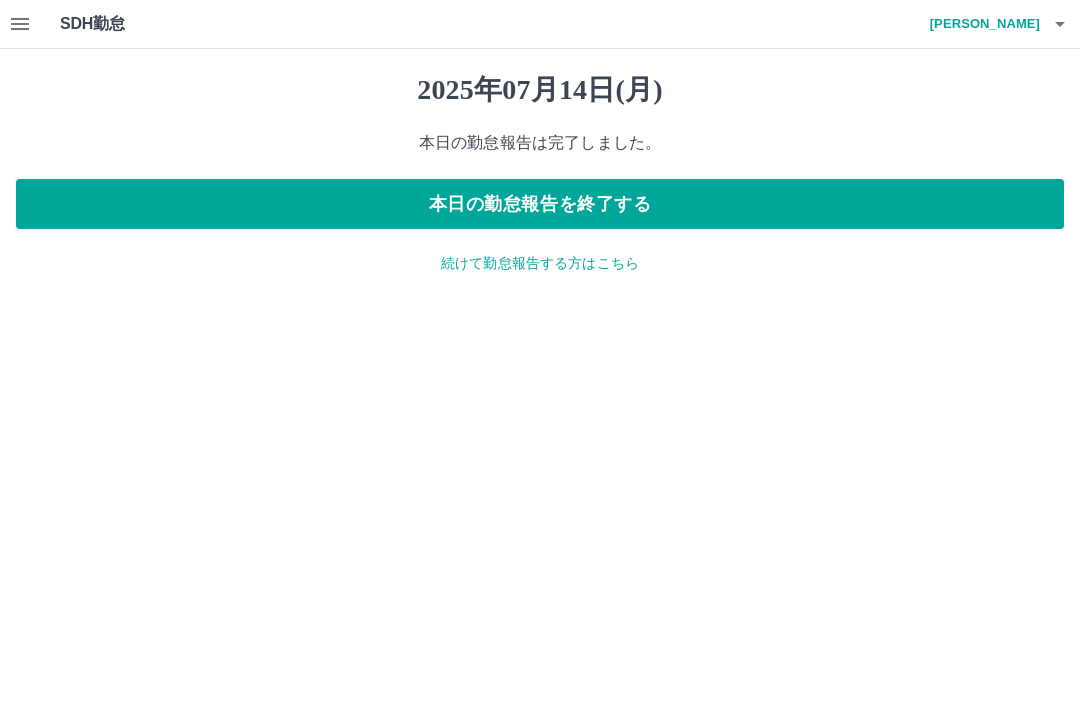 scroll, scrollTop: 0, scrollLeft: 0, axis: both 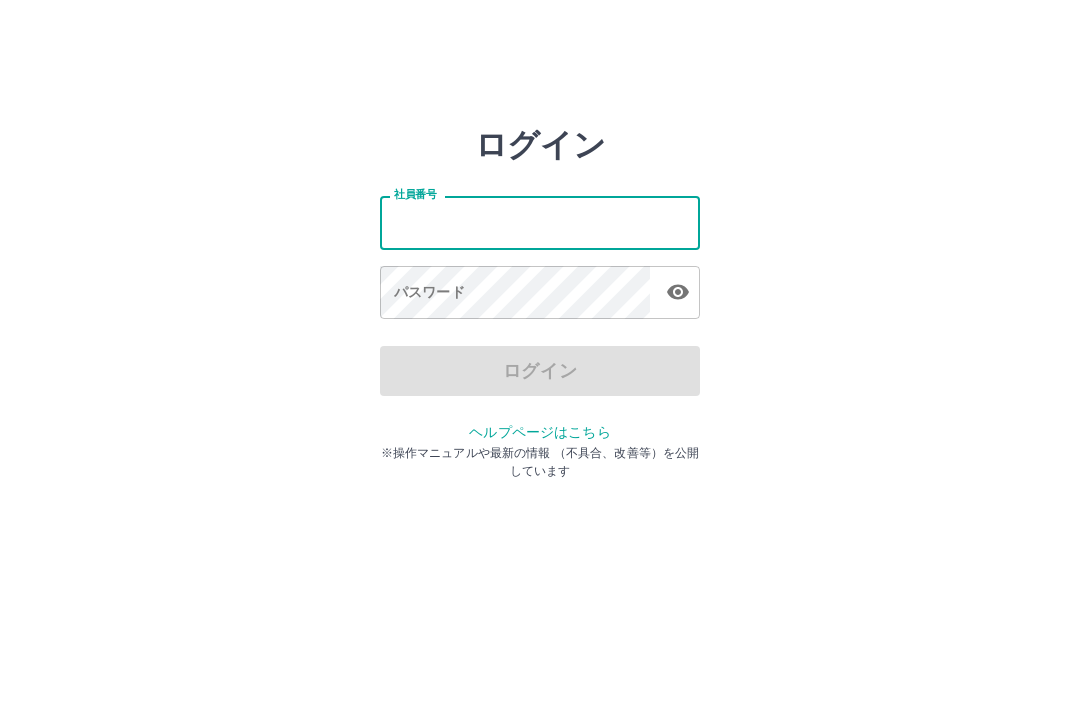 click on "ログイン 社員番号 社員番号 パスワード パスワード ログイン ヘルプページはこちら ※操作マニュアルや最新の情報 （不具合、改善等）を公開しています" at bounding box center [540, 286] 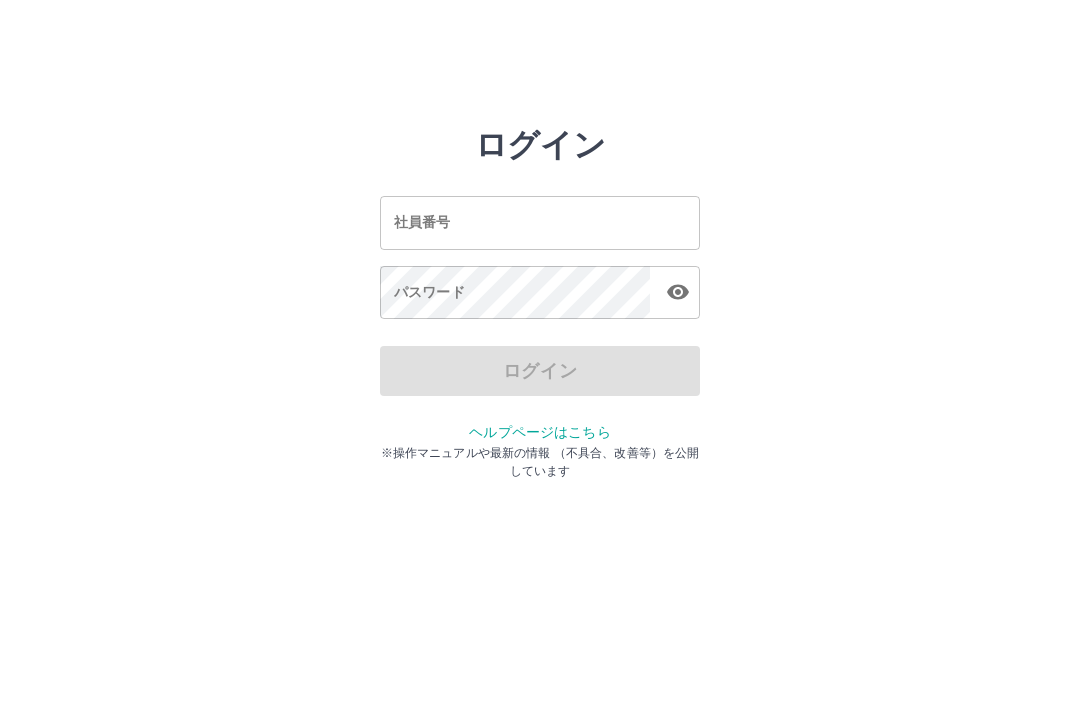 click on "社員番号" at bounding box center [540, 222] 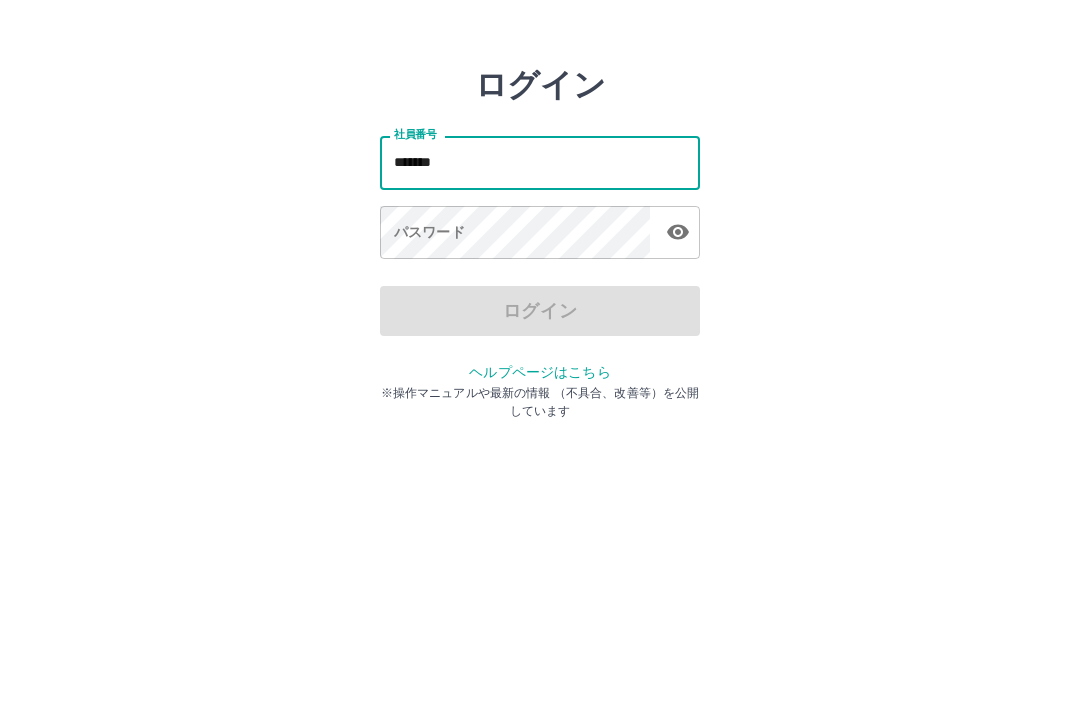 type on "*******" 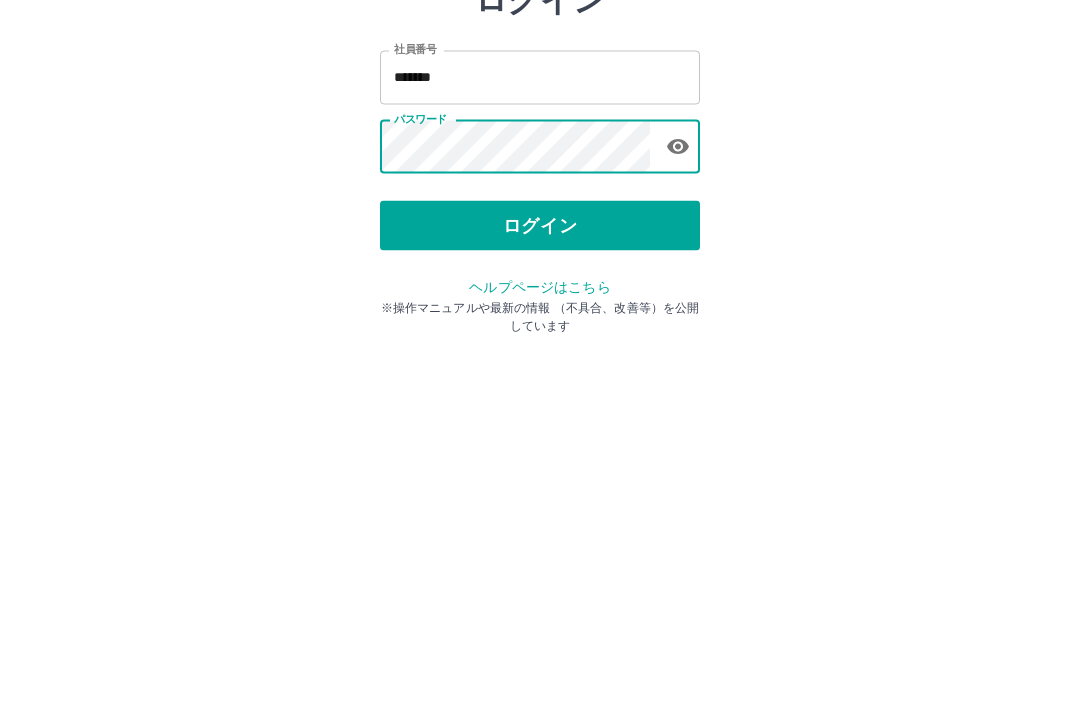 click on "ログイン" at bounding box center (540, 371) 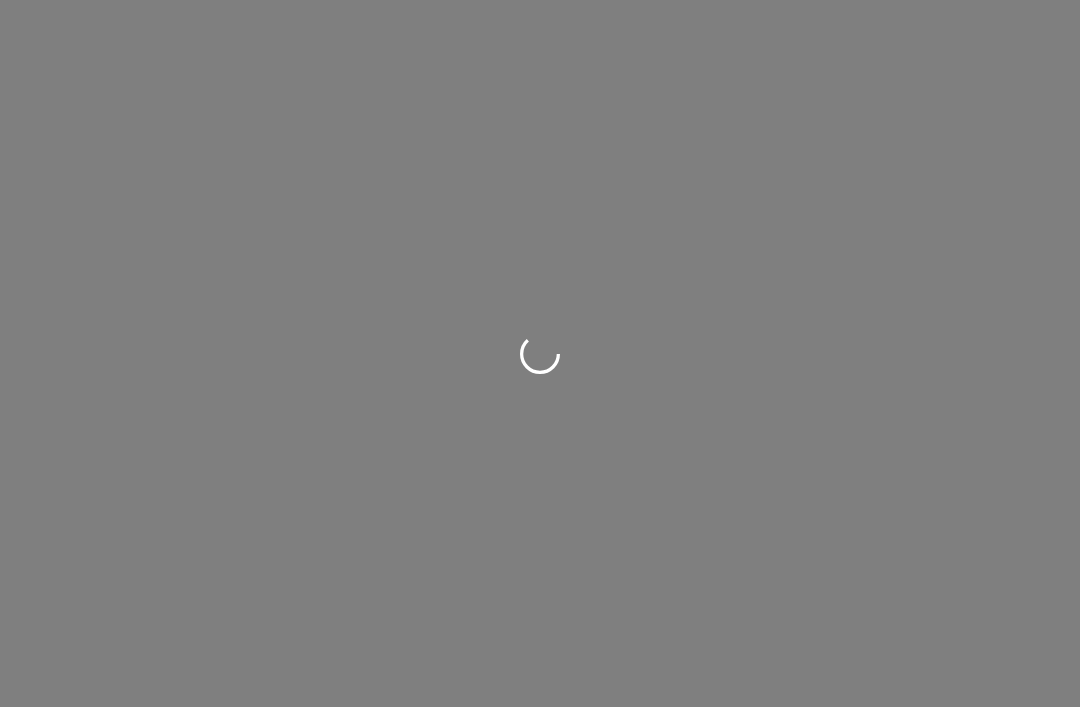 scroll, scrollTop: 0, scrollLeft: 0, axis: both 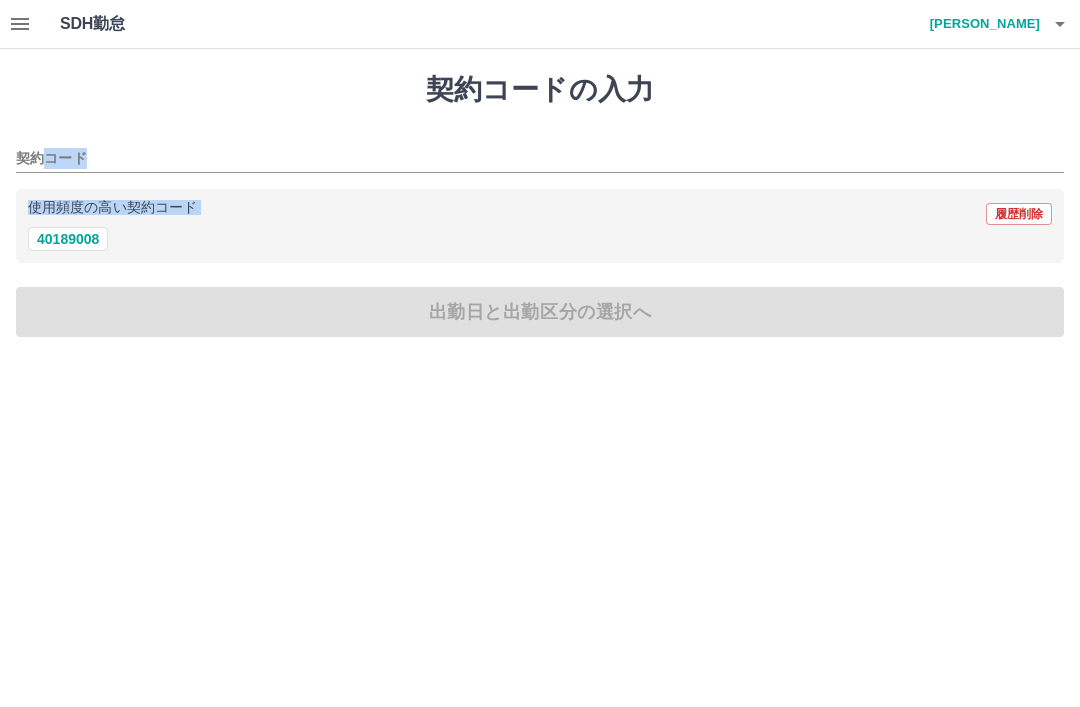 click on "40189008" at bounding box center (68, 239) 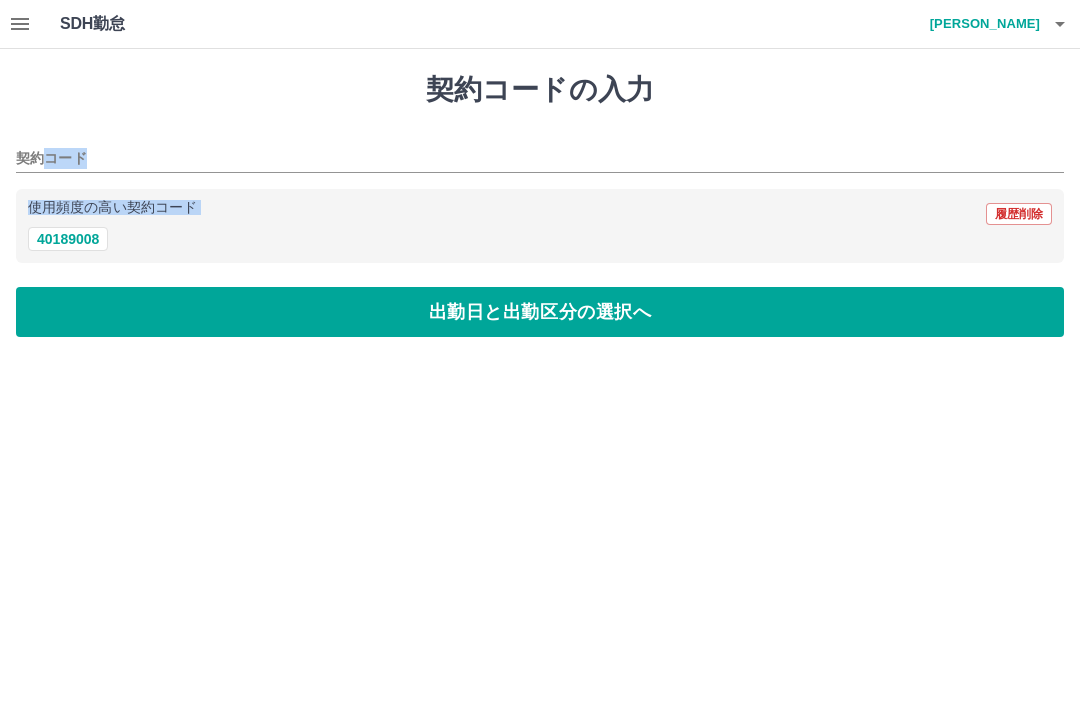 type on "********" 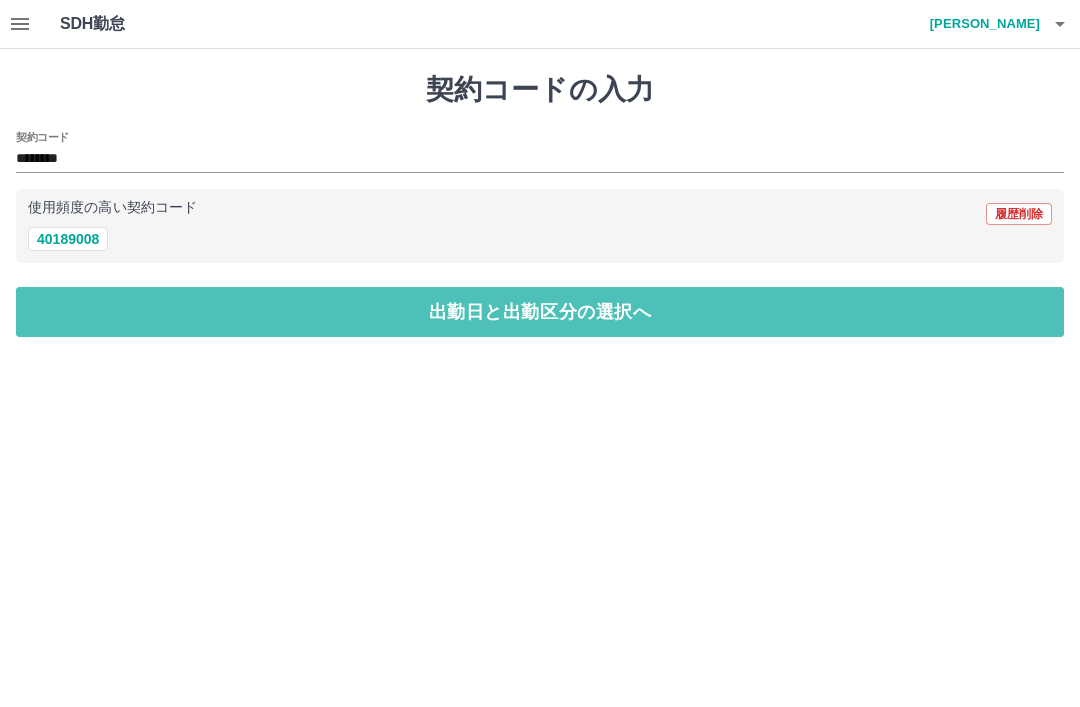 click on "出勤日と出勤区分の選択へ" at bounding box center (540, 312) 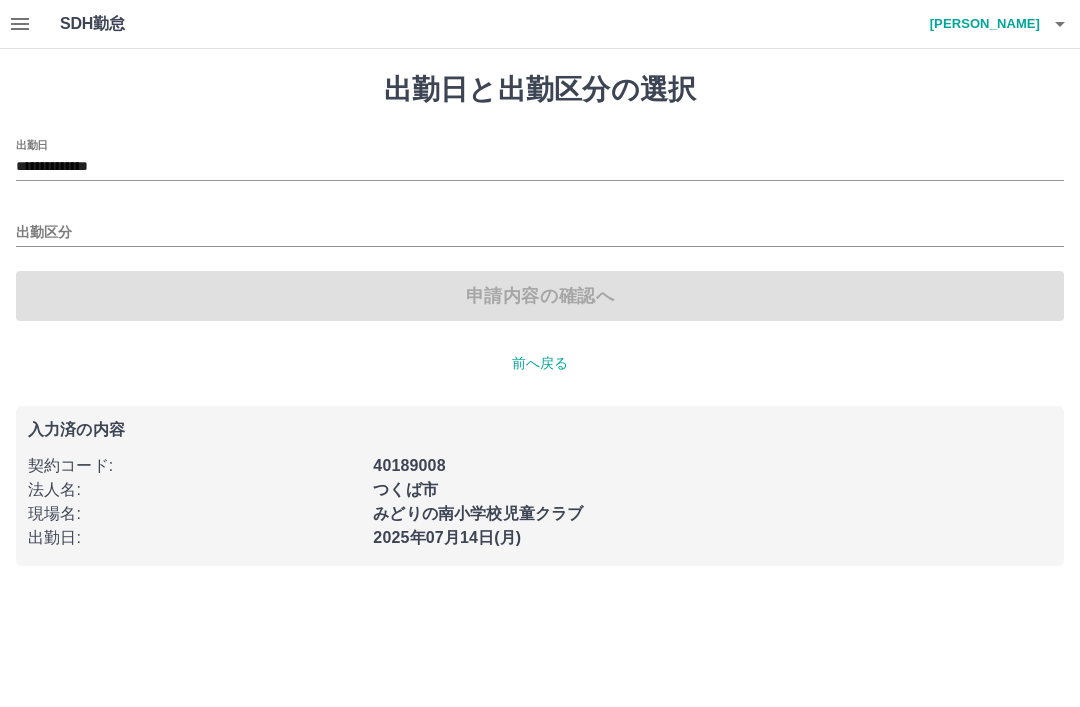 click on "出勤区分" at bounding box center (540, 233) 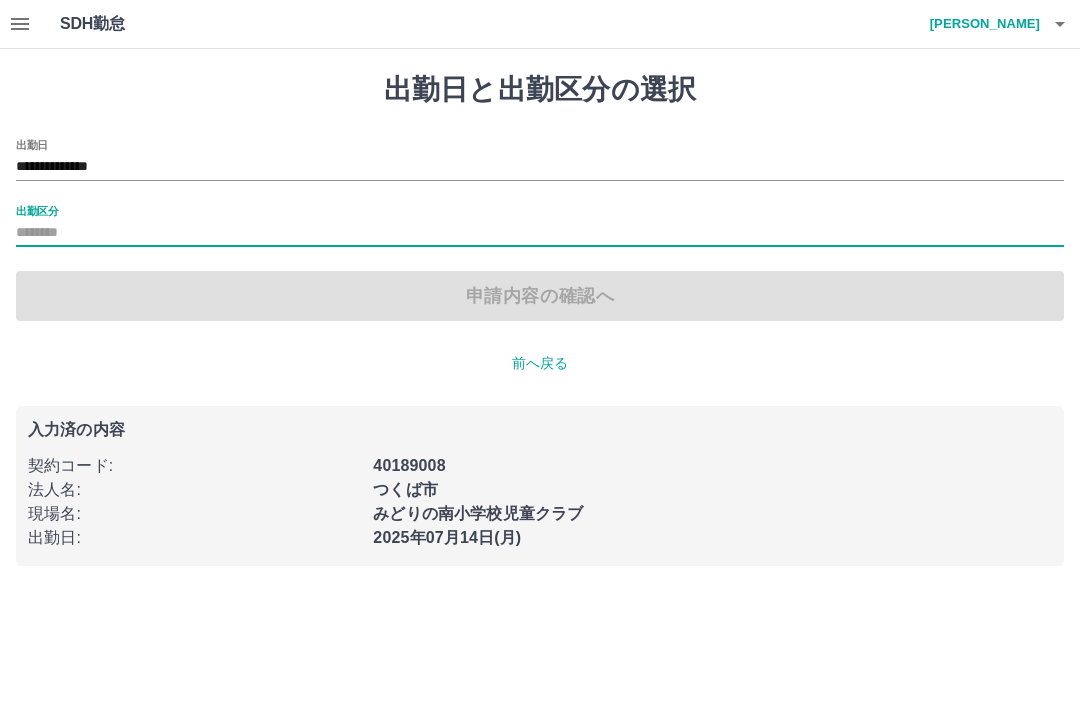 click on "出勤区分" at bounding box center [540, 233] 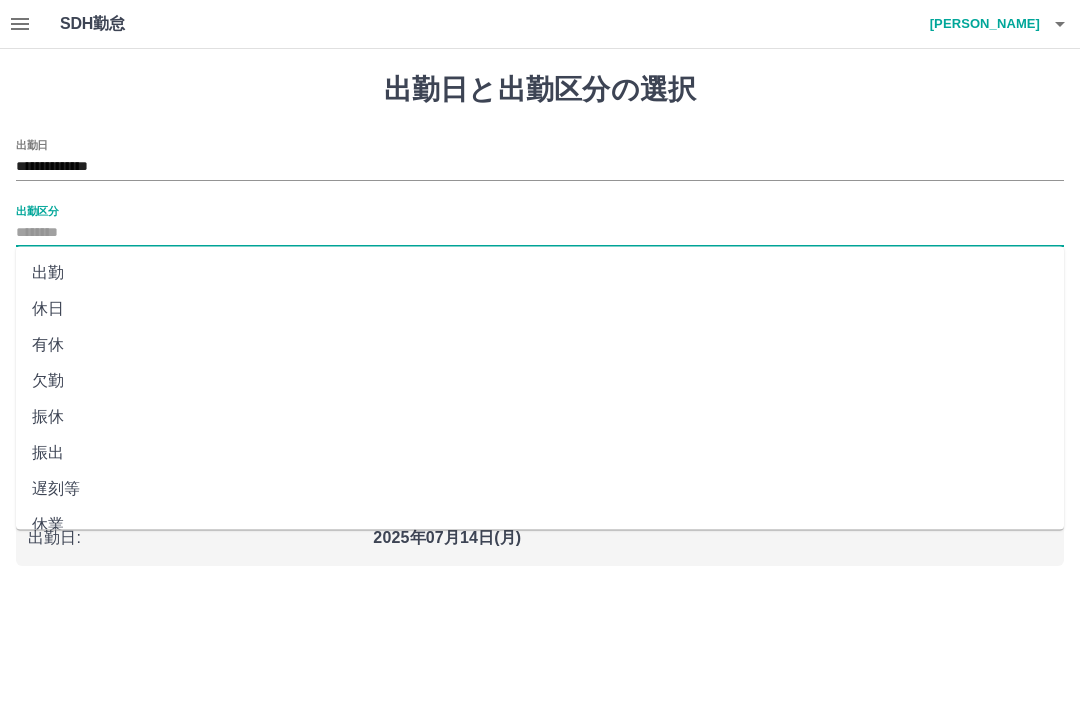 click on "出勤" at bounding box center (540, 273) 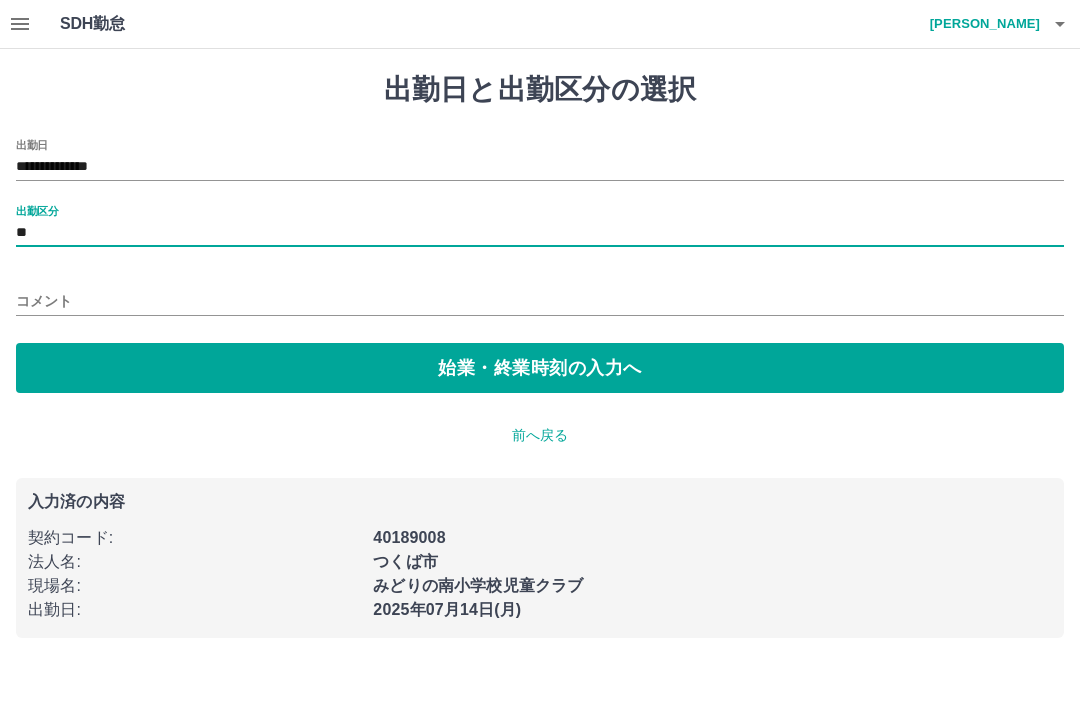 click on "始業・終業時刻の入力へ" at bounding box center (540, 368) 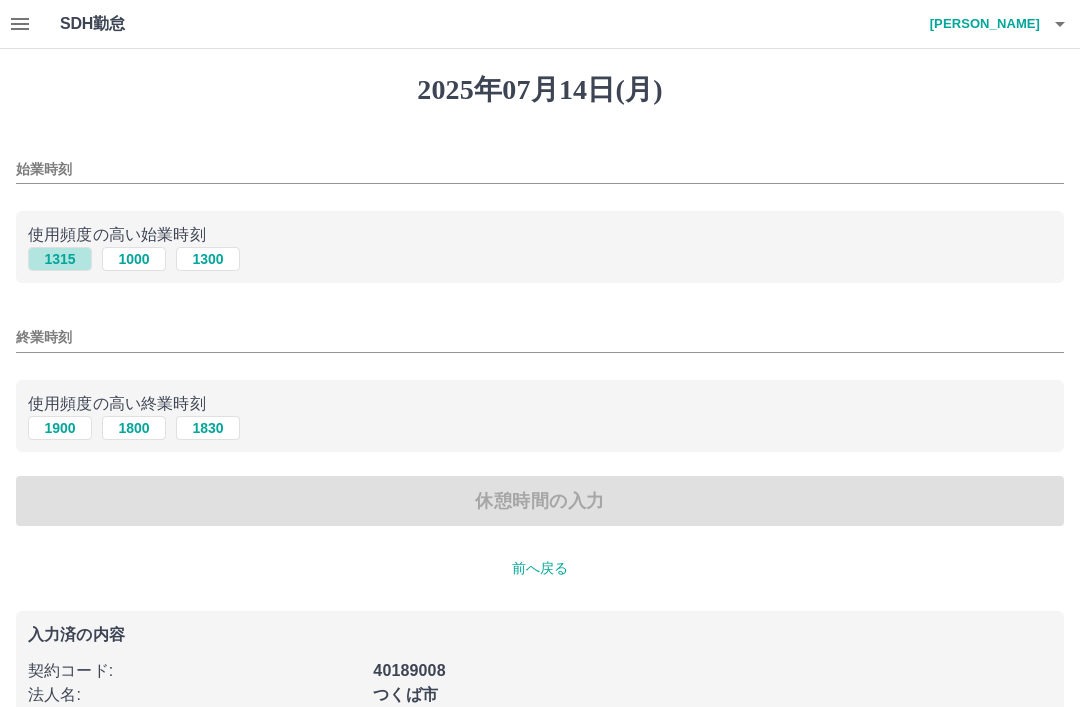 click on "1315" at bounding box center (60, 259) 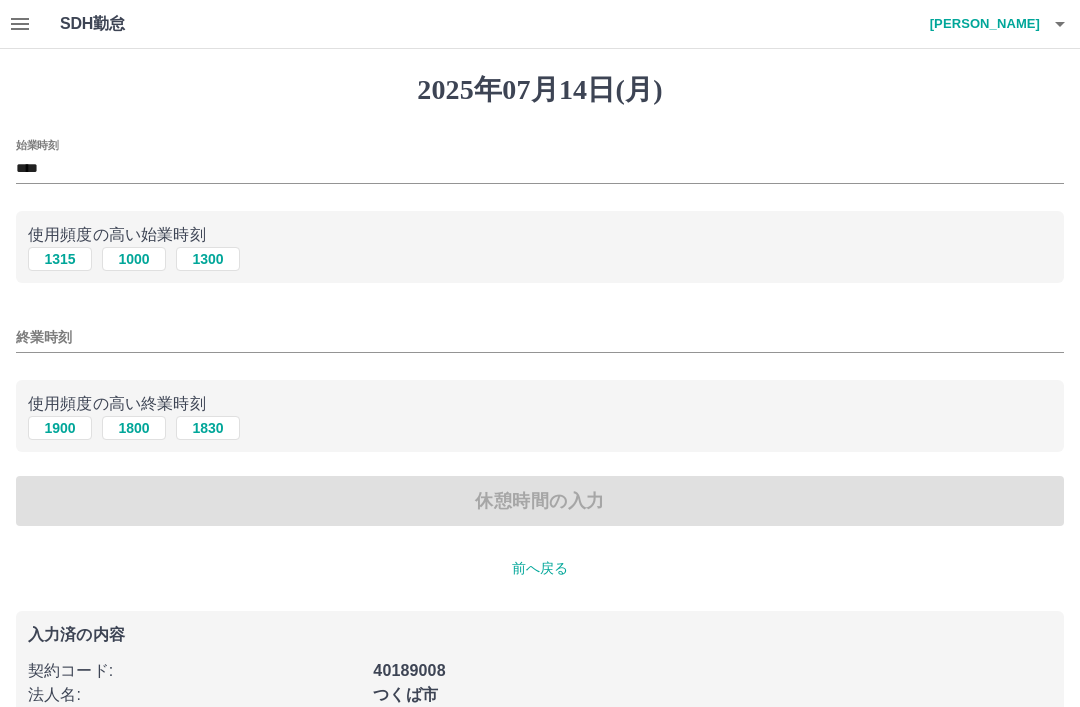 click on "1900" at bounding box center [60, 428] 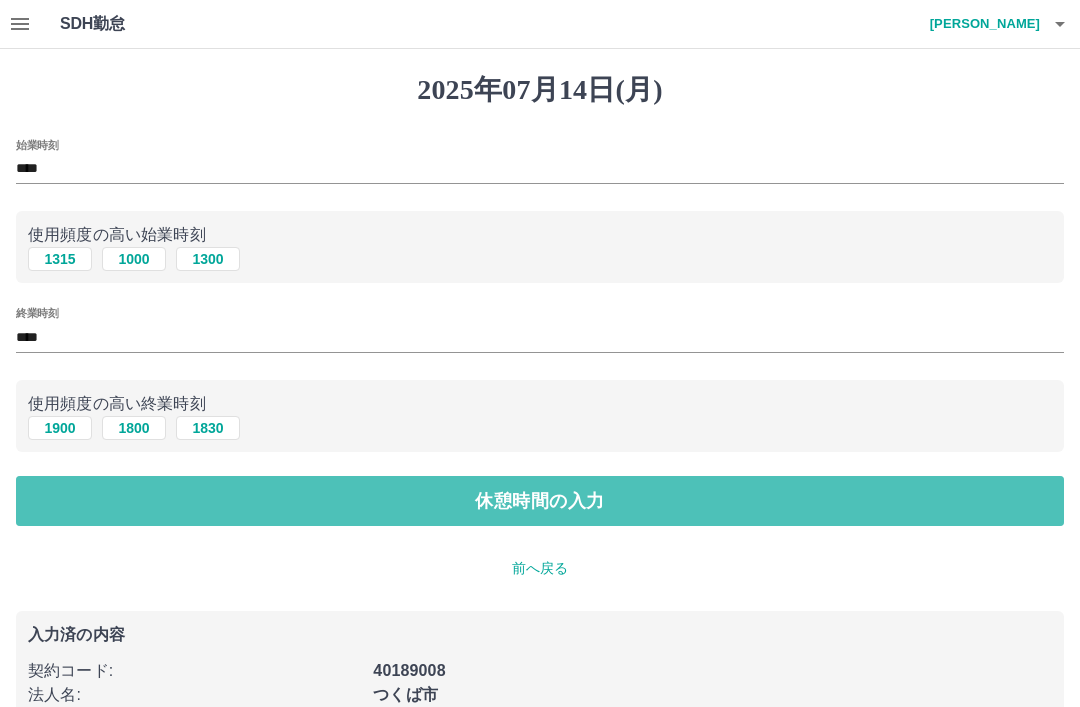 click on "休憩時間の入力" at bounding box center [540, 501] 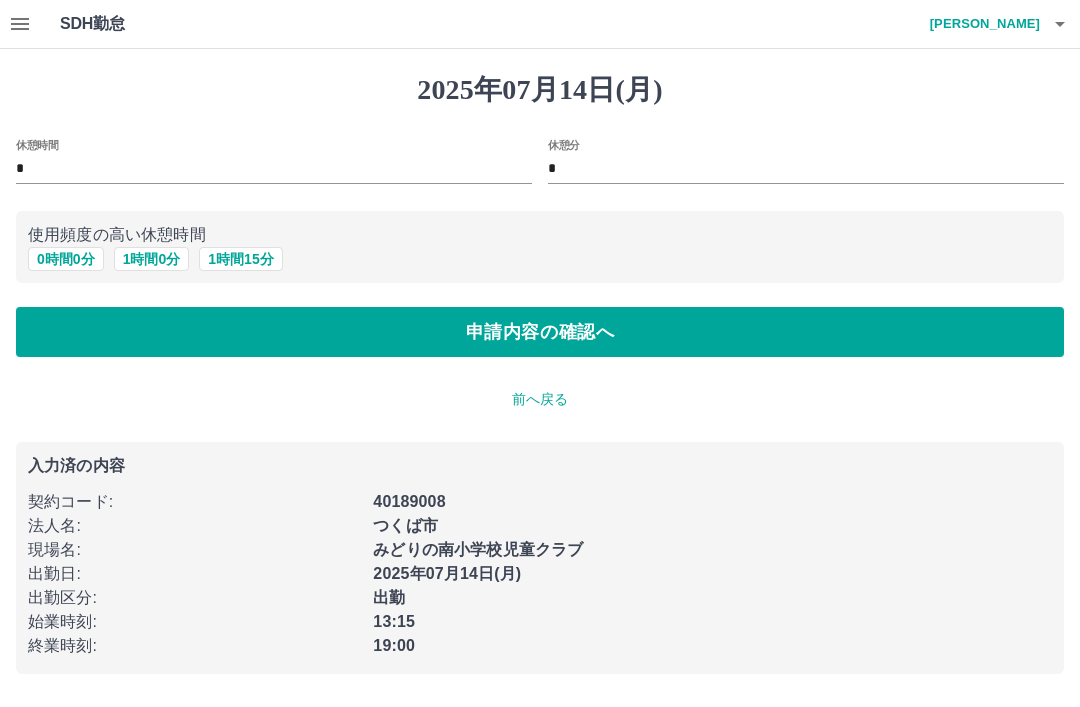 click on "申請内容の確認へ" at bounding box center (540, 332) 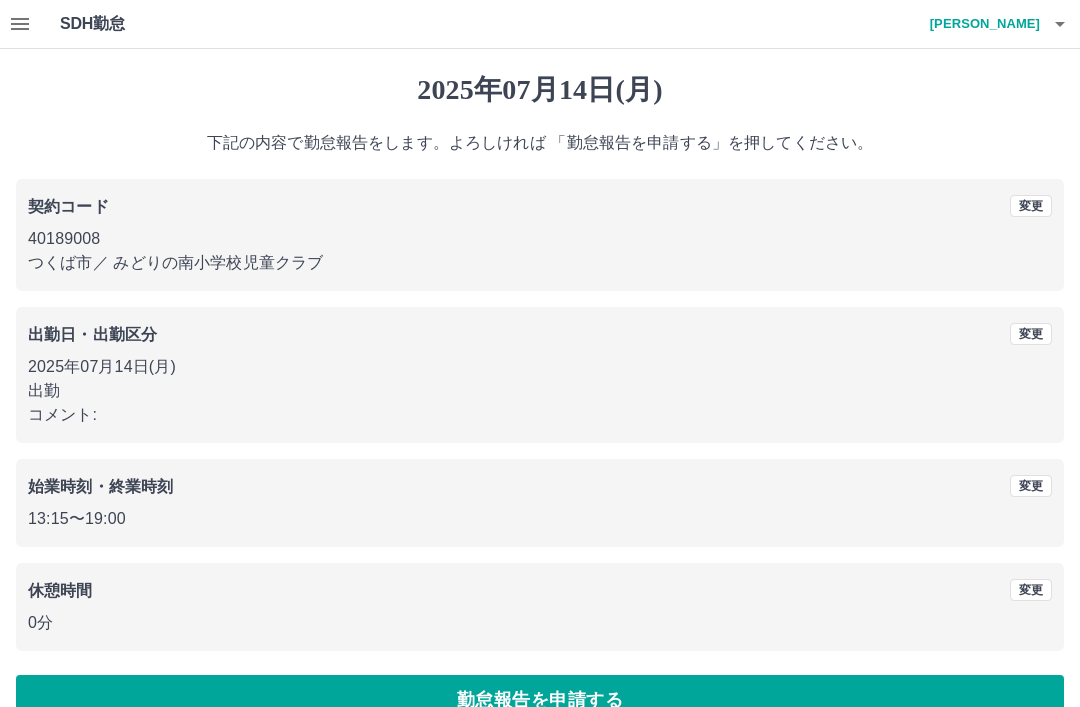 scroll, scrollTop: 41, scrollLeft: 0, axis: vertical 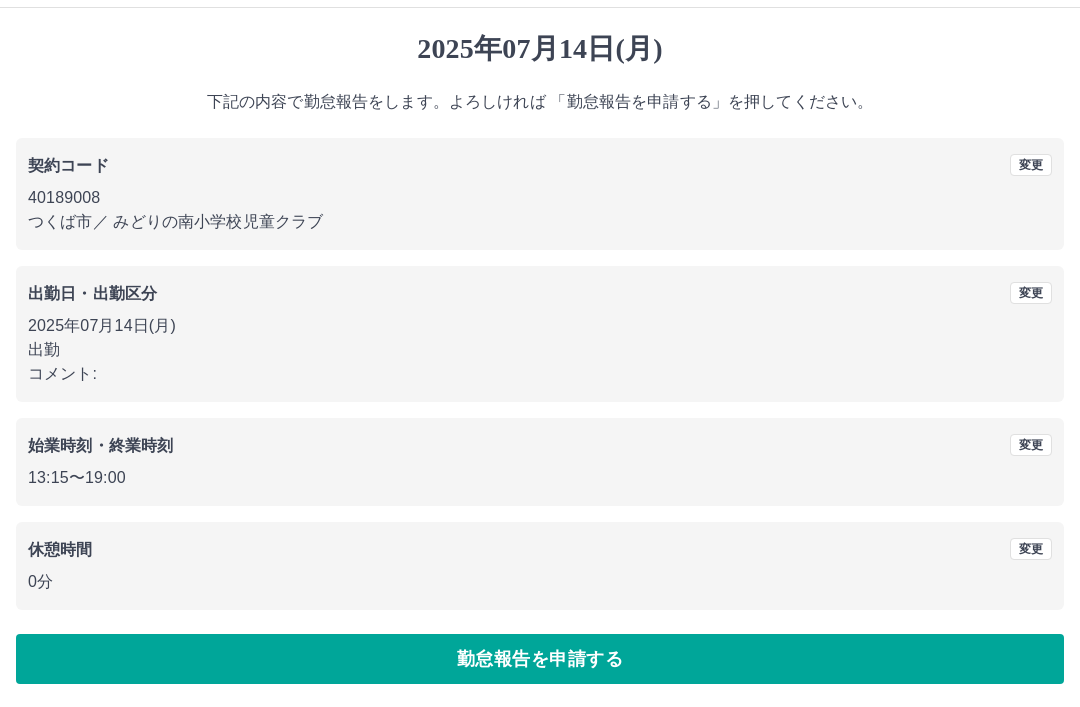 click on "勤怠報告を申請する" at bounding box center (540, 659) 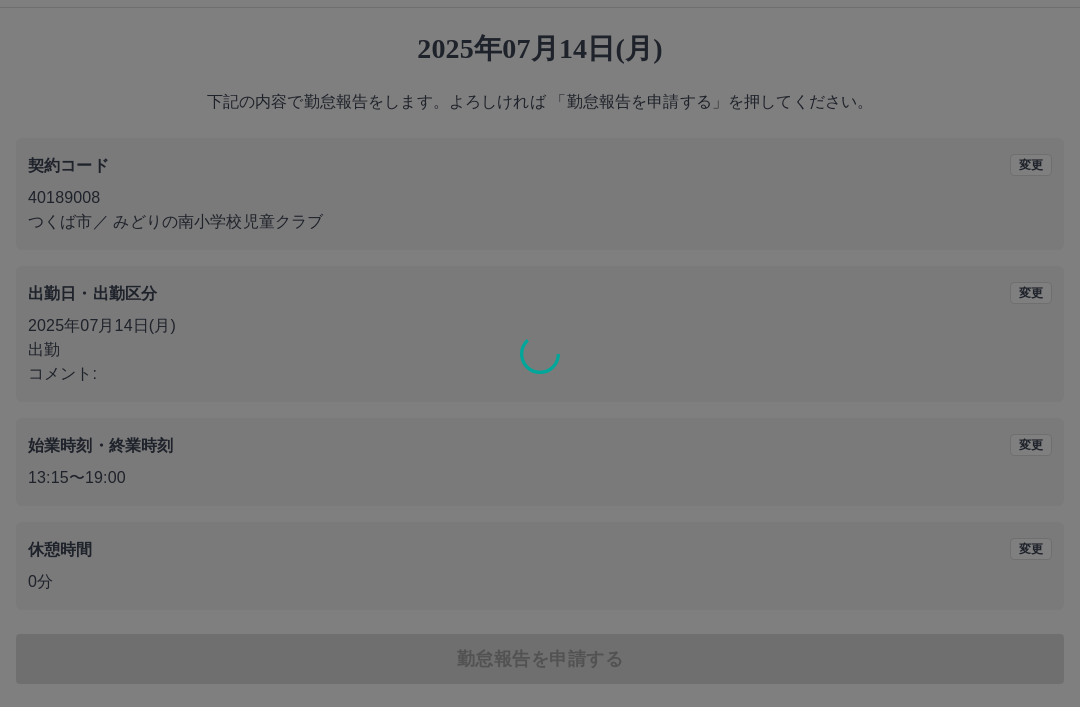 scroll, scrollTop: 0, scrollLeft: 0, axis: both 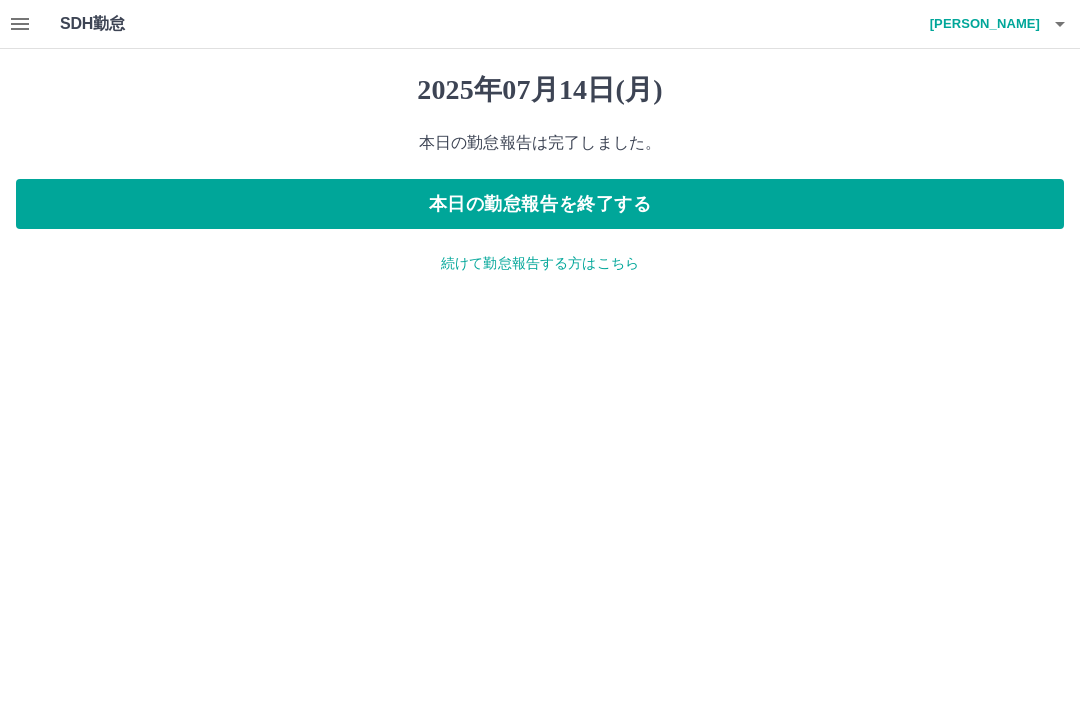 click on "本日の勤怠報告を終了する" at bounding box center (540, 204) 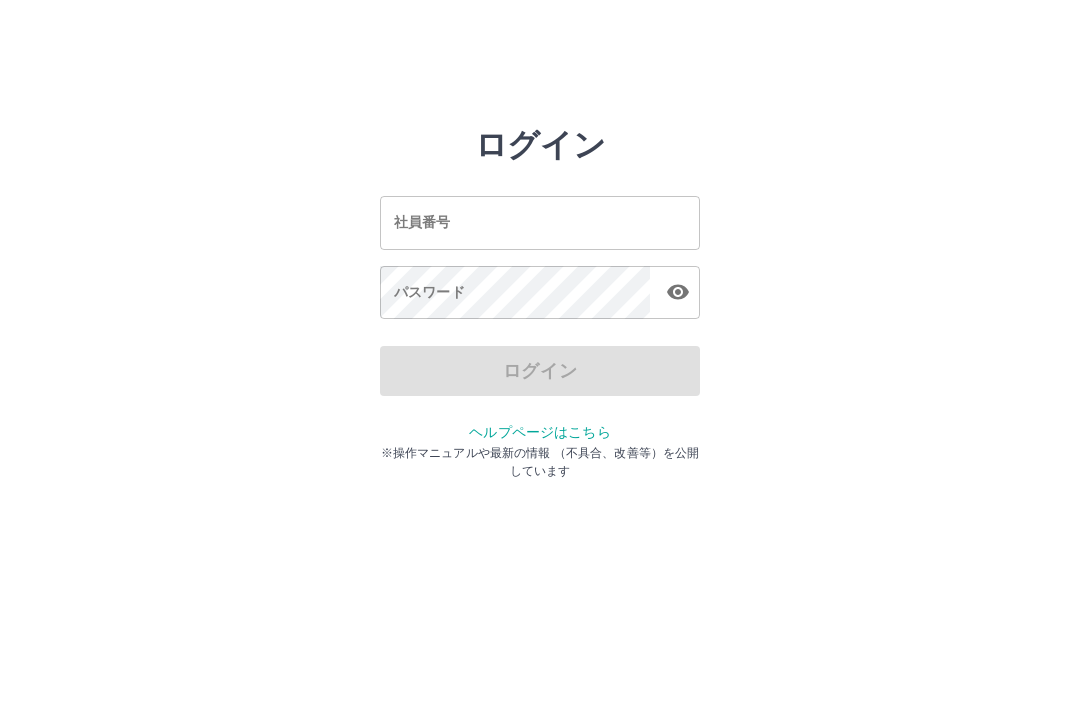 scroll, scrollTop: 0, scrollLeft: 0, axis: both 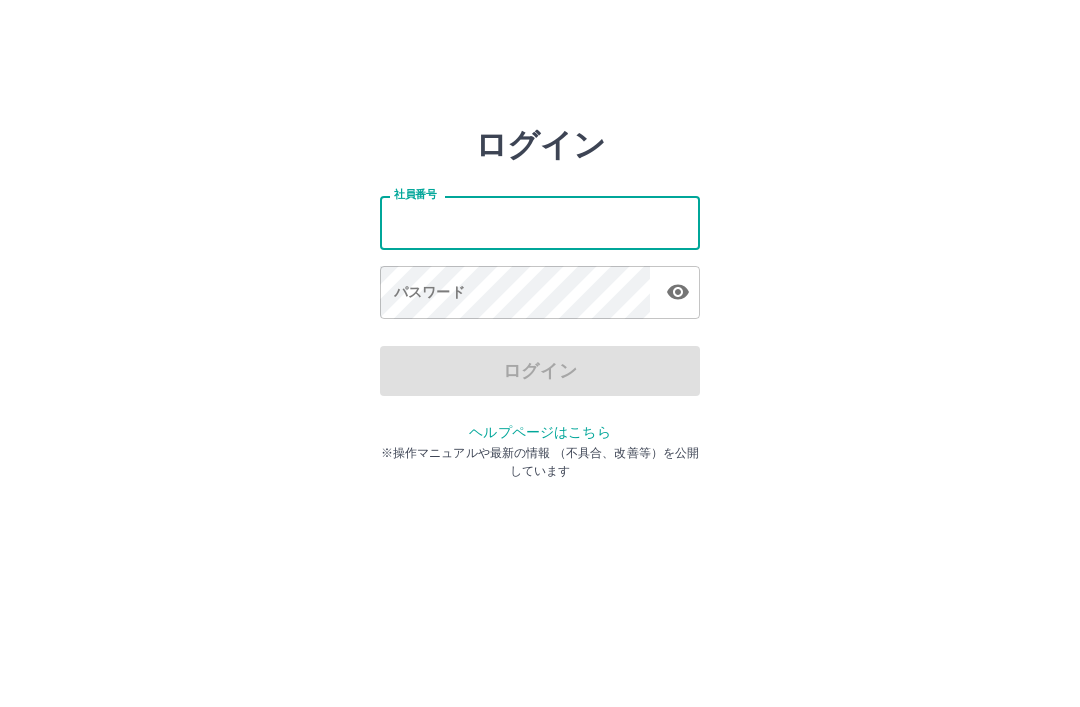click on "ログイン 社員番号 社員番号 パスワード パスワード ログイン ヘルプページはこちら ※操作マニュアルや最新の情報 （不具合、改善等）を公開しています" at bounding box center (540, 286) 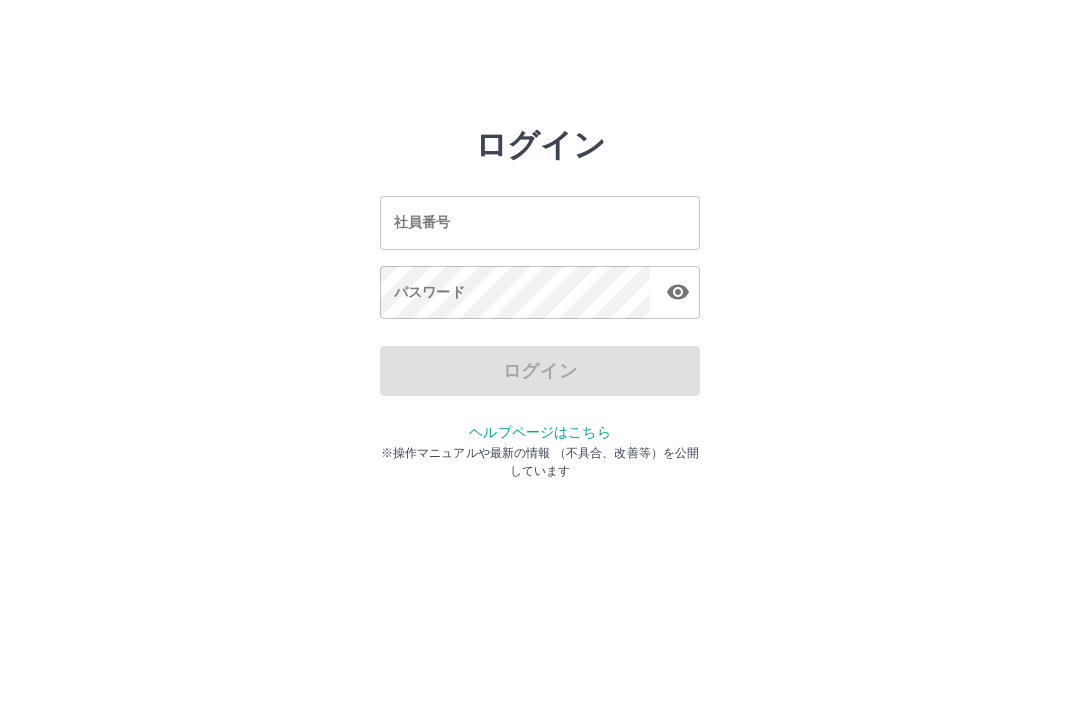 click on "社員番号 社員番号" at bounding box center [540, 222] 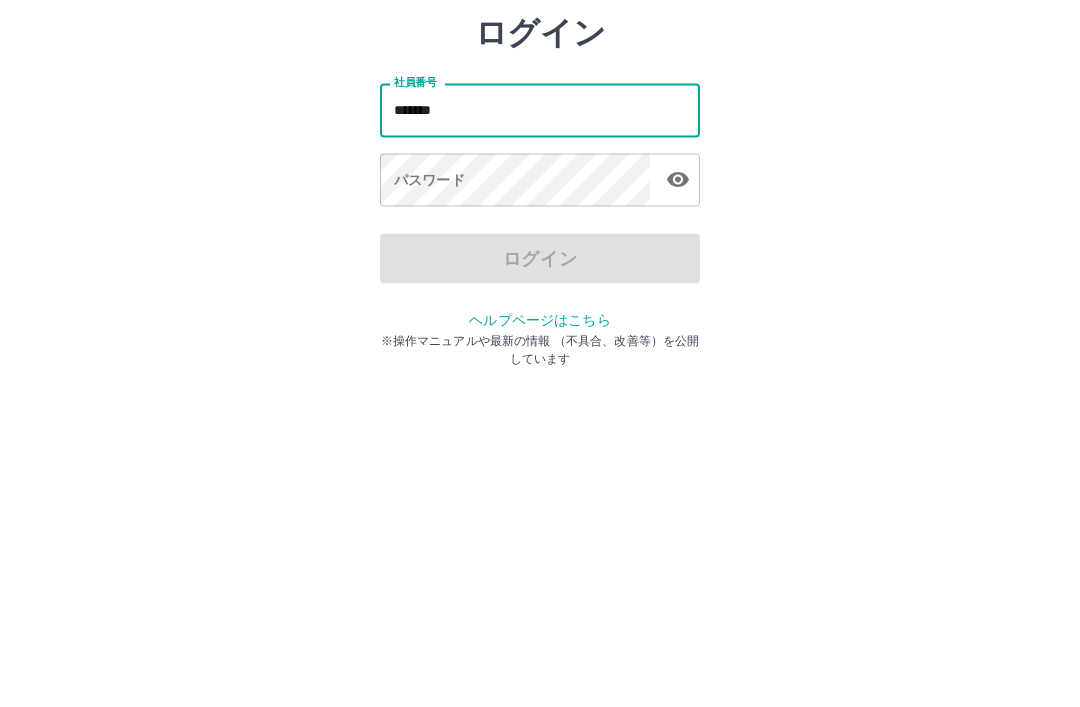 type on "*******" 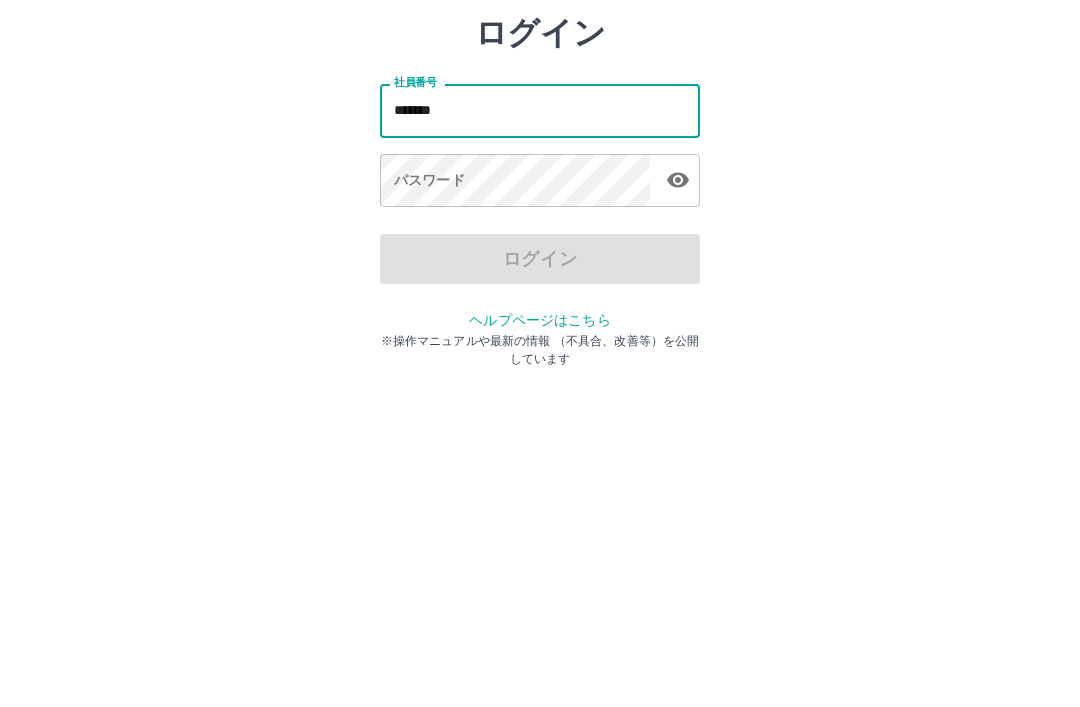 click on "パスワード パスワード" at bounding box center (540, 294) 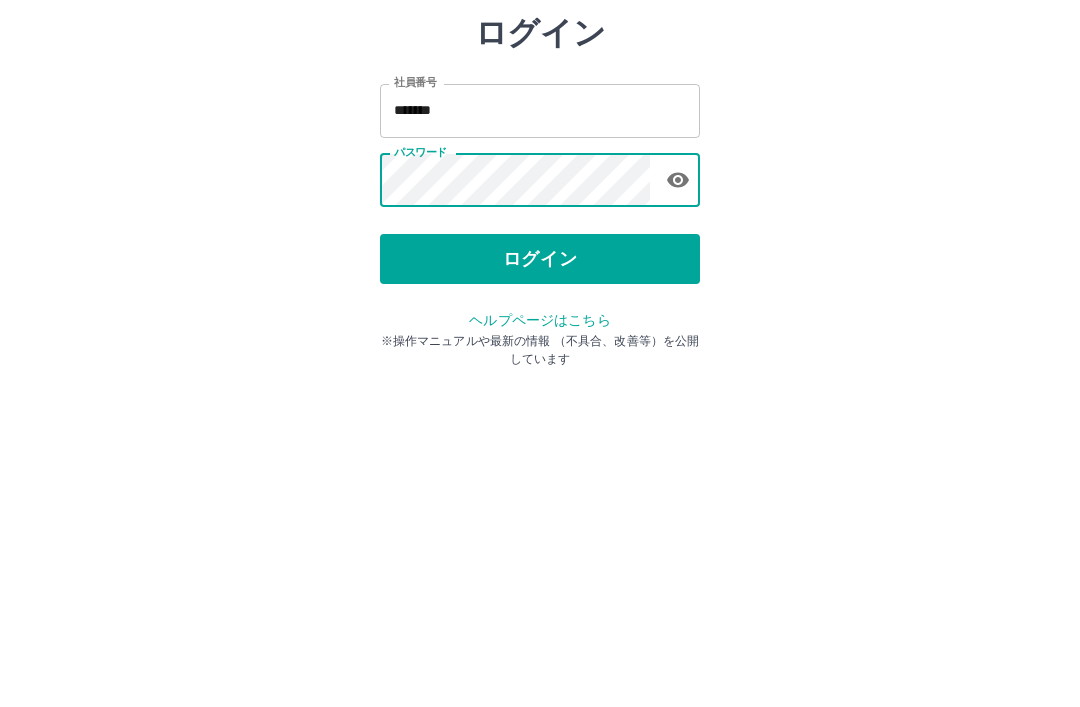click on "ログイン 社員番号 ******* 社員番号 パスワード パスワード ログイン ヘルプページはこちら ※操作マニュアルや最新の情報 （不具合、改善等）を公開しています" at bounding box center [540, 286] 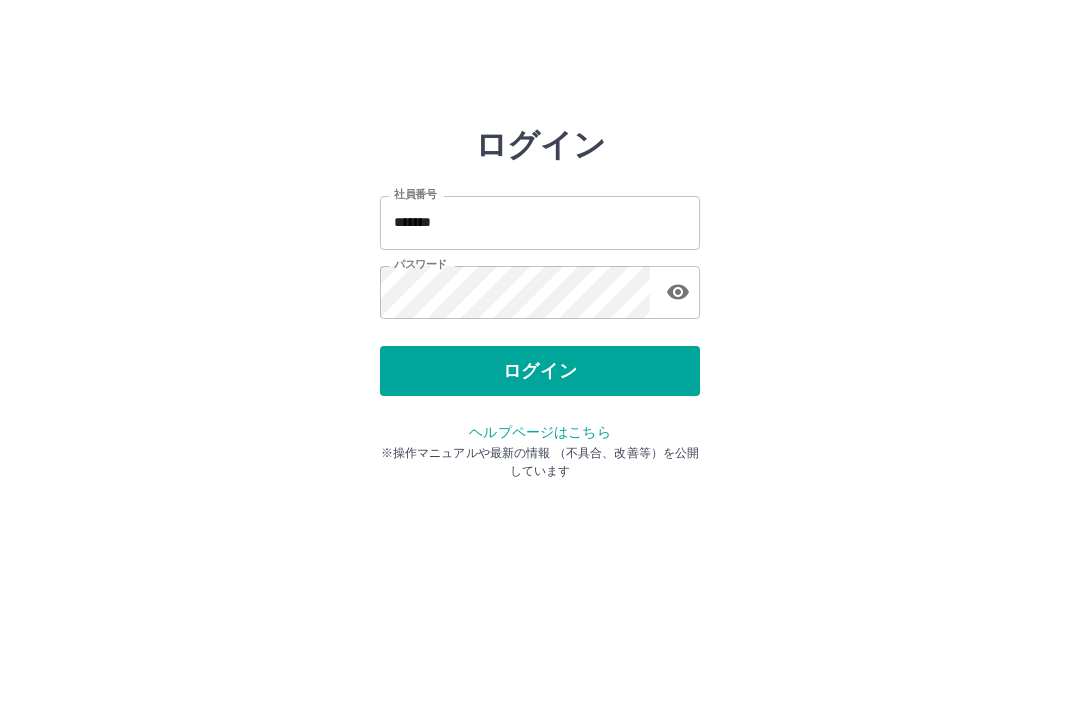 click on "ログイン" at bounding box center [540, 371] 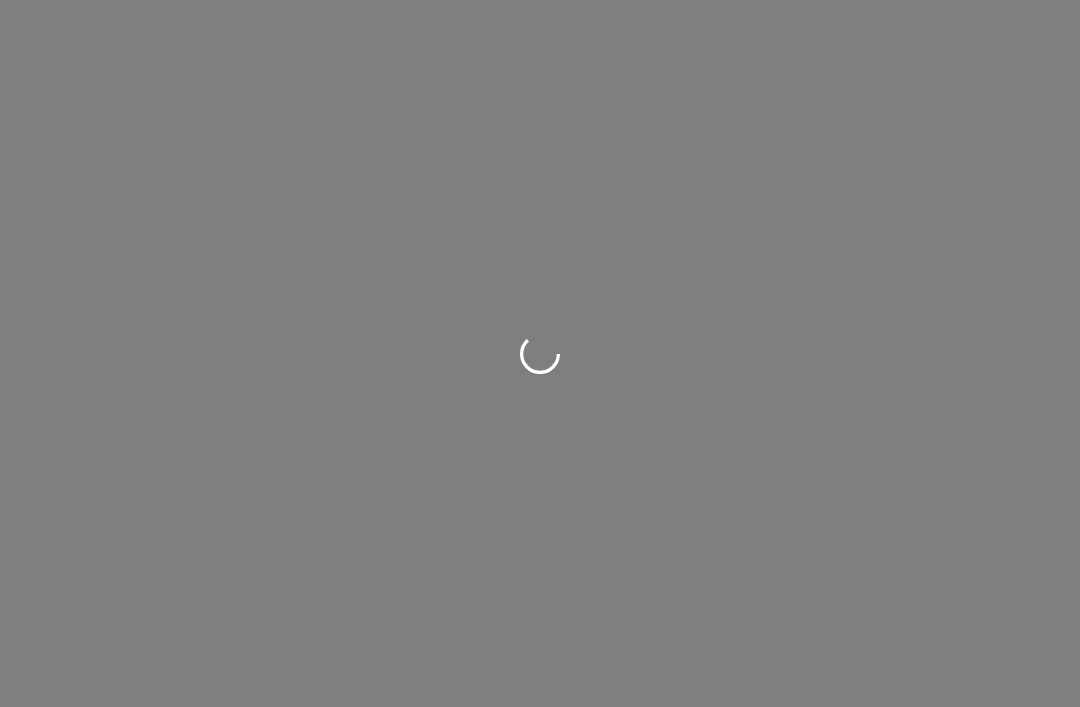scroll, scrollTop: 0, scrollLeft: 0, axis: both 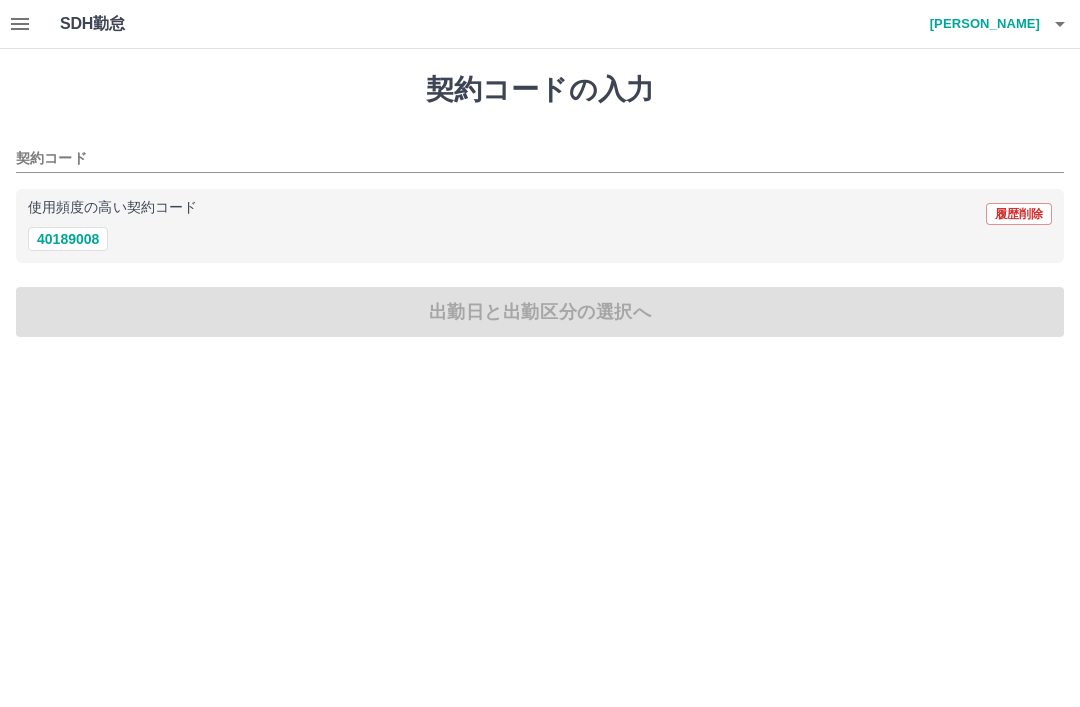 click on "40189008" at bounding box center (68, 239) 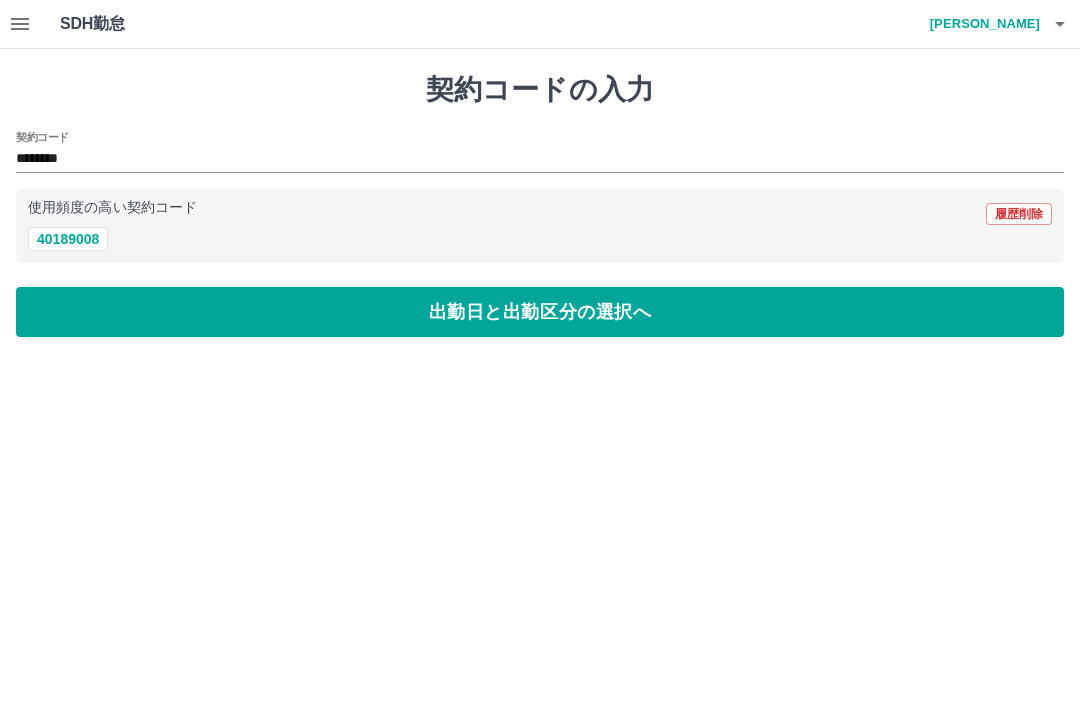 click on "出勤日と出勤区分の選択へ" at bounding box center (540, 312) 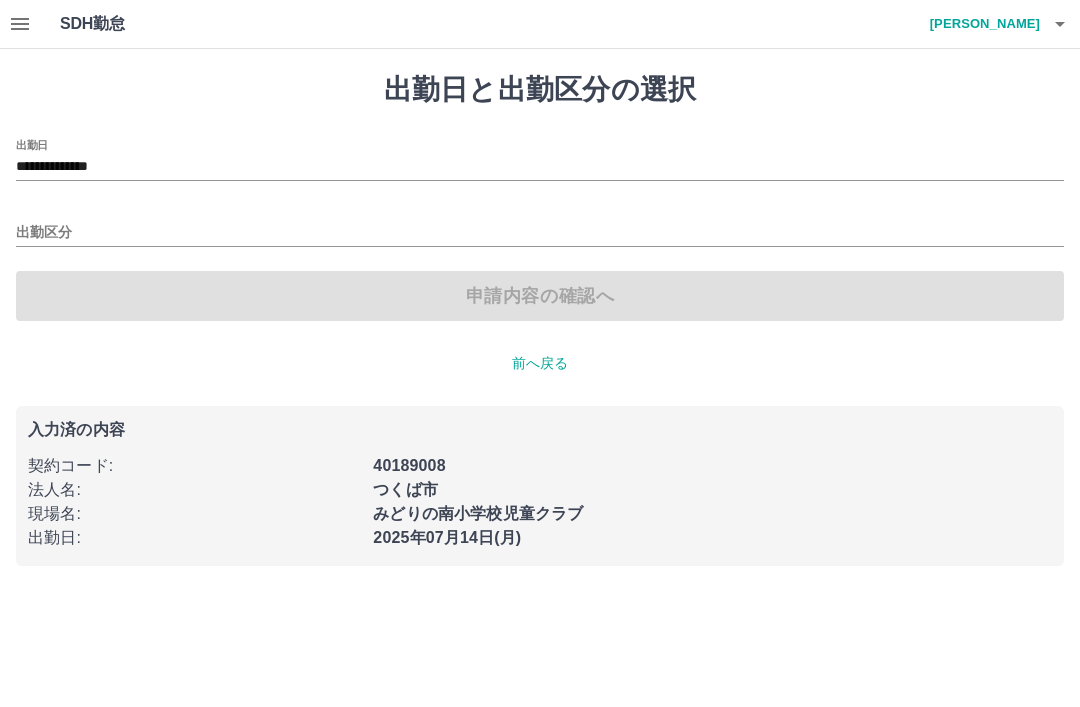 click on "出勤区分" at bounding box center [540, 233] 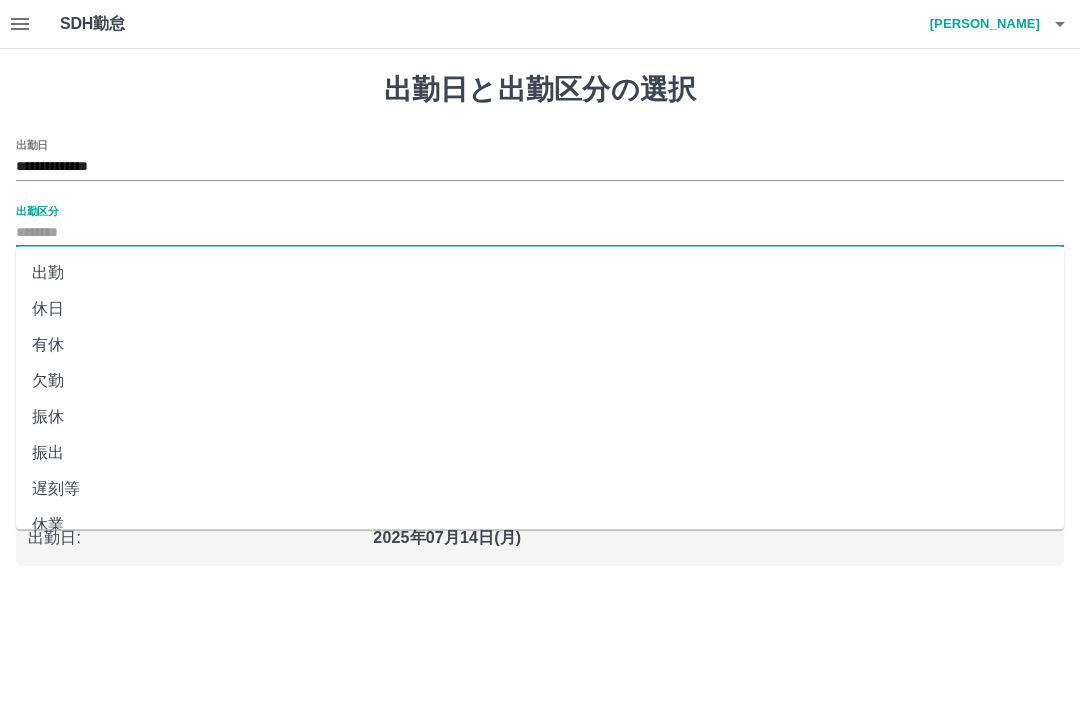 click on "出勤" at bounding box center [540, 273] 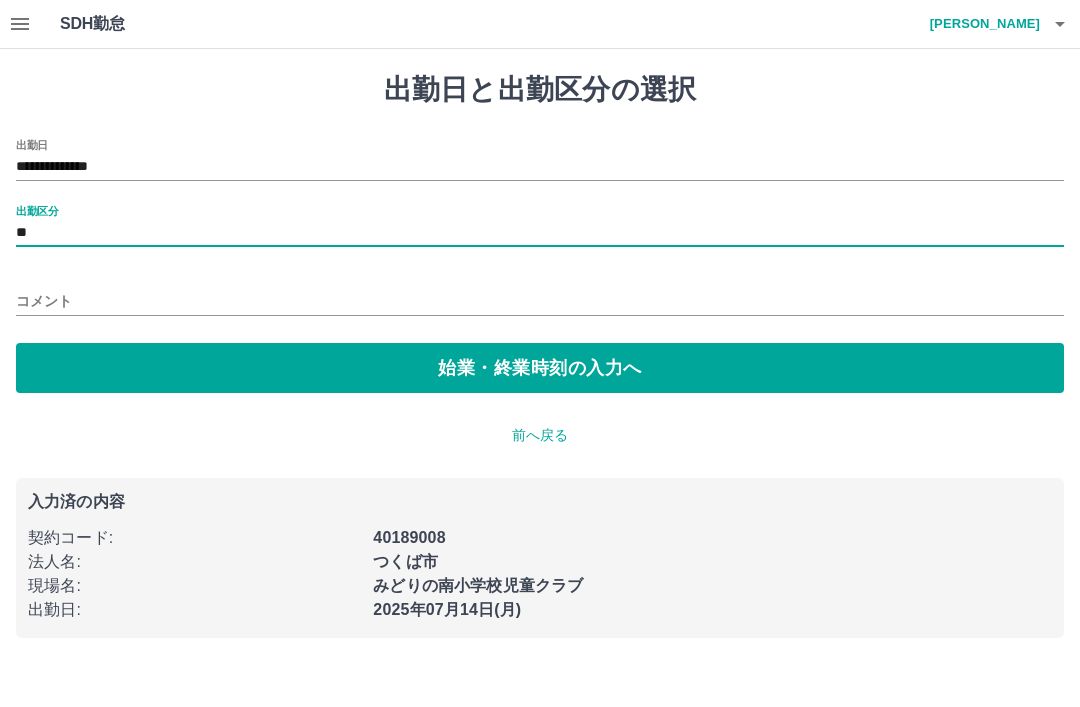click on "始業・終業時刻の入力へ" at bounding box center (540, 368) 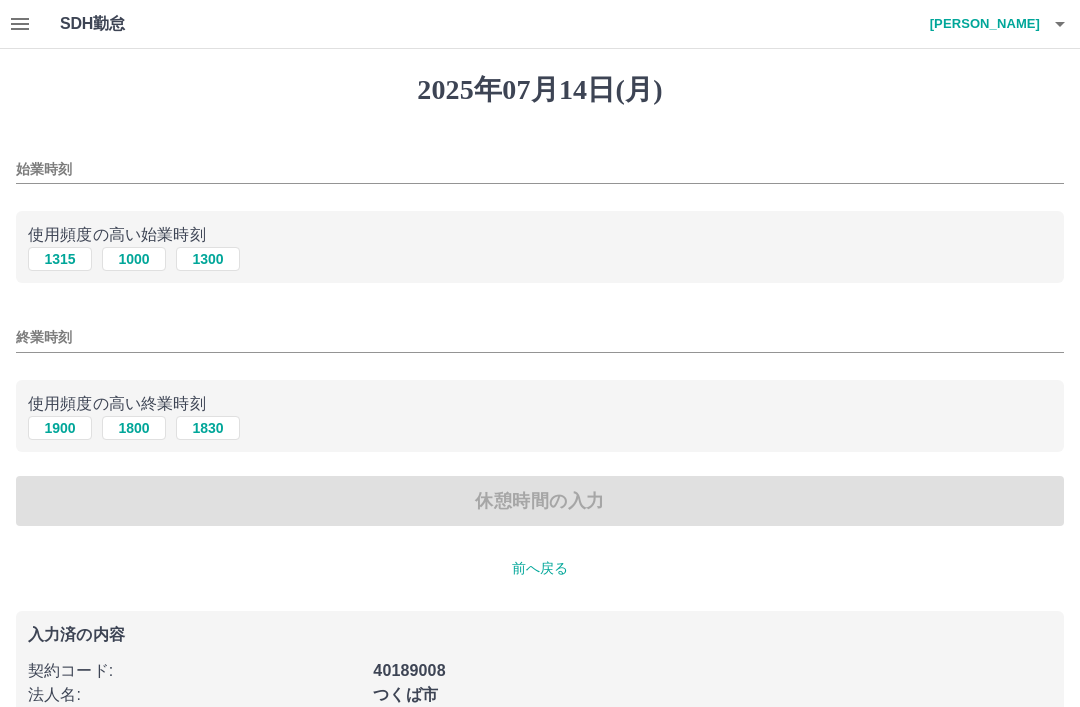 click on "1315" at bounding box center [60, 259] 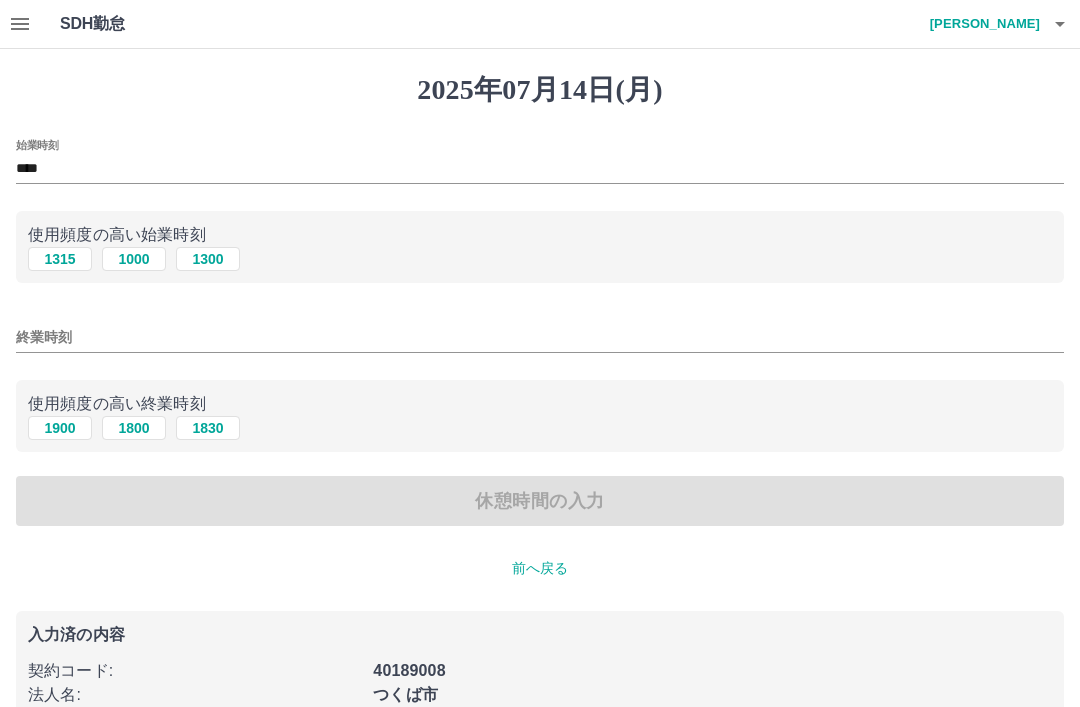 click on "1830" at bounding box center [208, 428] 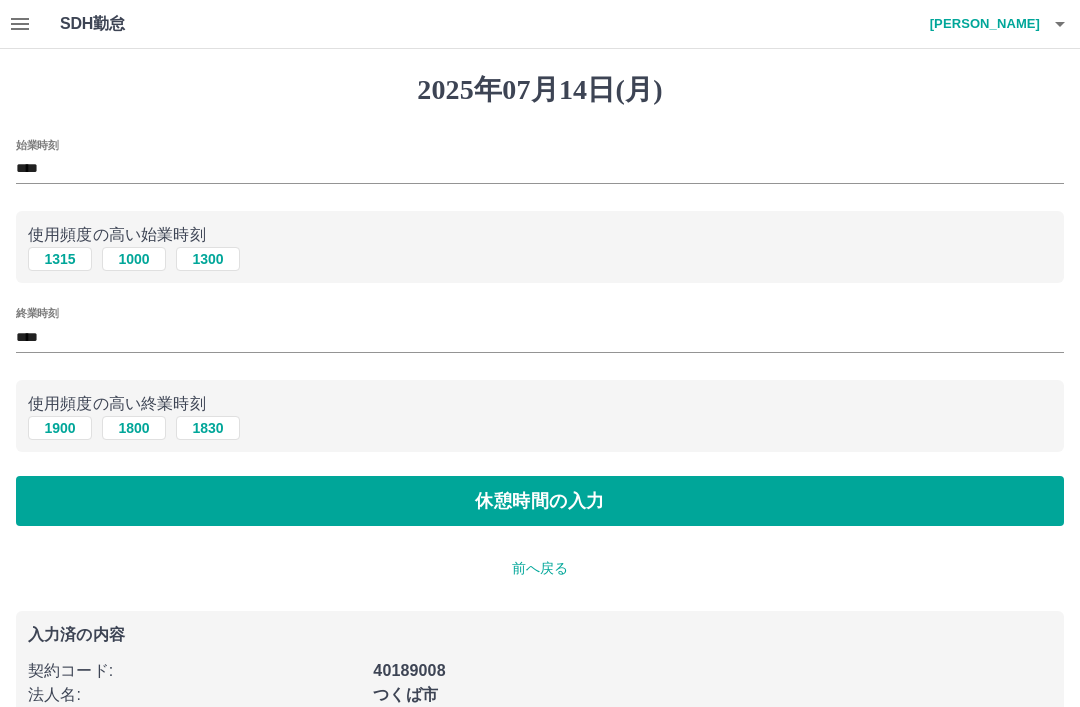 click on "休憩時間の入力" at bounding box center (540, 501) 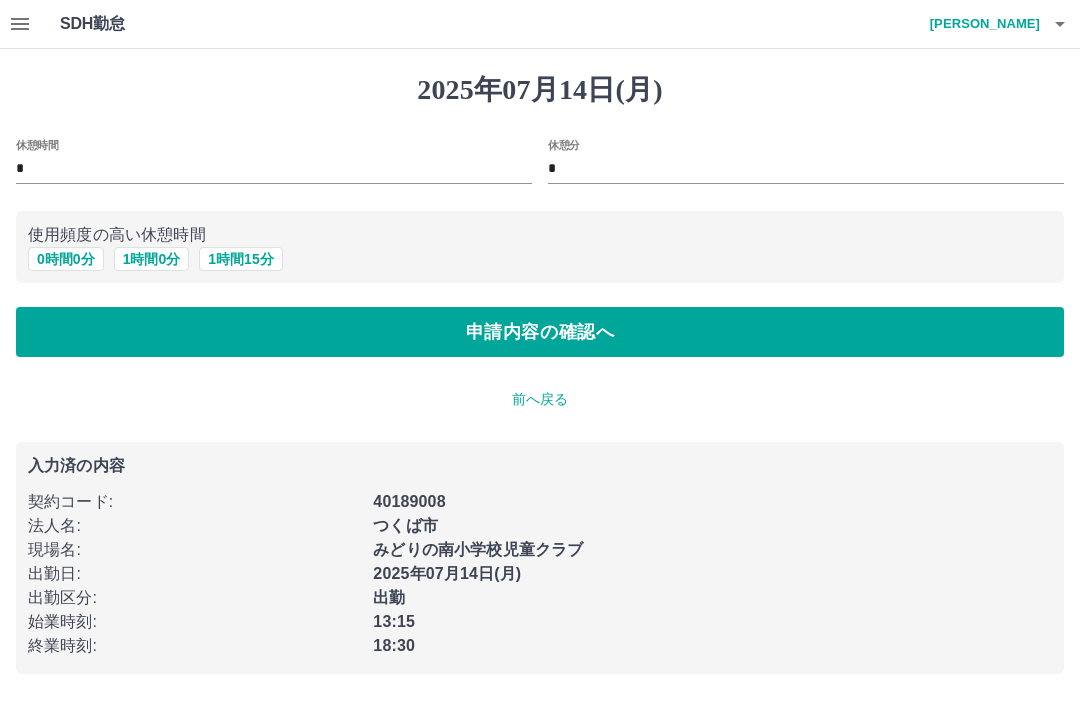 click on "申請内容の確認へ" at bounding box center [540, 332] 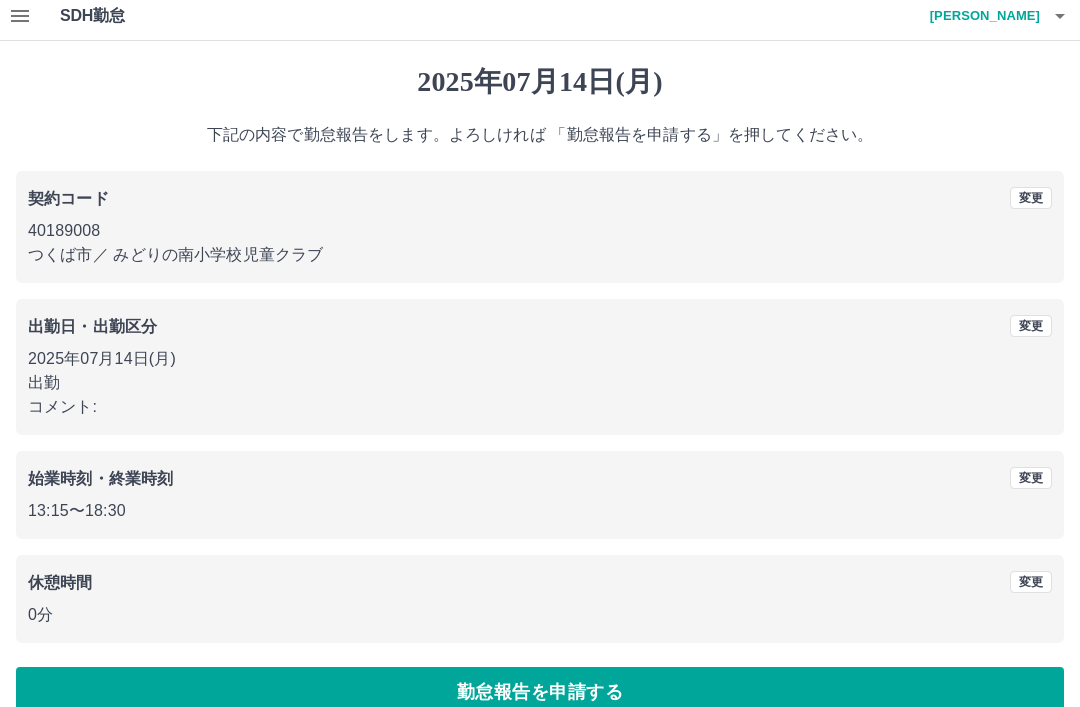 scroll, scrollTop: 41, scrollLeft: 0, axis: vertical 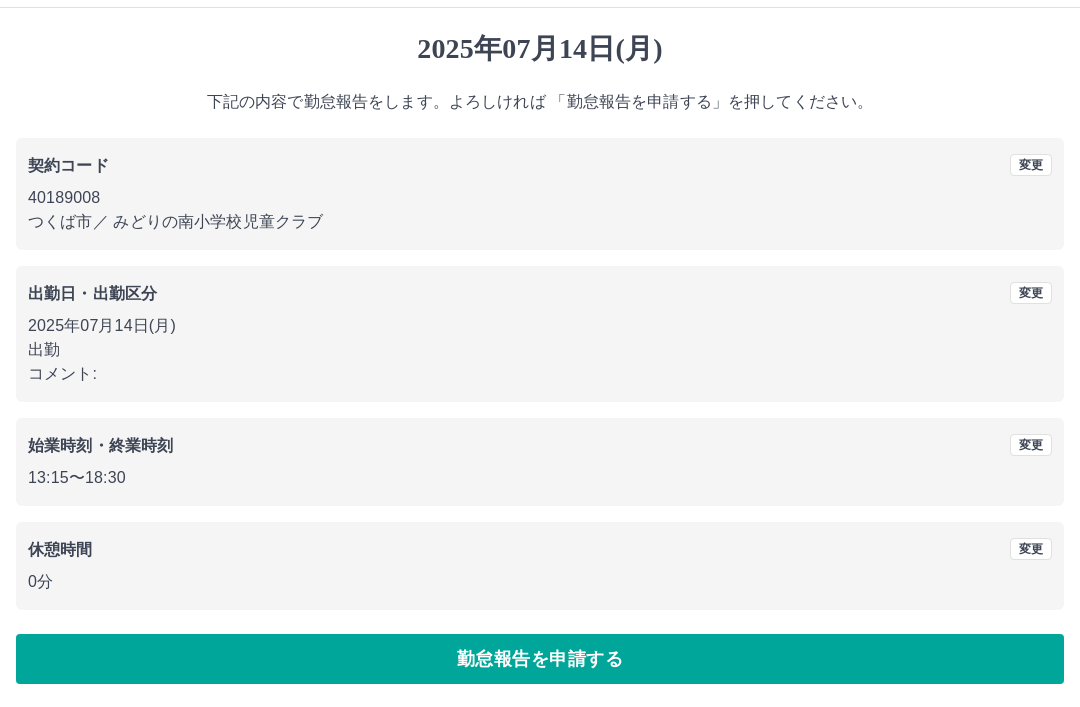 click on "勤怠報告を申請する" at bounding box center (540, 659) 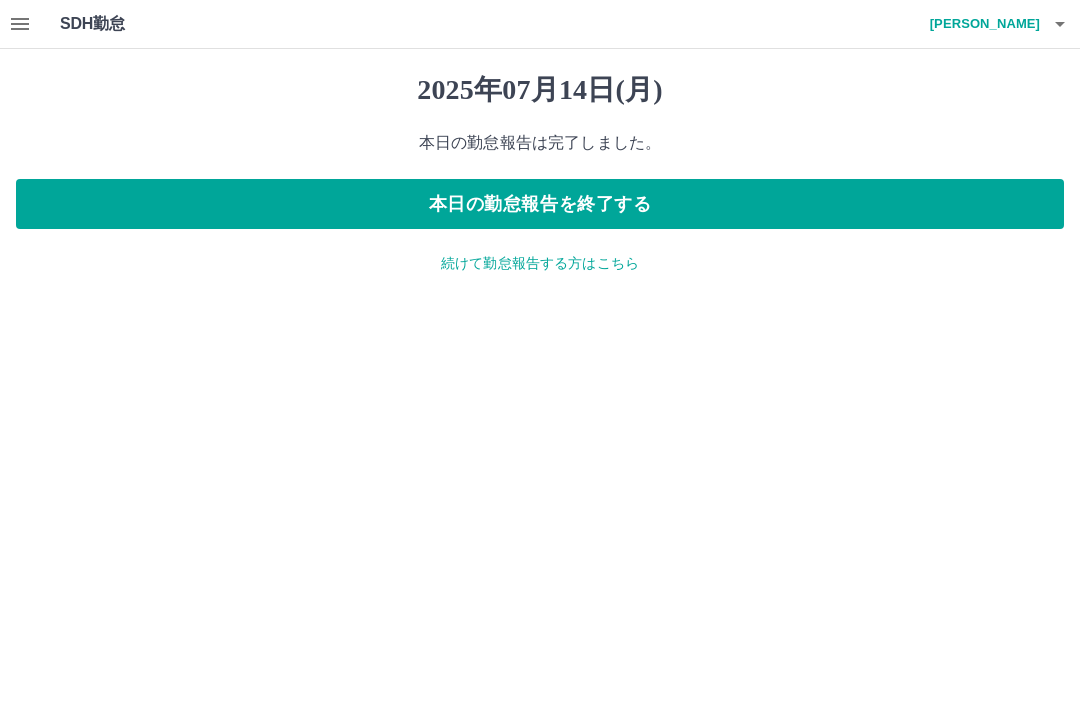 scroll, scrollTop: 0, scrollLeft: 0, axis: both 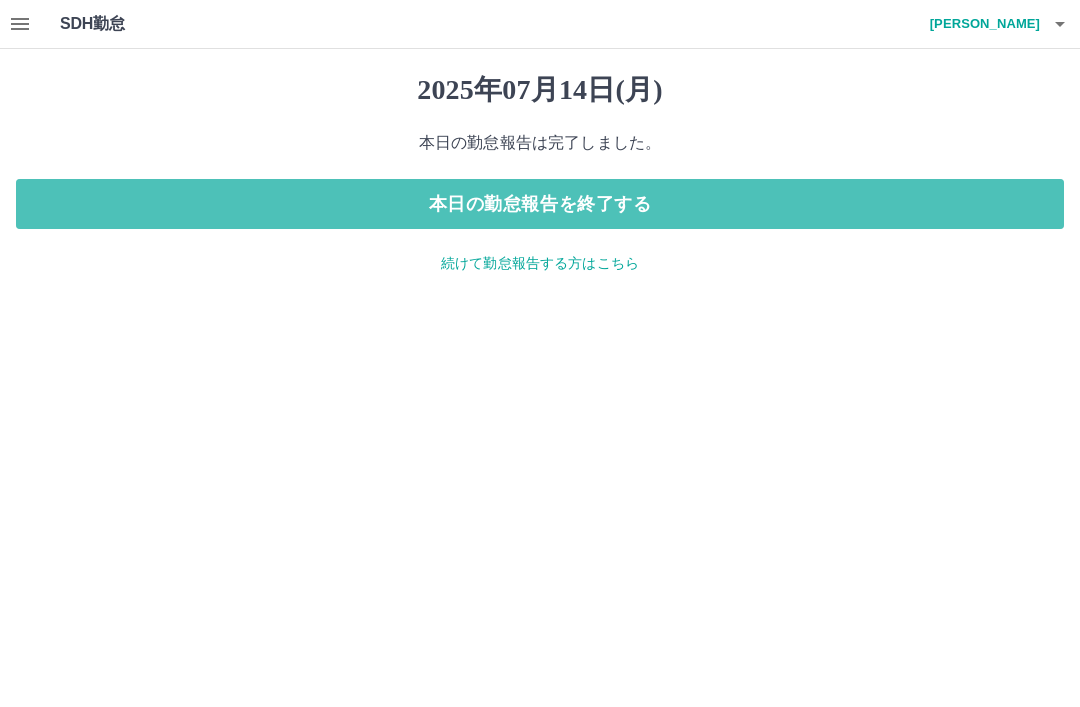 click on "本日の勤怠報告を終了する" at bounding box center (540, 204) 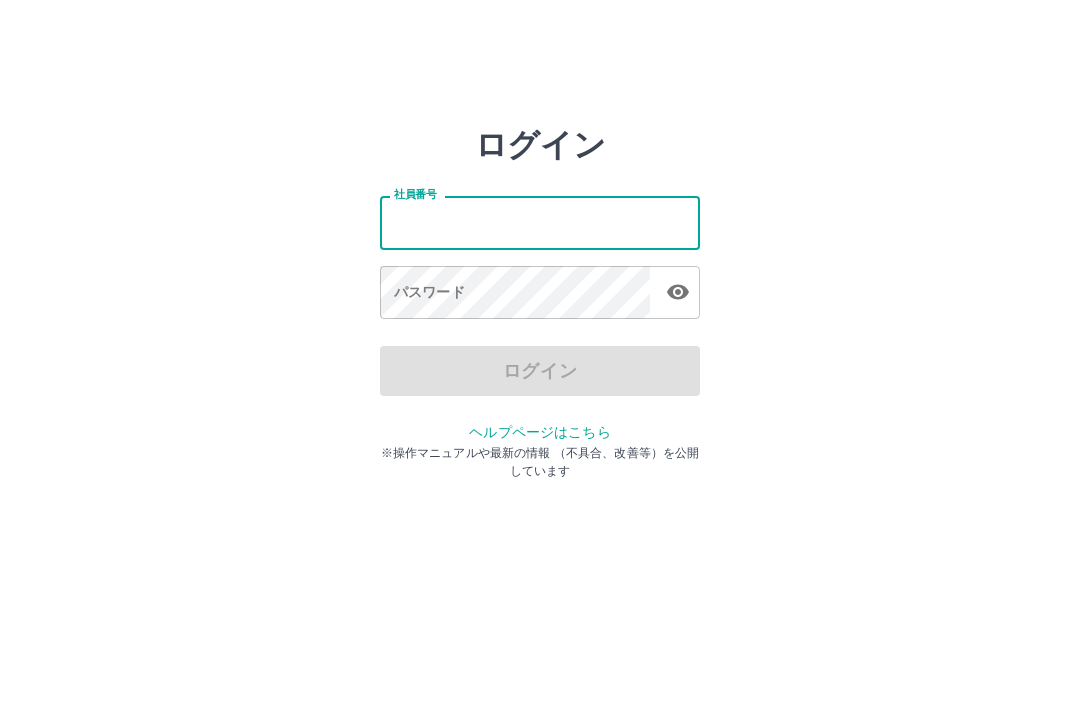 scroll, scrollTop: 0, scrollLeft: 0, axis: both 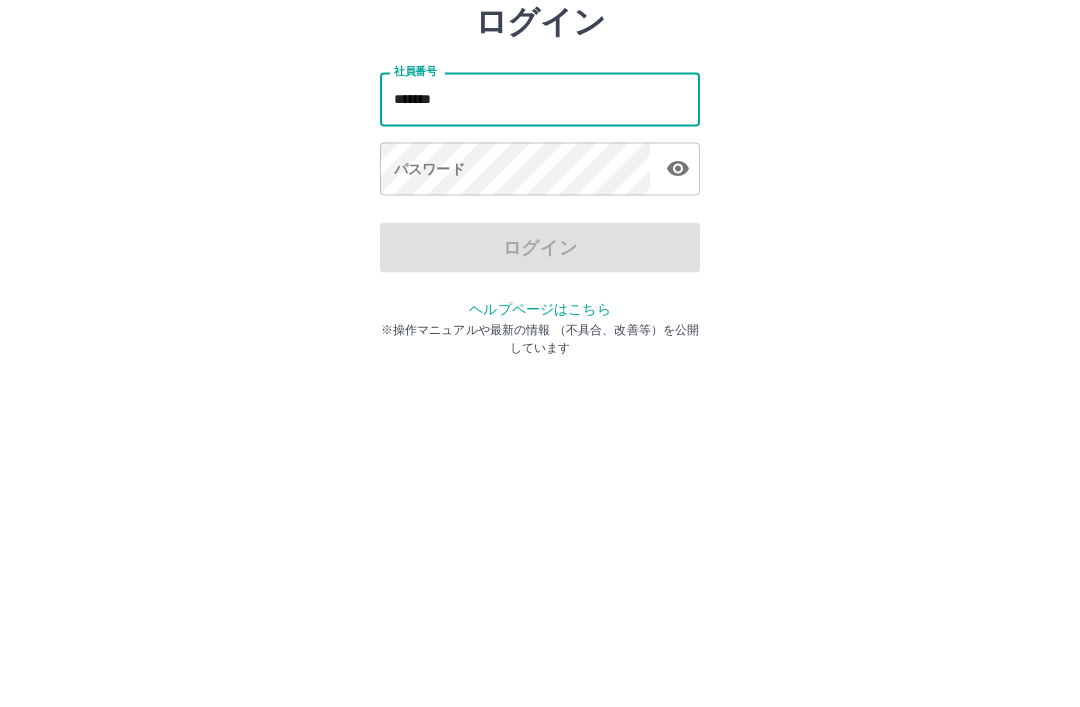 click 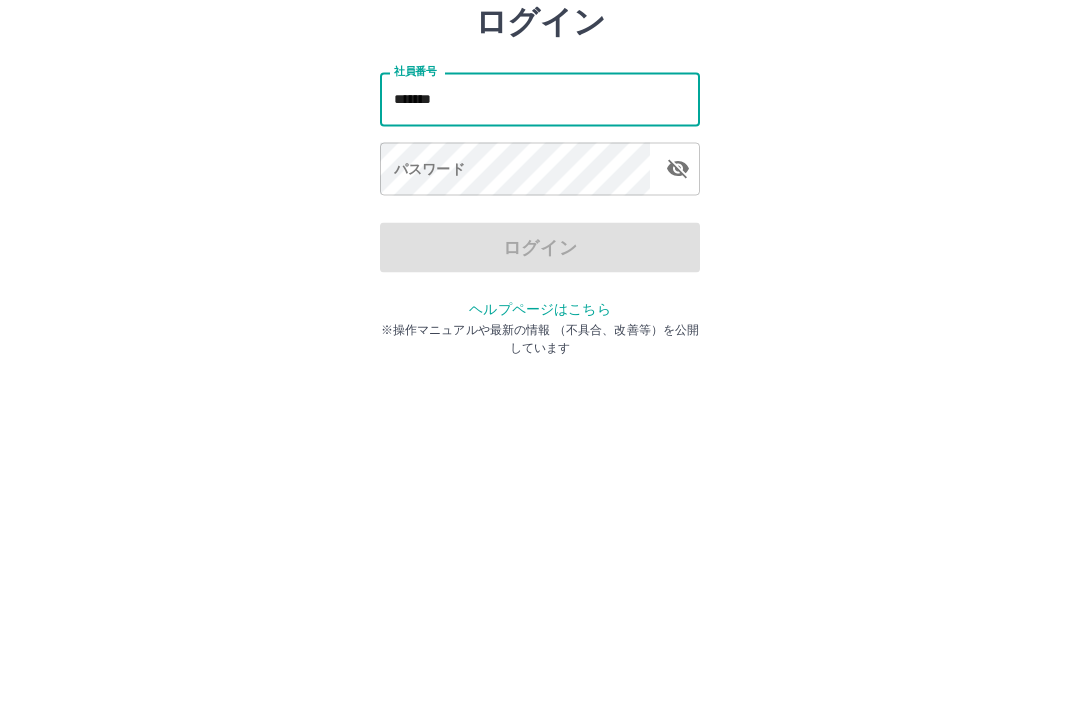 type on "*******" 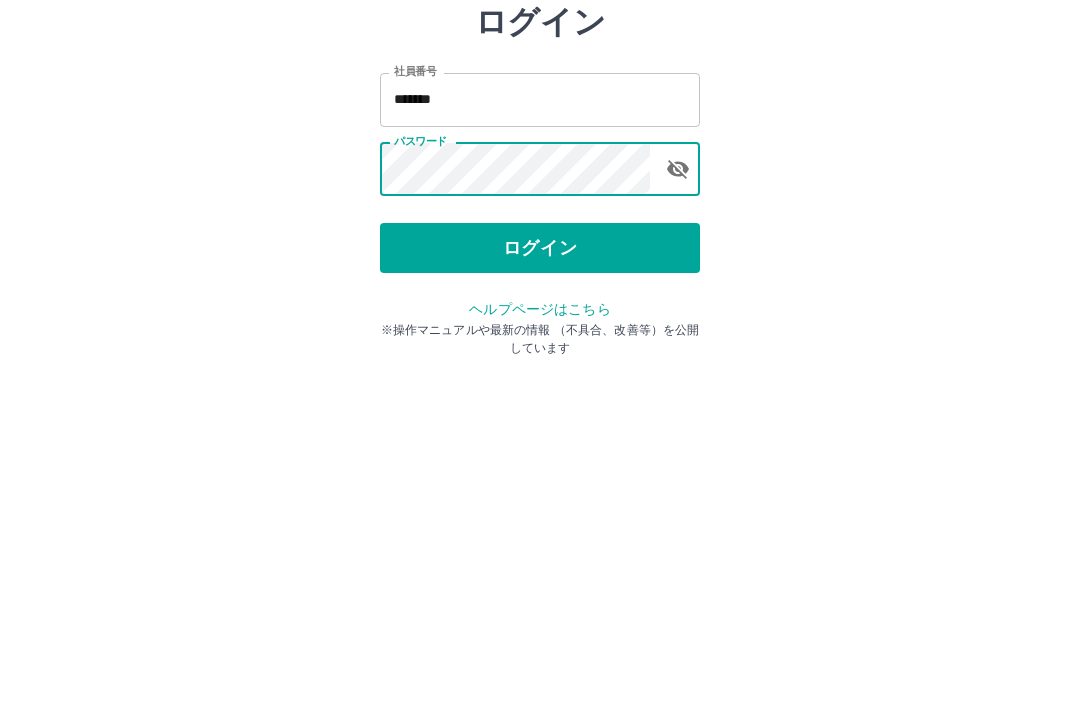 click on "ログイン" at bounding box center (540, 371) 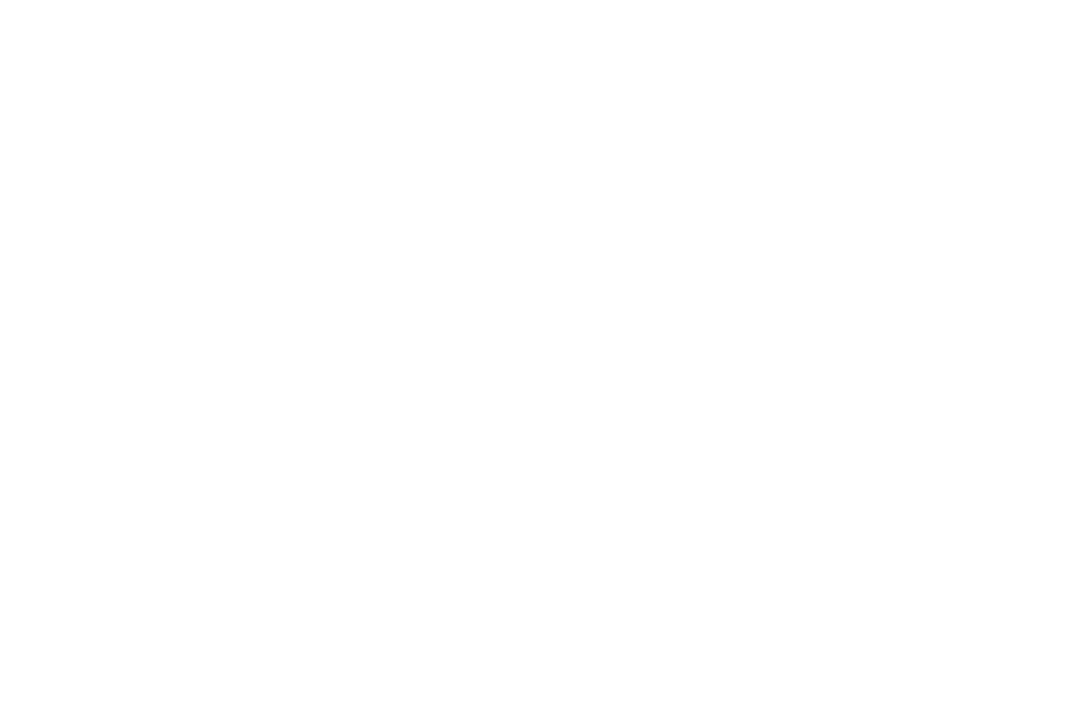 scroll, scrollTop: 0, scrollLeft: 0, axis: both 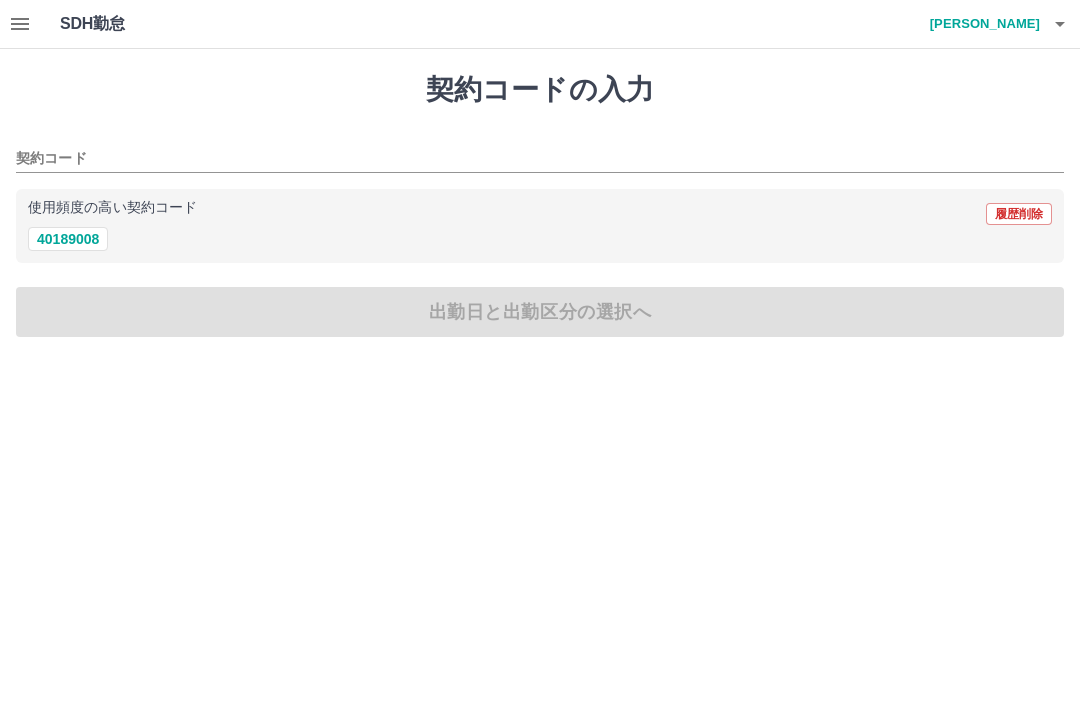 click on "40189008" at bounding box center (68, 239) 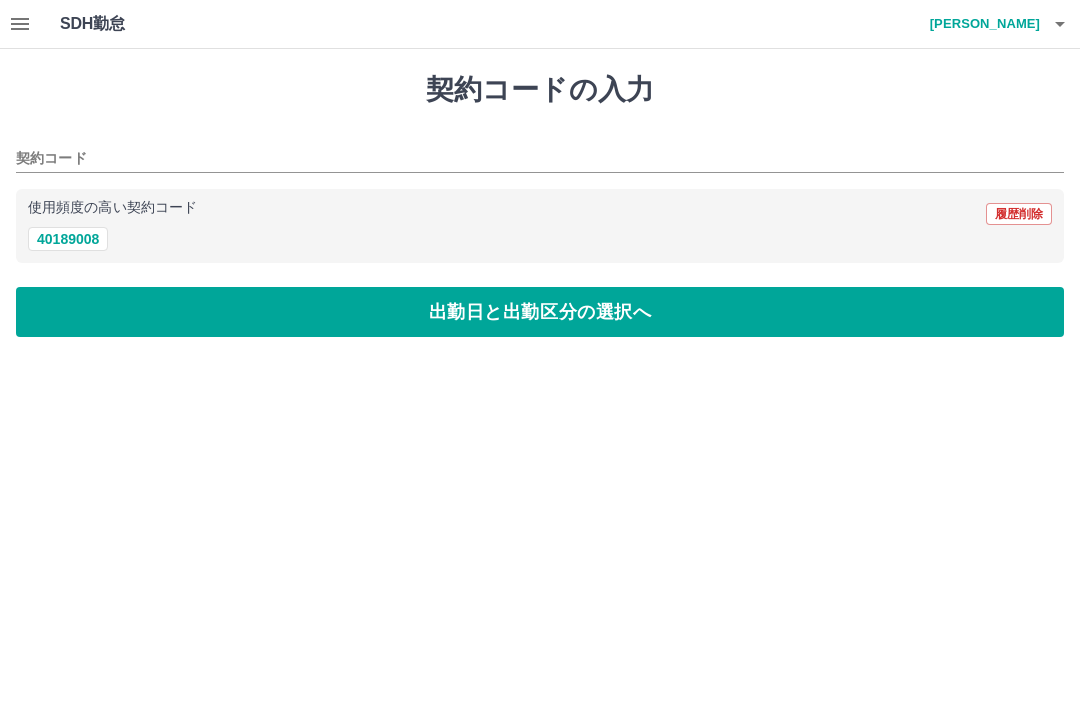 type on "********" 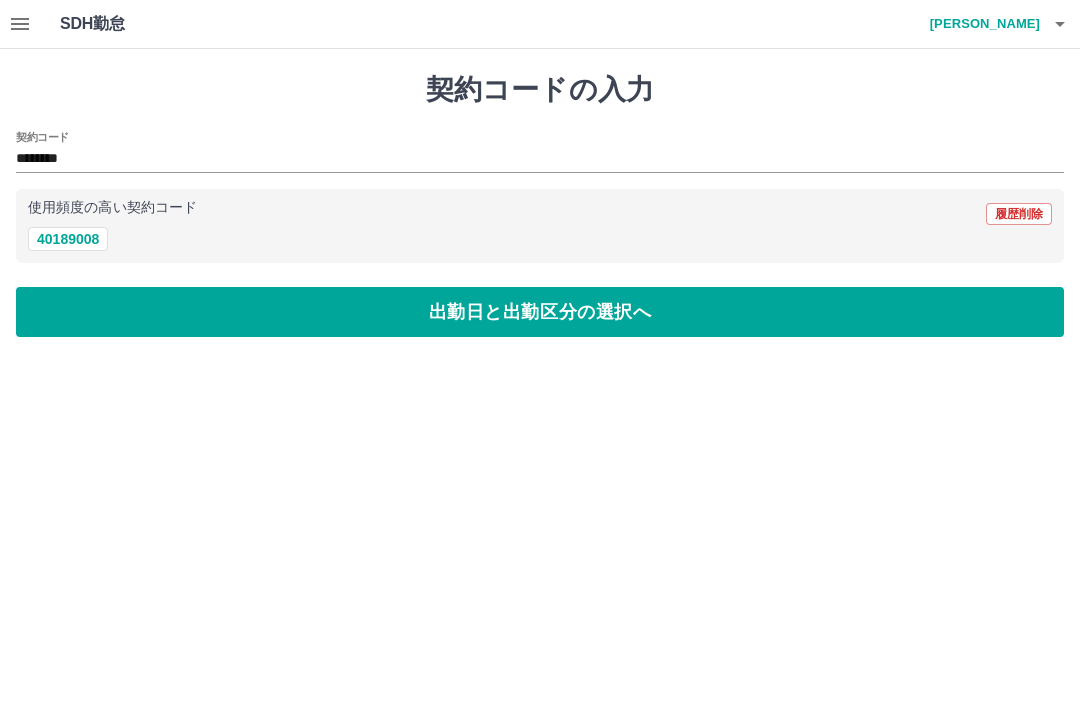 click on "出勤日と出勤区分の選択へ" at bounding box center [540, 312] 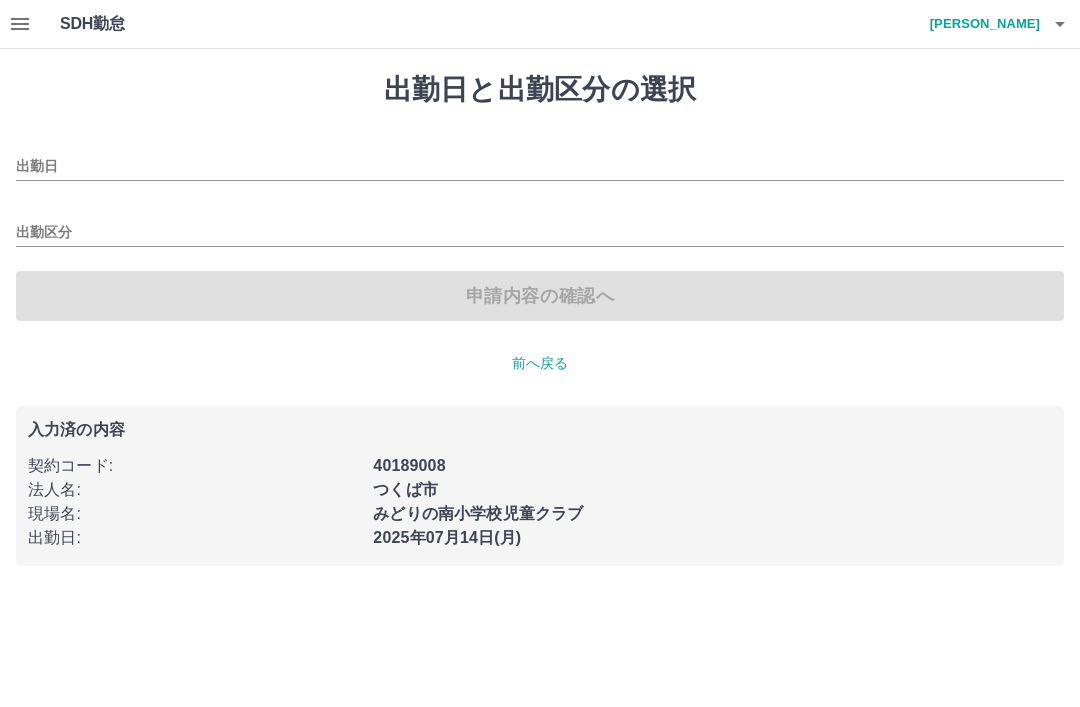 type on "**********" 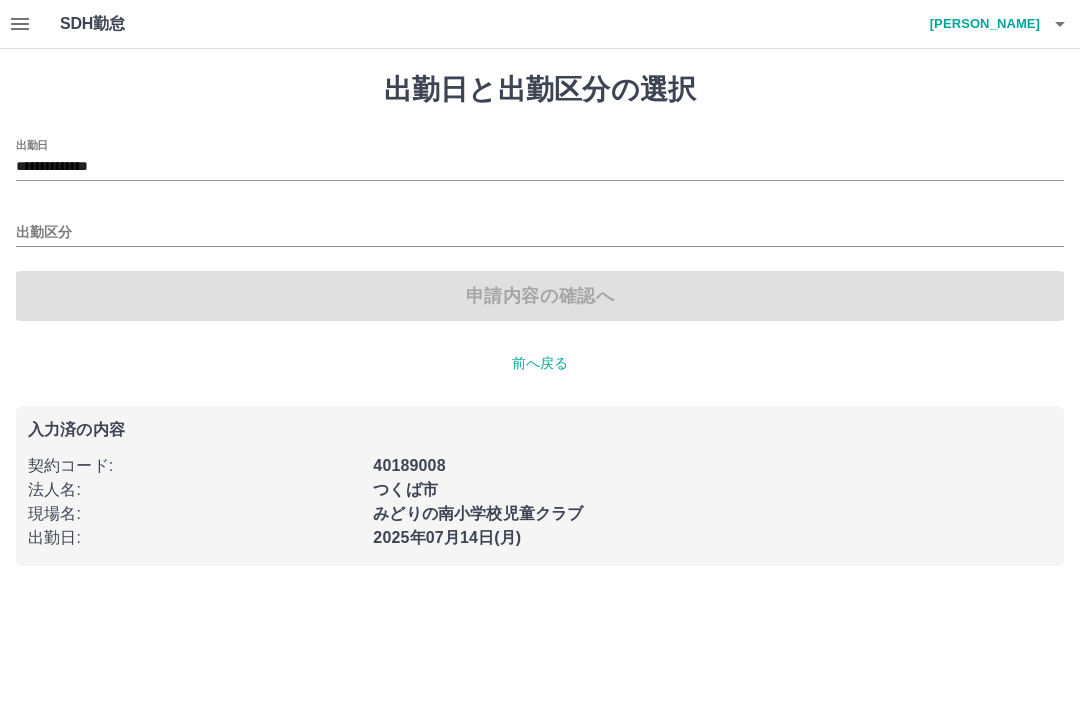 click on "出勤区分" at bounding box center [540, 226] 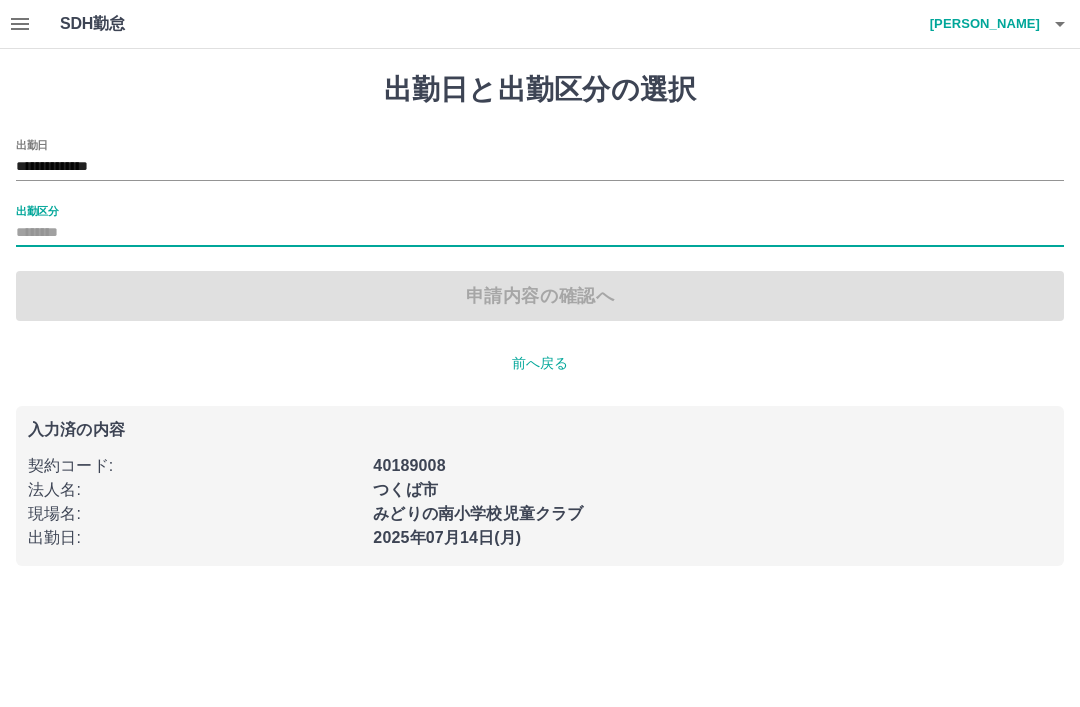 click on "出勤区分" at bounding box center [540, 226] 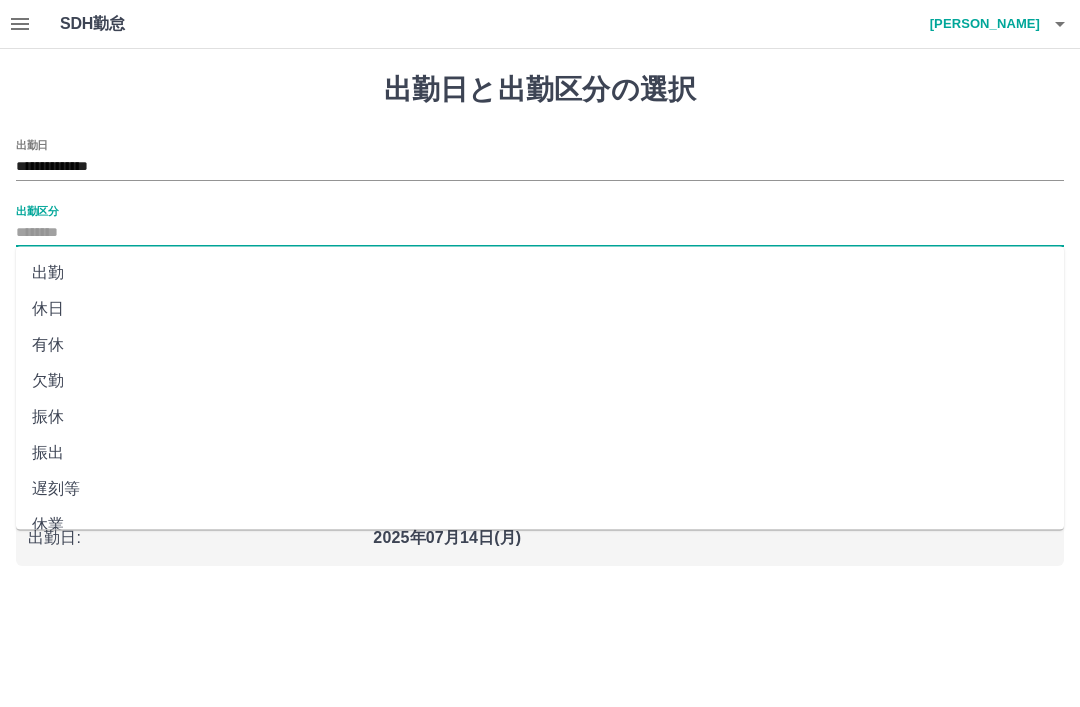 click on "出勤" at bounding box center [540, 273] 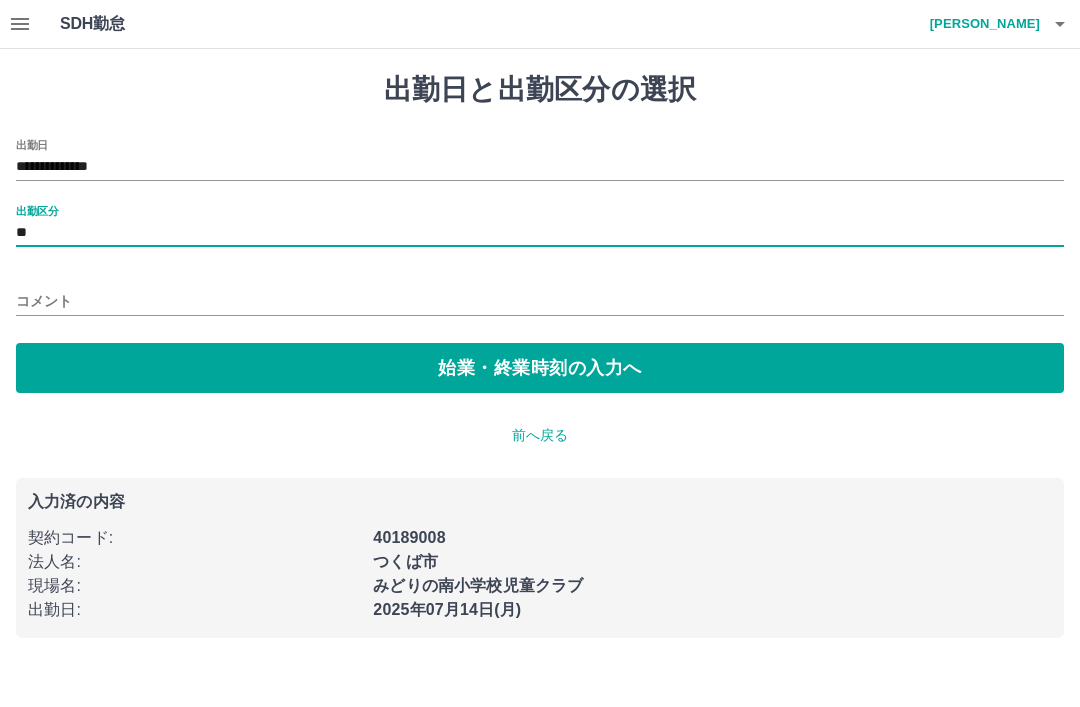 click on "始業・終業時刻の入力へ" at bounding box center (540, 368) 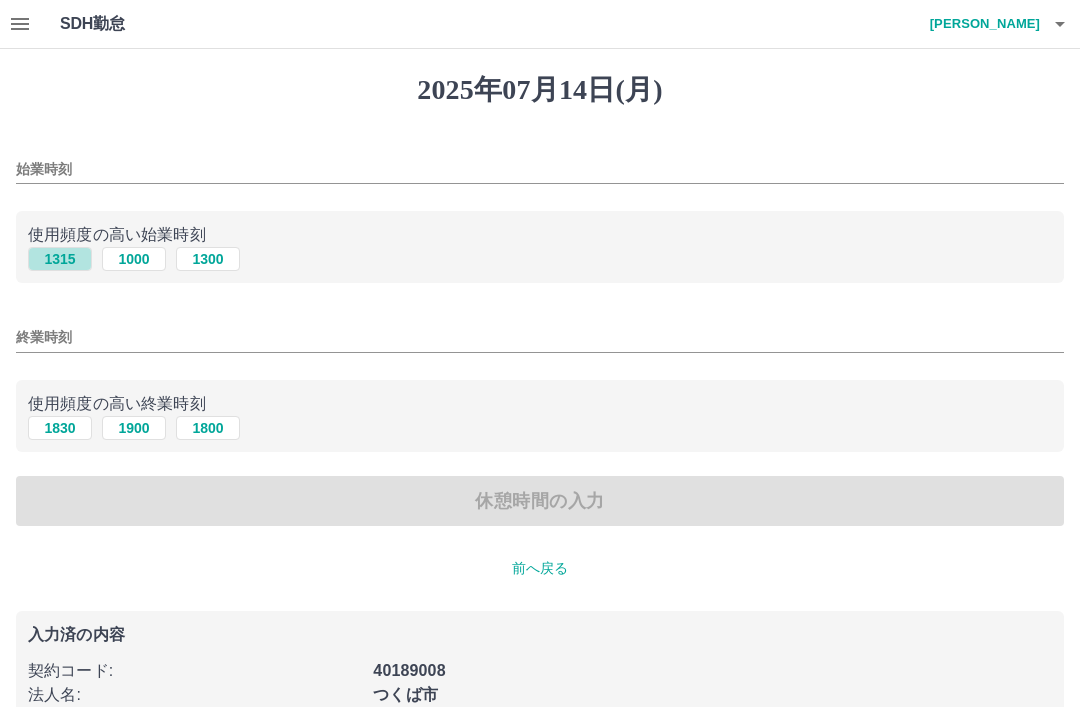 click on "1315" at bounding box center [60, 259] 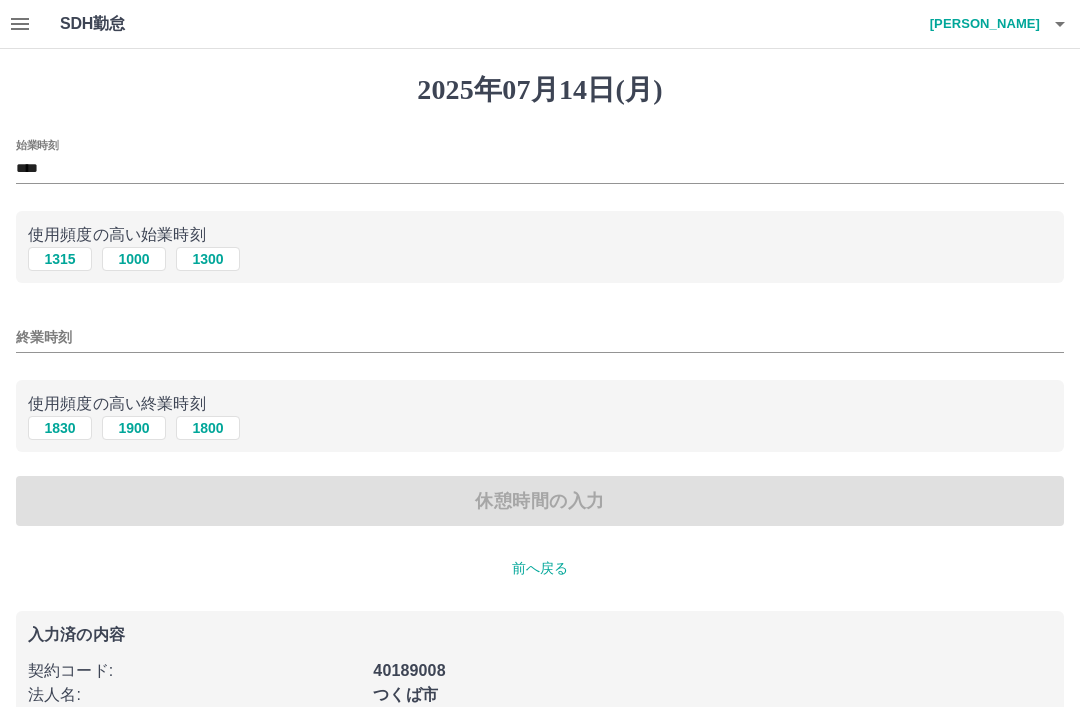 click on "1900" at bounding box center (134, 428) 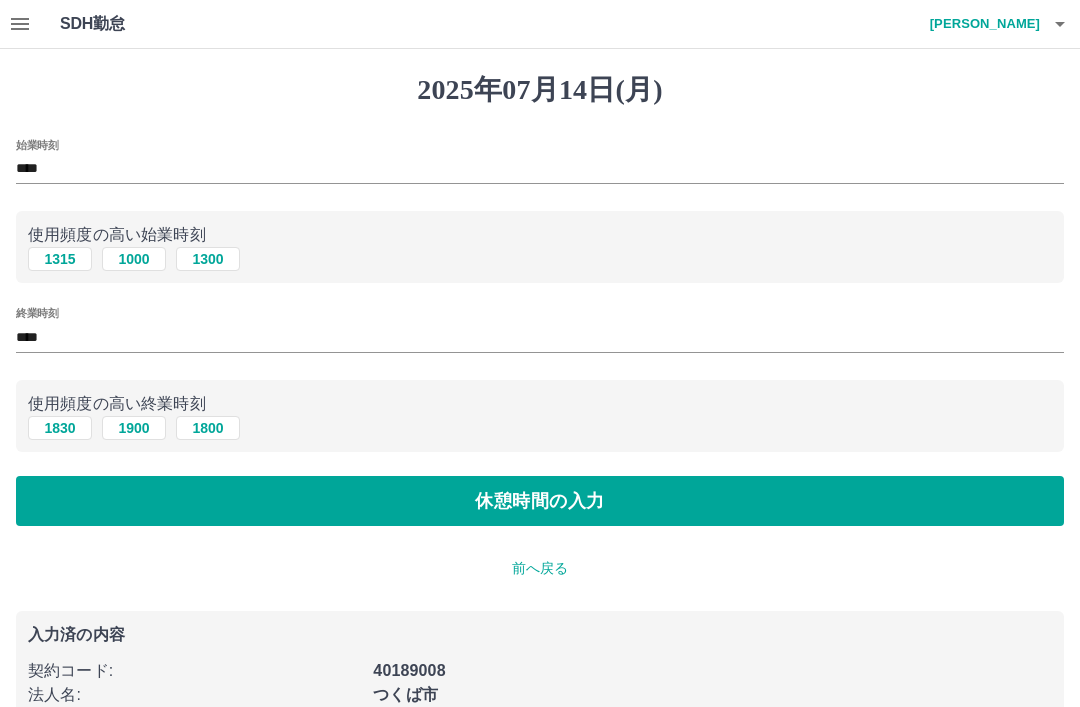 click on "休憩時間の入力" at bounding box center (540, 501) 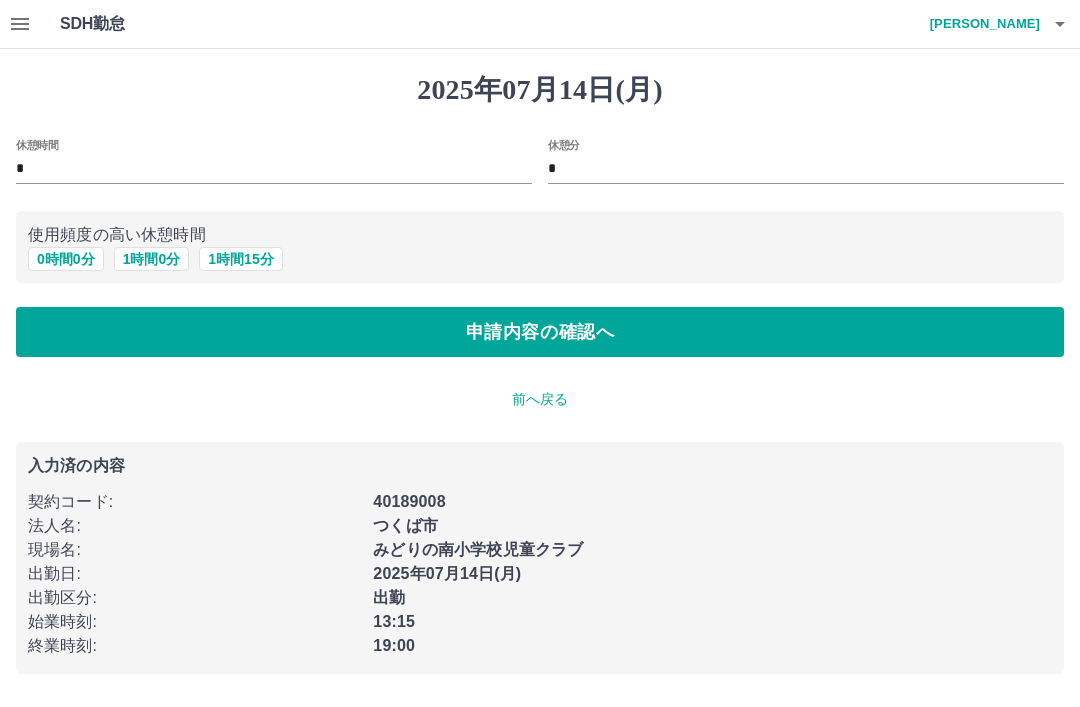 click on "0 時間 0 分" at bounding box center (66, 259) 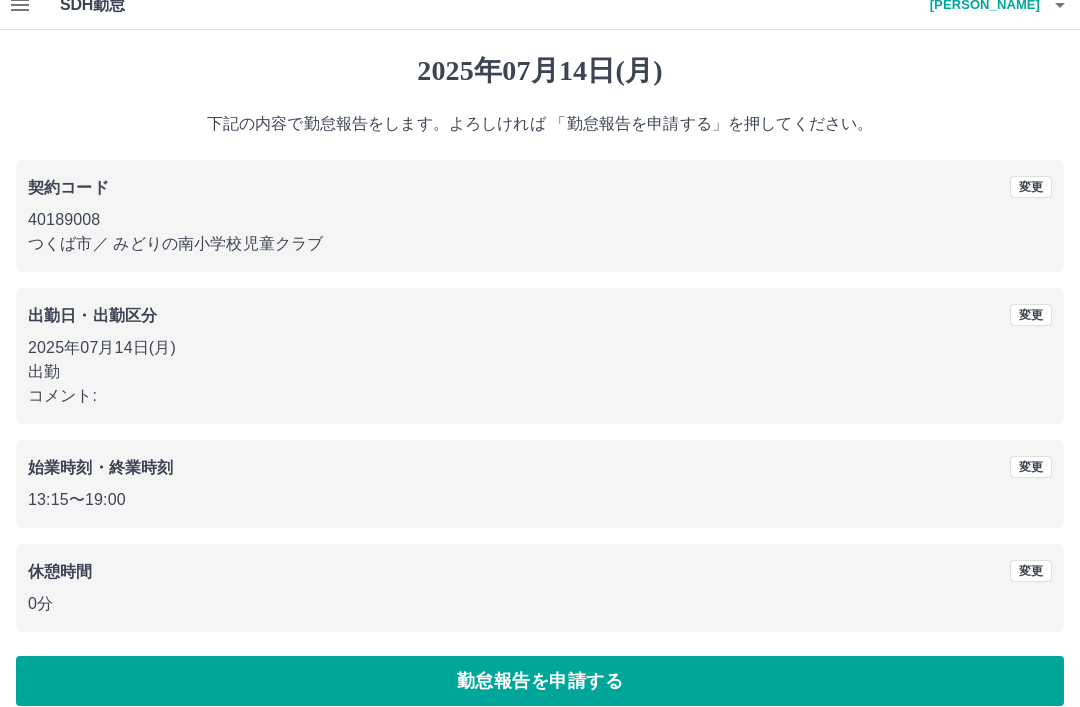 scroll, scrollTop: 41, scrollLeft: 0, axis: vertical 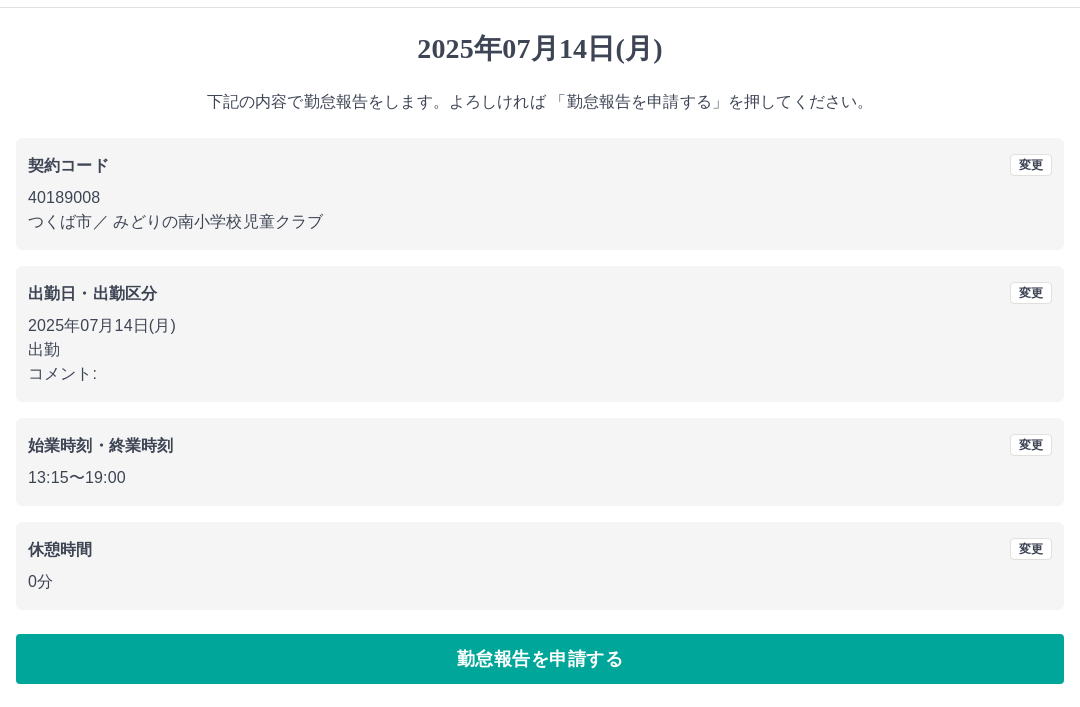 click on "勤怠報告を申請する" at bounding box center (540, 659) 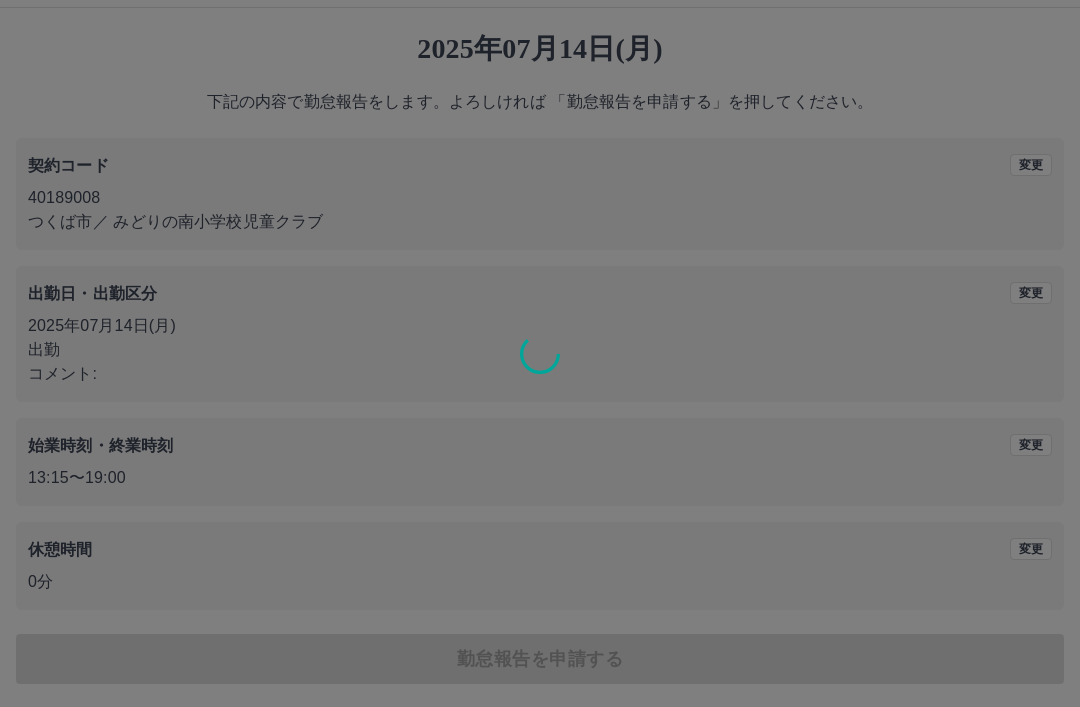 scroll, scrollTop: 0, scrollLeft: 0, axis: both 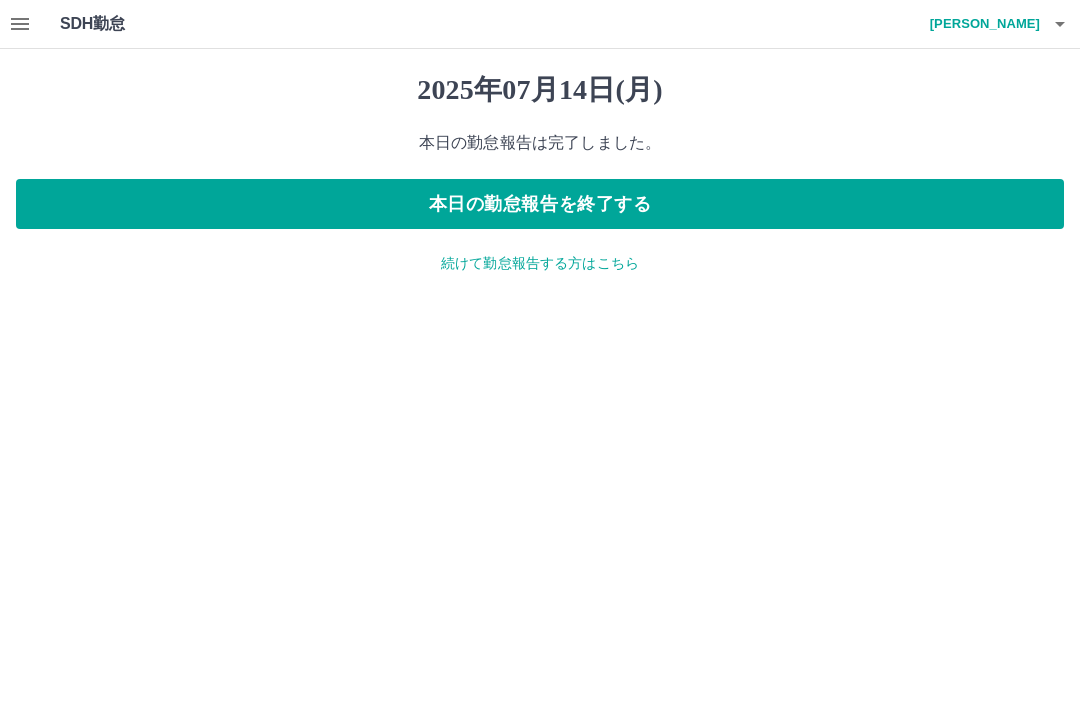 click on "本日の勤怠報告を終了する" at bounding box center (540, 204) 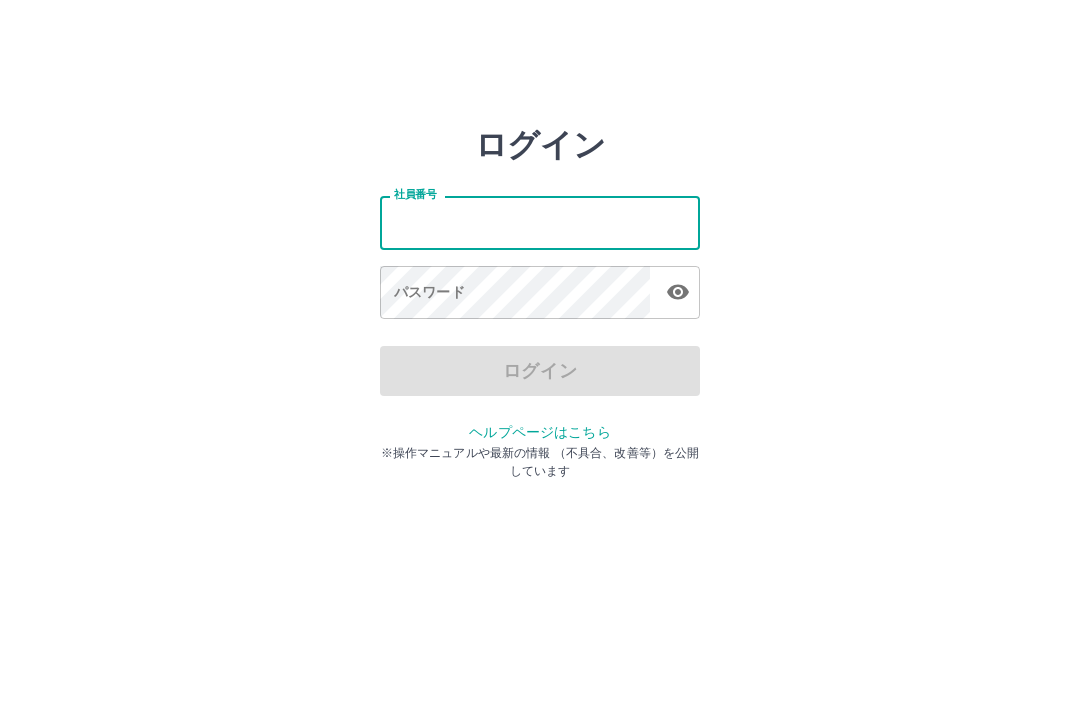 scroll, scrollTop: 0, scrollLeft: 0, axis: both 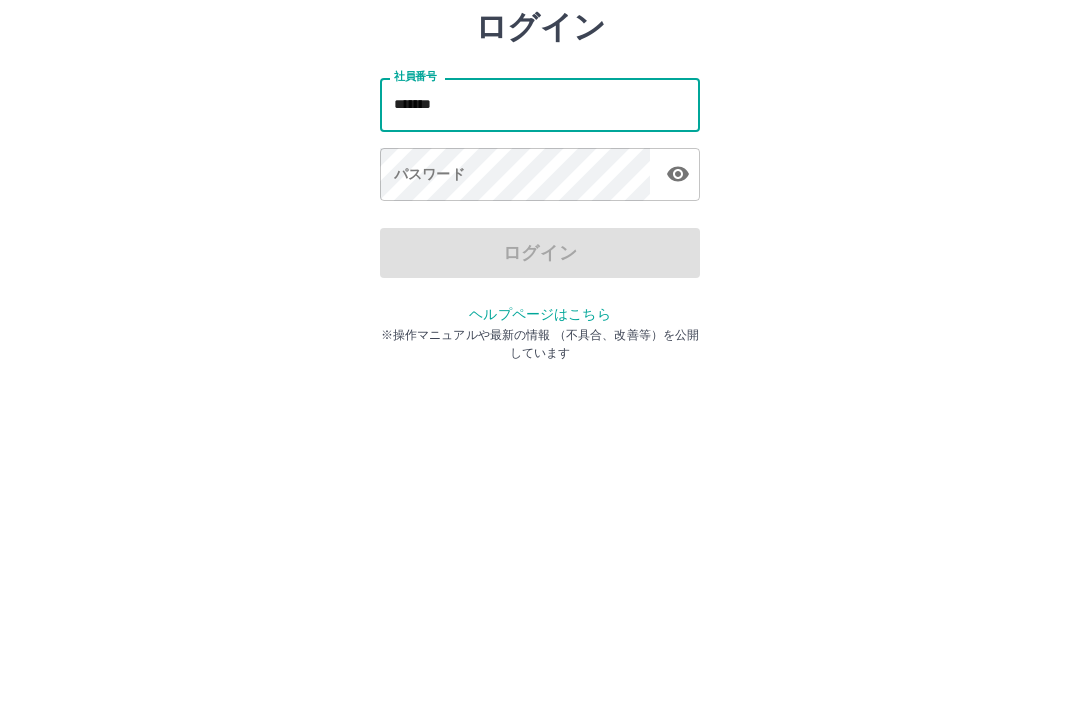 type on "*******" 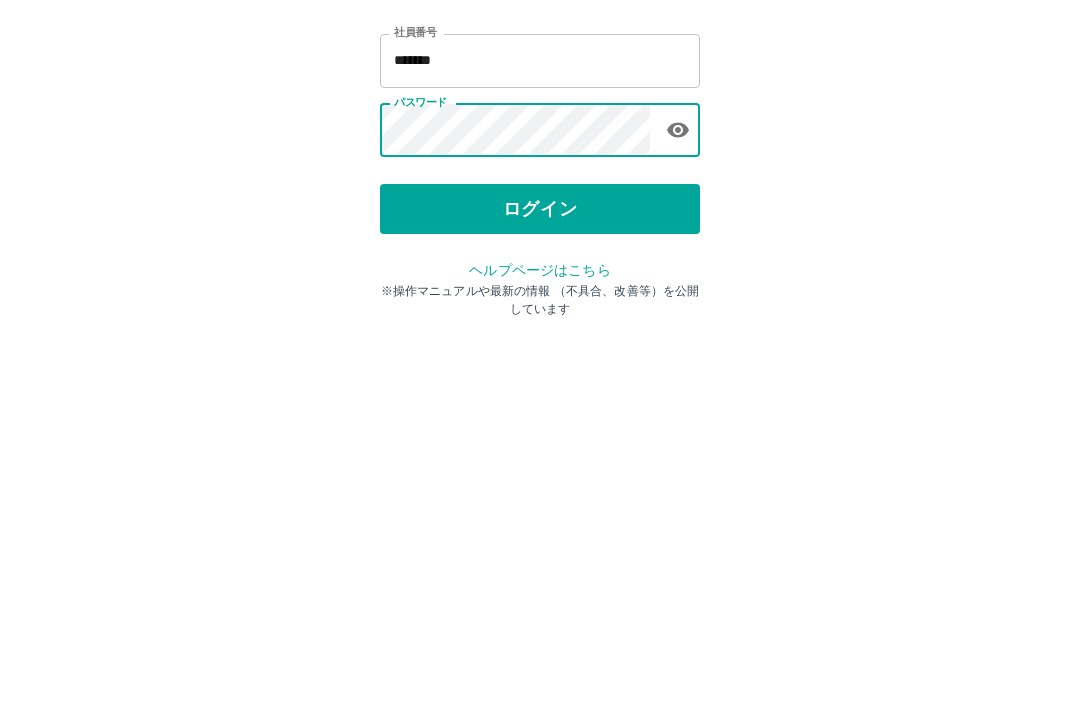 click on "ログイン" at bounding box center (540, 371) 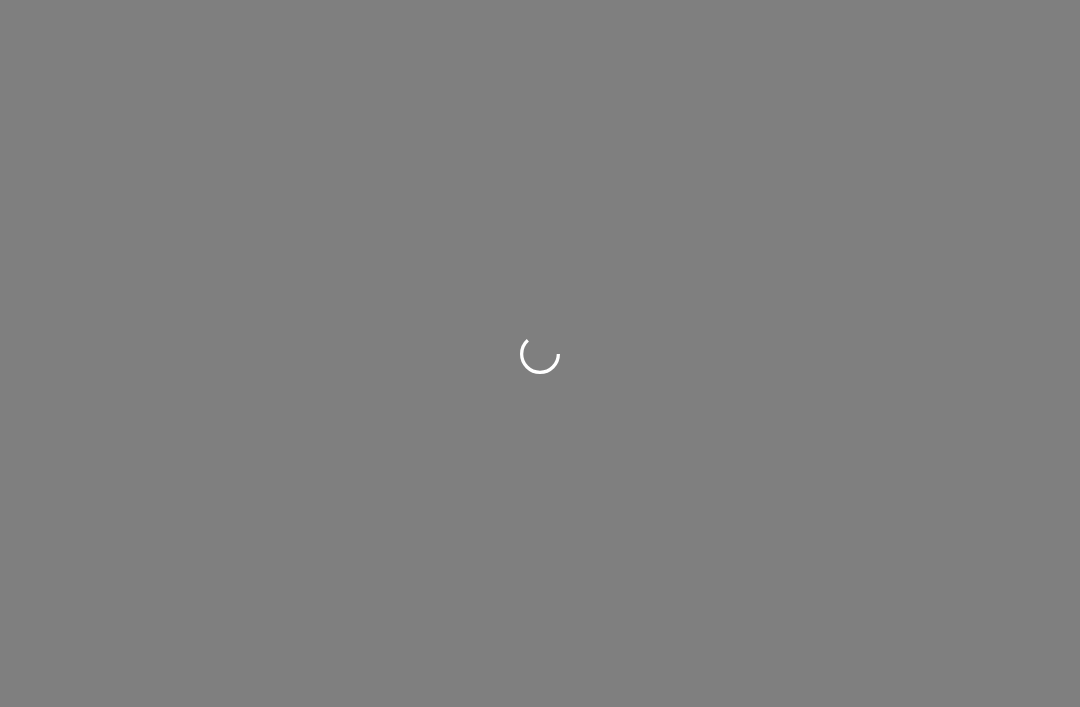 scroll, scrollTop: 0, scrollLeft: 0, axis: both 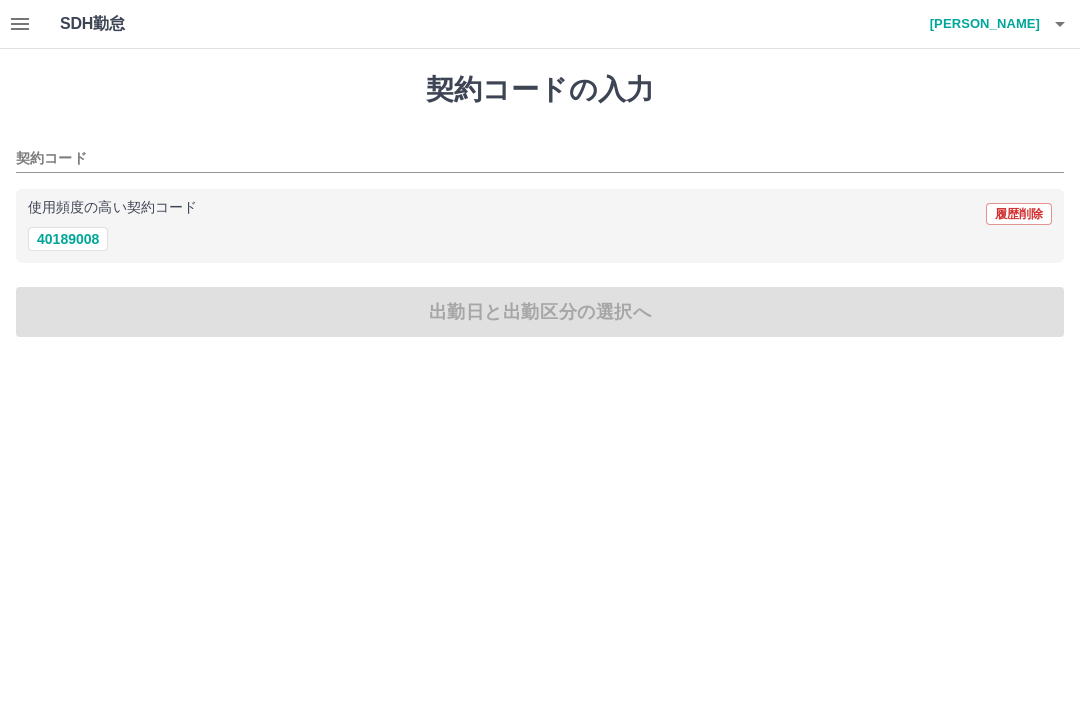 click on "40189008" at bounding box center [68, 239] 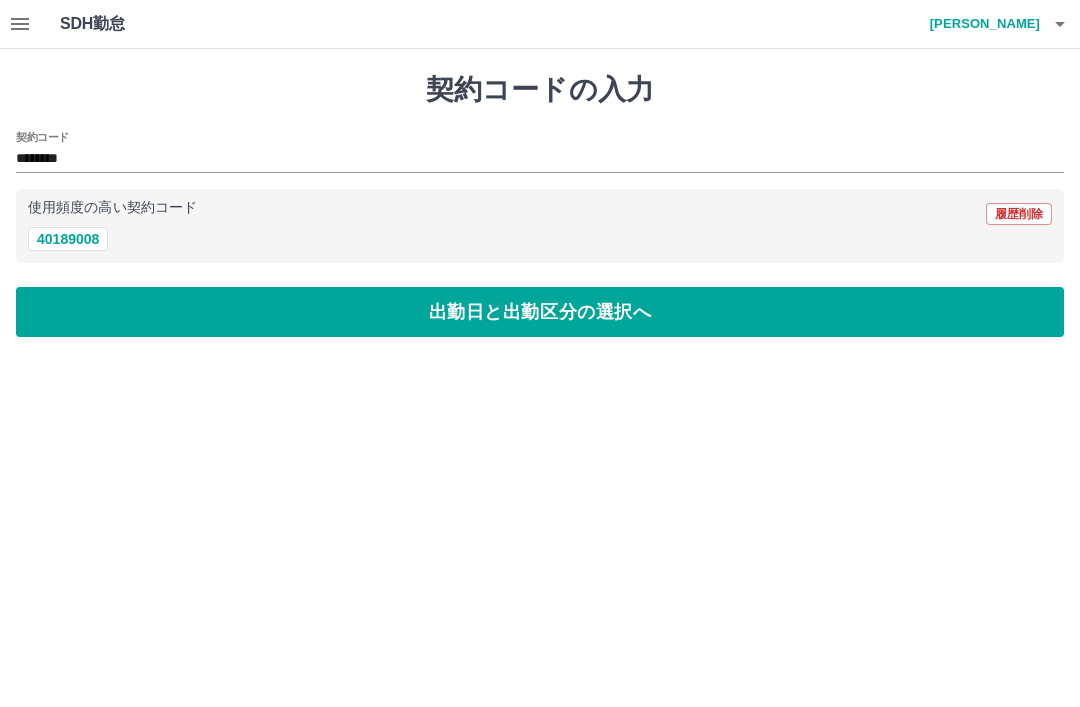click on "出勤日と出勤区分の選択へ" at bounding box center [540, 312] 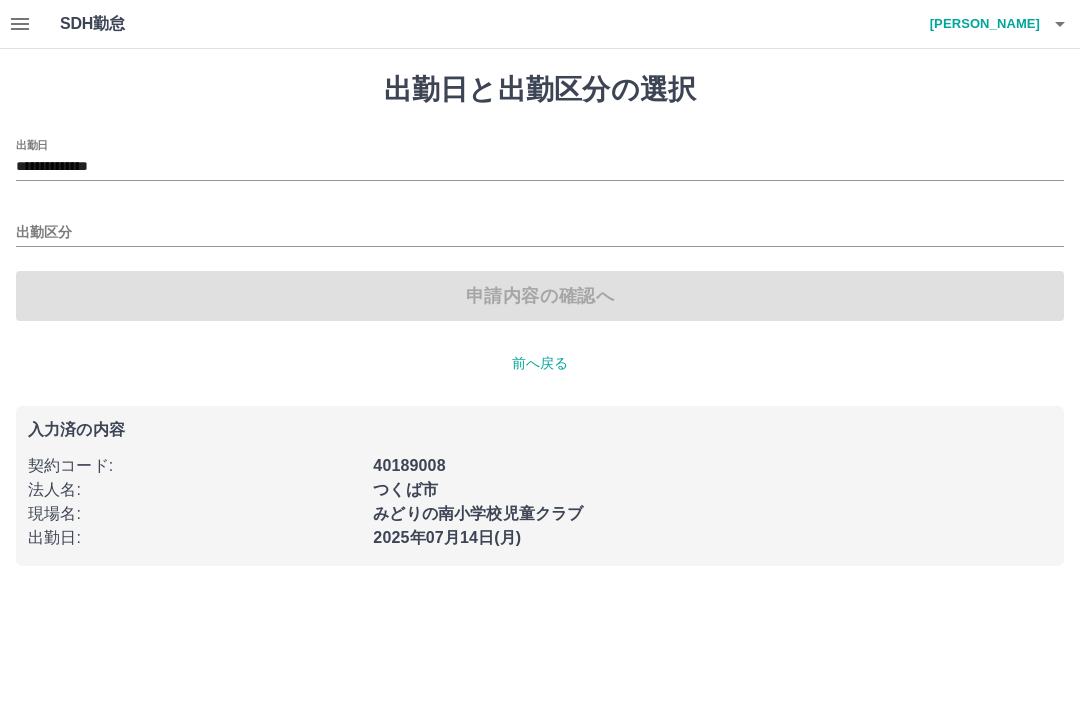 click on "出勤区分" at bounding box center [540, 233] 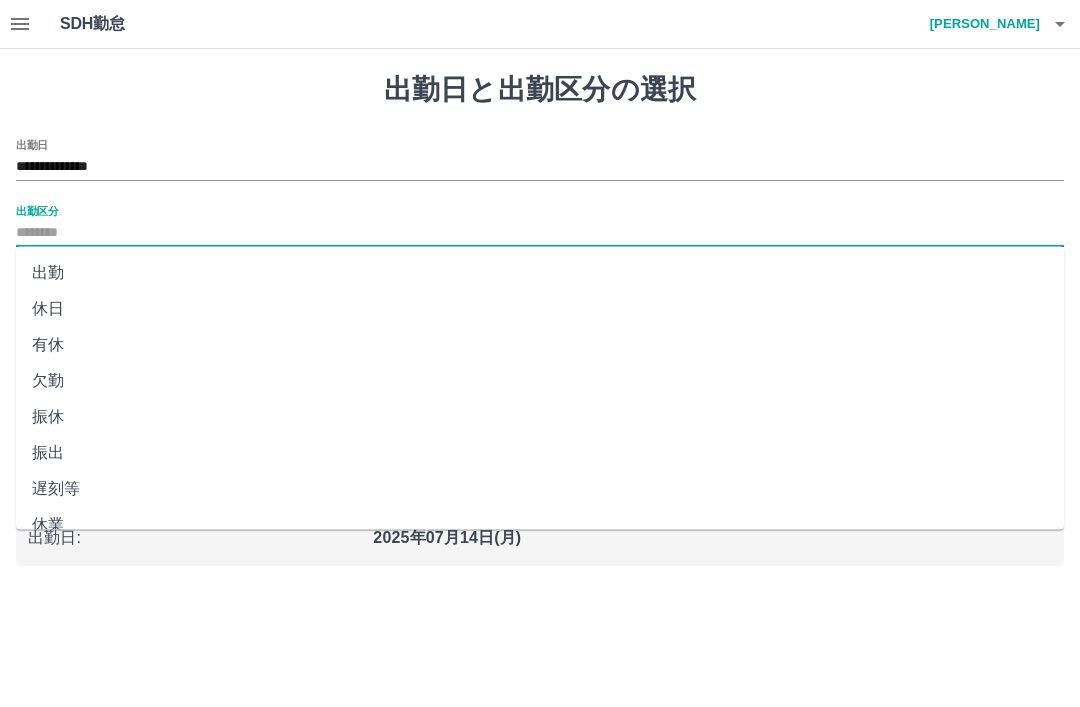 click on "出勤" at bounding box center [540, 273] 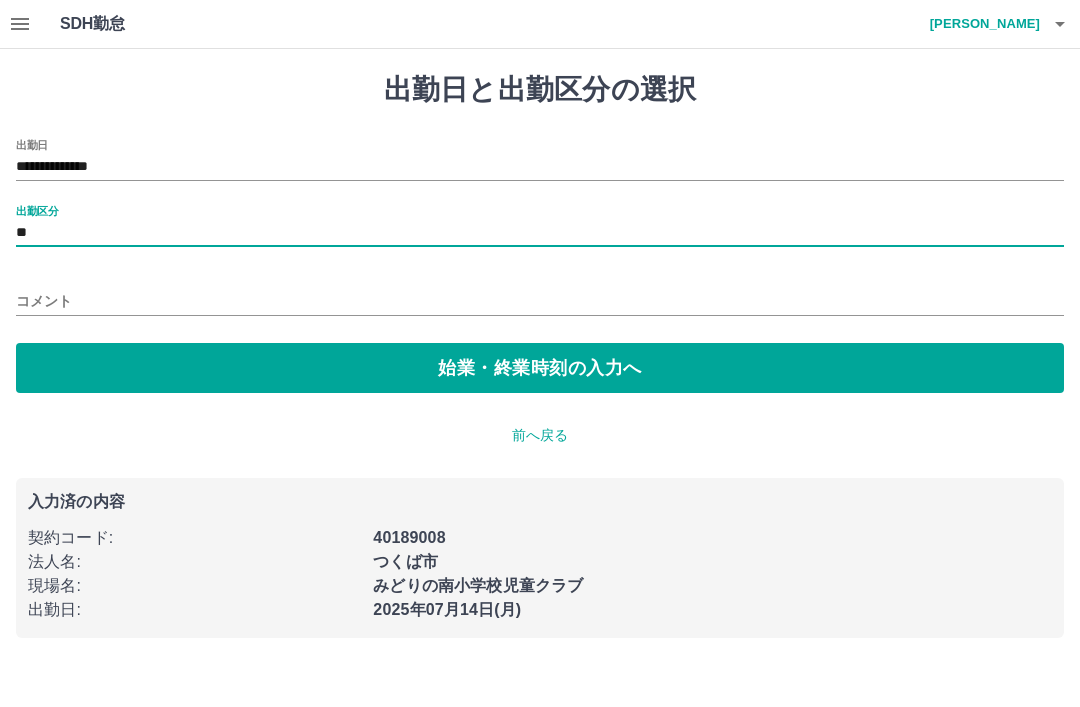 click on "始業・終業時刻の入力へ" at bounding box center (540, 368) 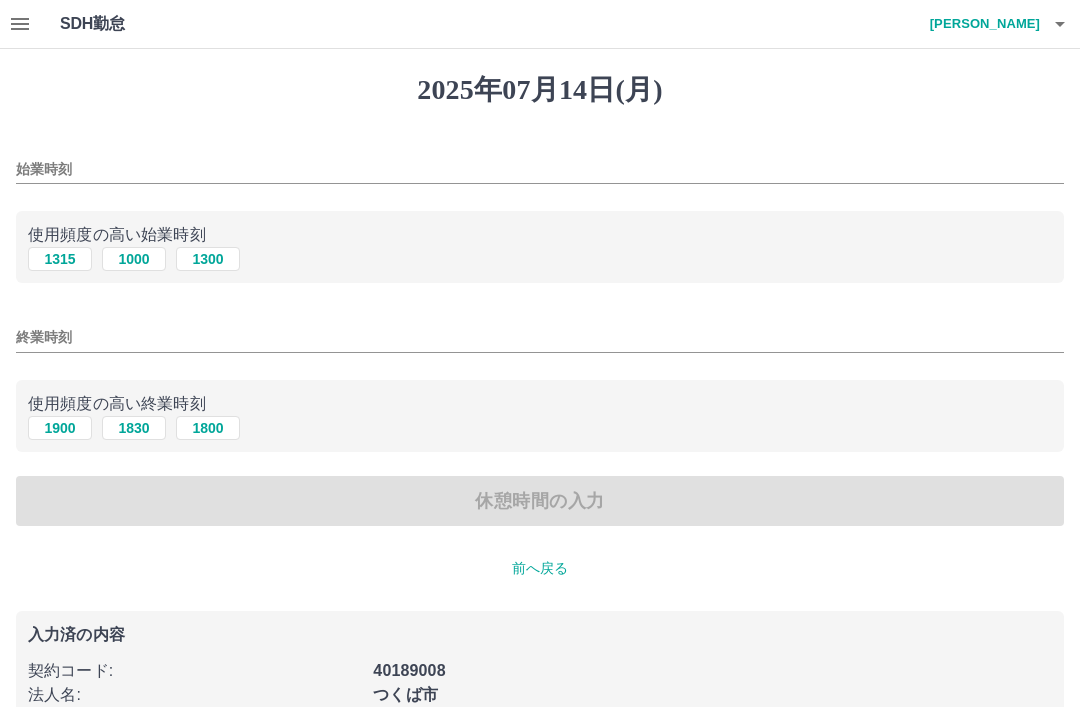 click on "1315" at bounding box center (60, 259) 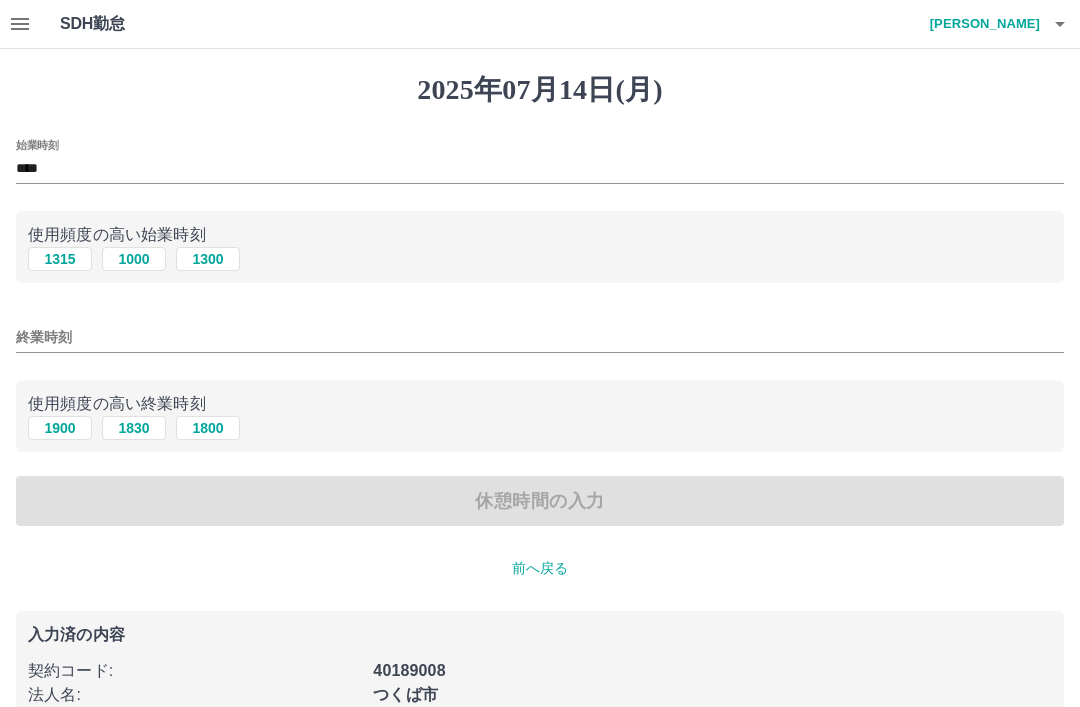 click on "1900" at bounding box center [60, 428] 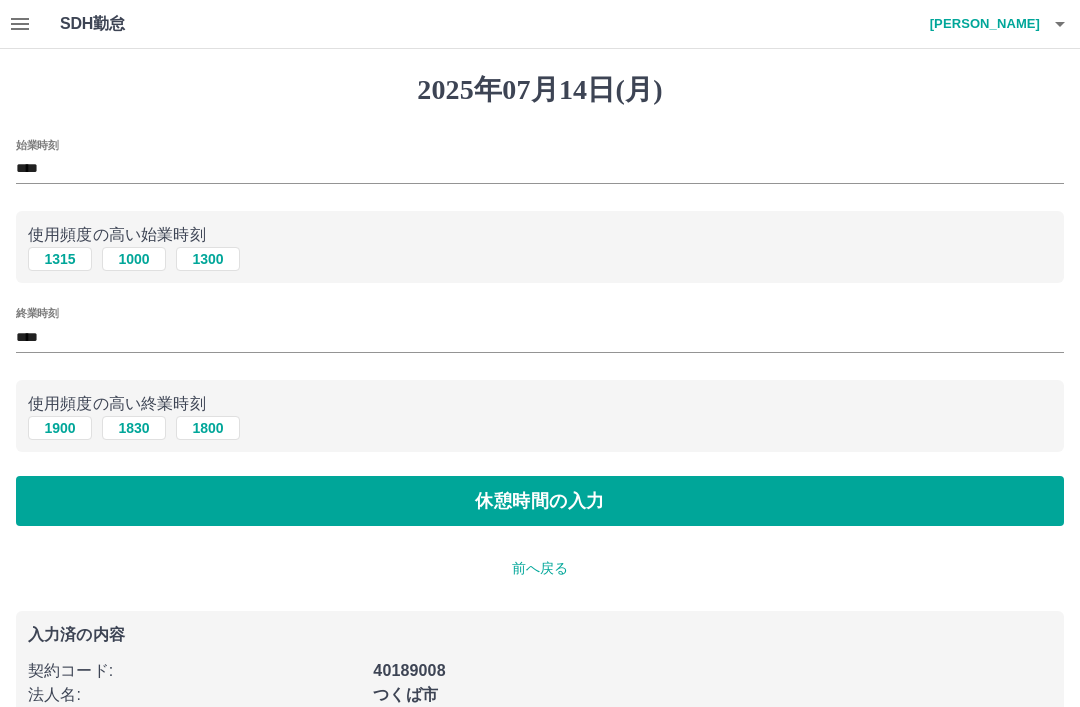 click on "休憩時間の入力" at bounding box center (540, 501) 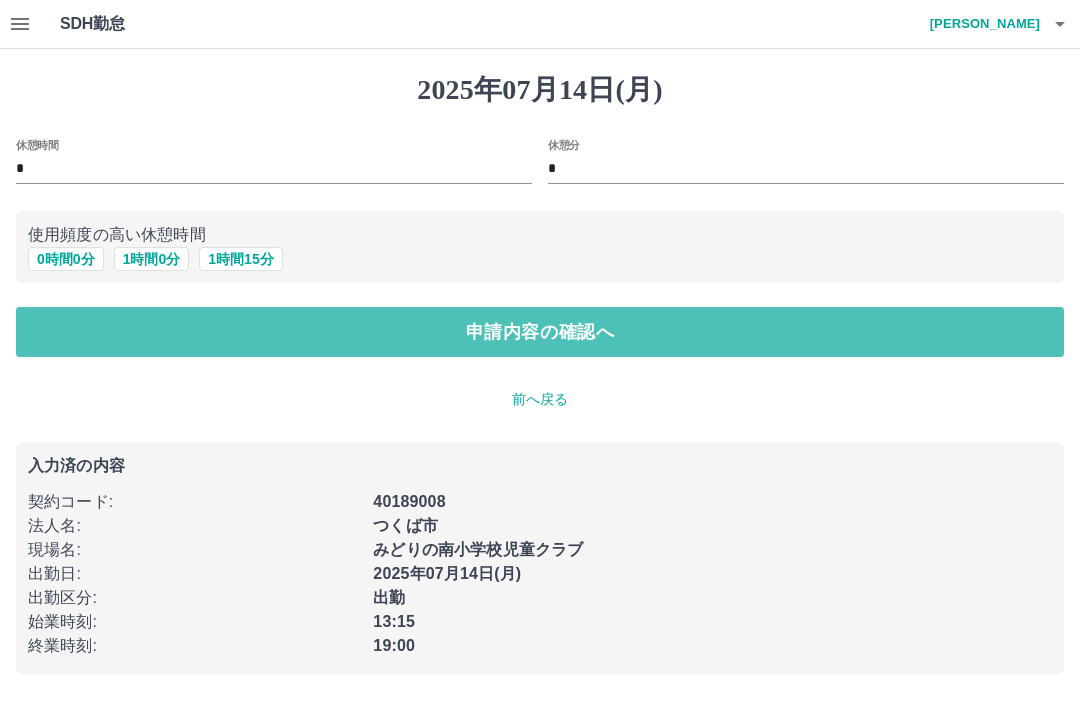 click on "申請内容の確認へ" at bounding box center (540, 332) 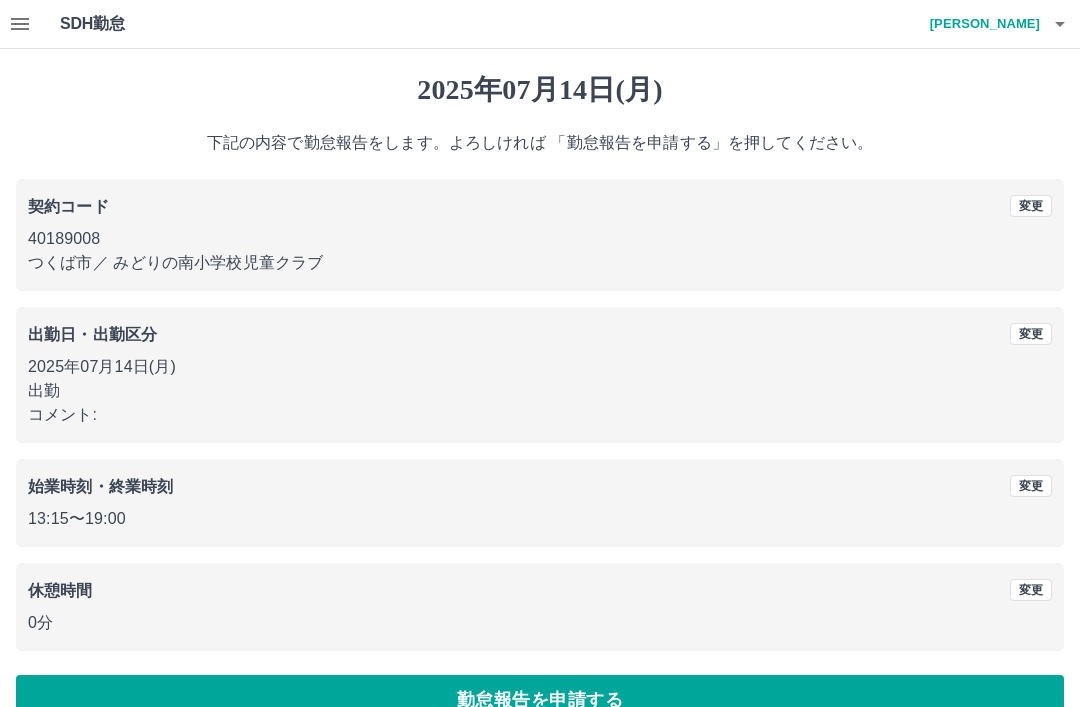 scroll, scrollTop: 41, scrollLeft: 0, axis: vertical 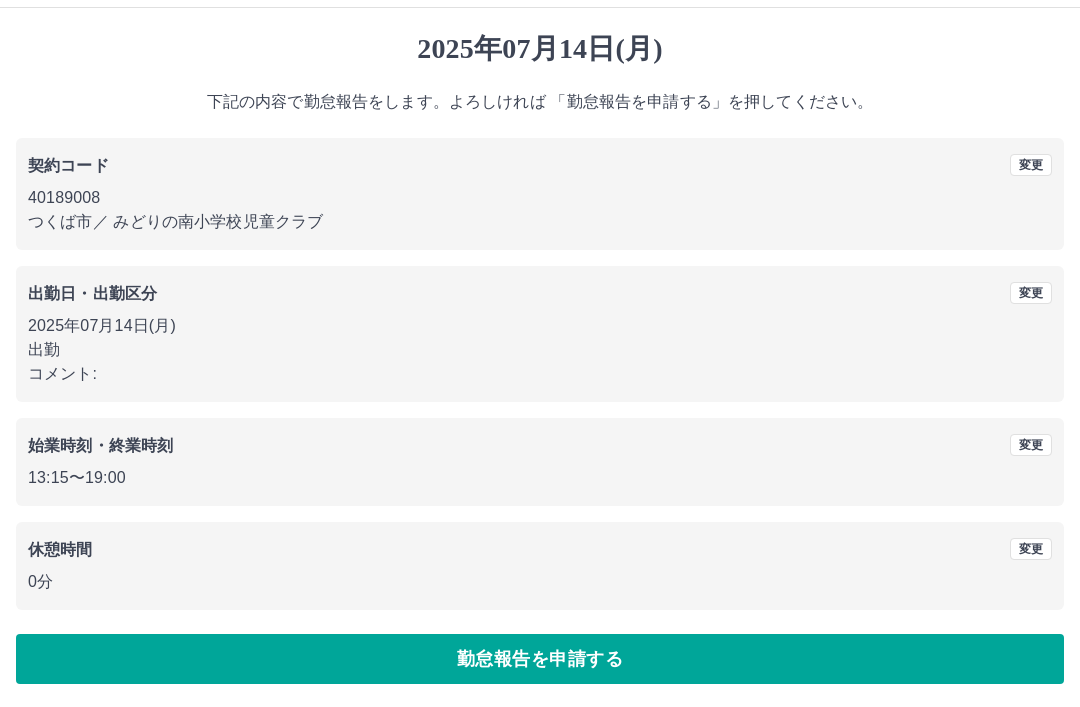 click on "勤怠報告を申請する" at bounding box center [540, 659] 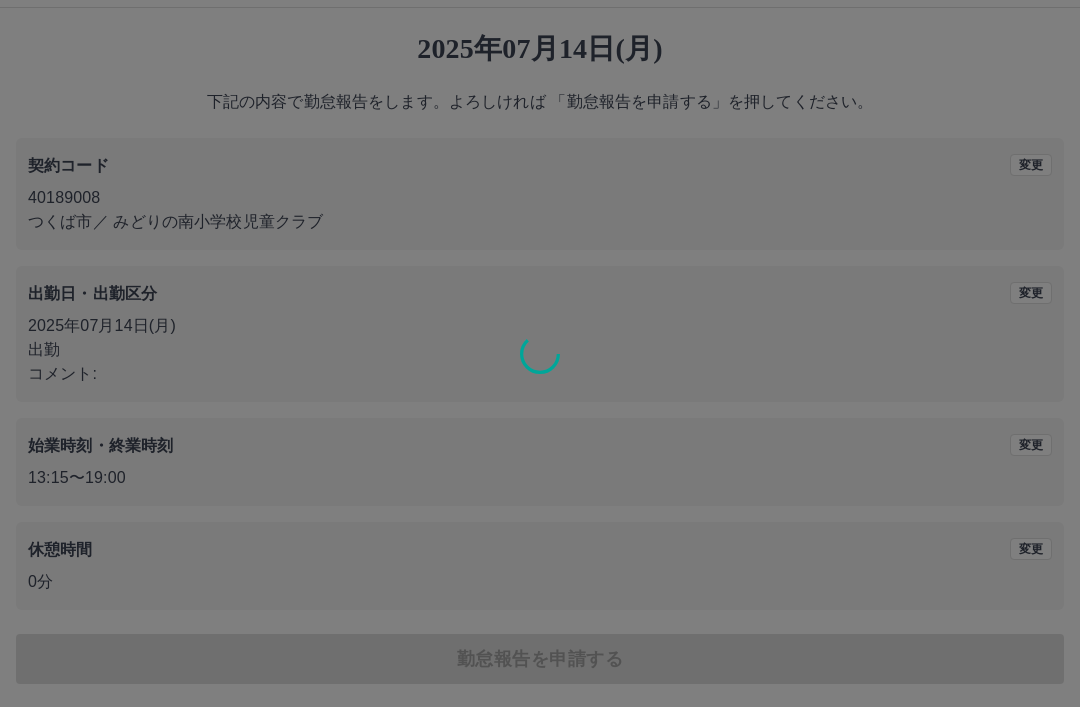 scroll, scrollTop: 0, scrollLeft: 0, axis: both 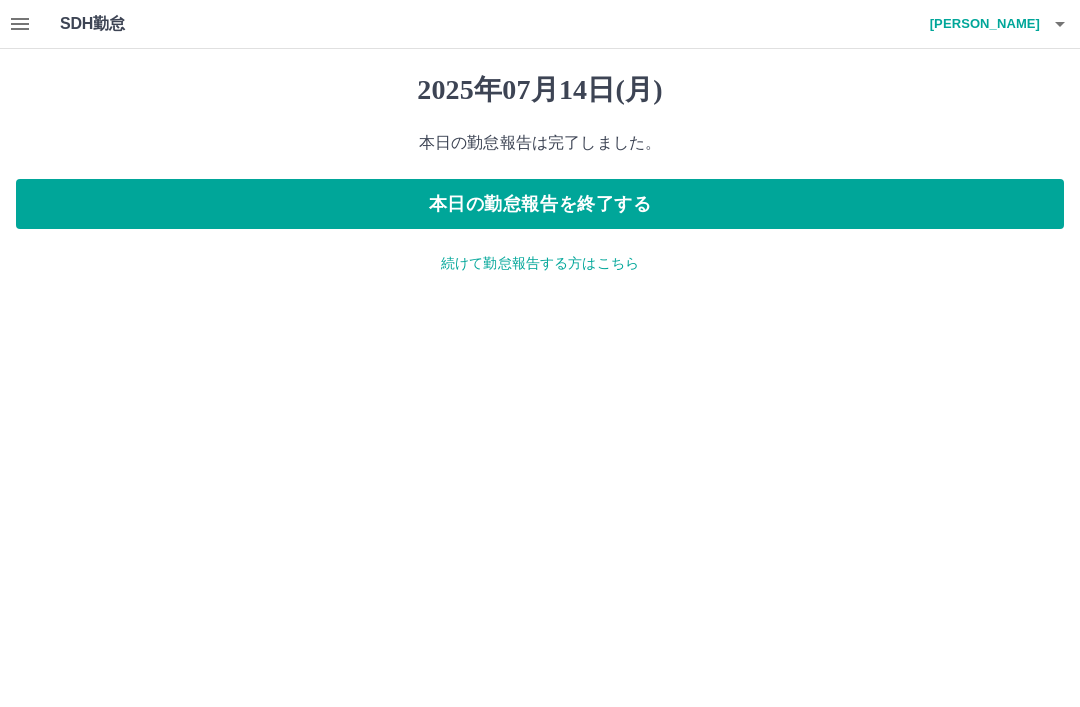 click on "本日の勤怠報告を終了する" at bounding box center (540, 204) 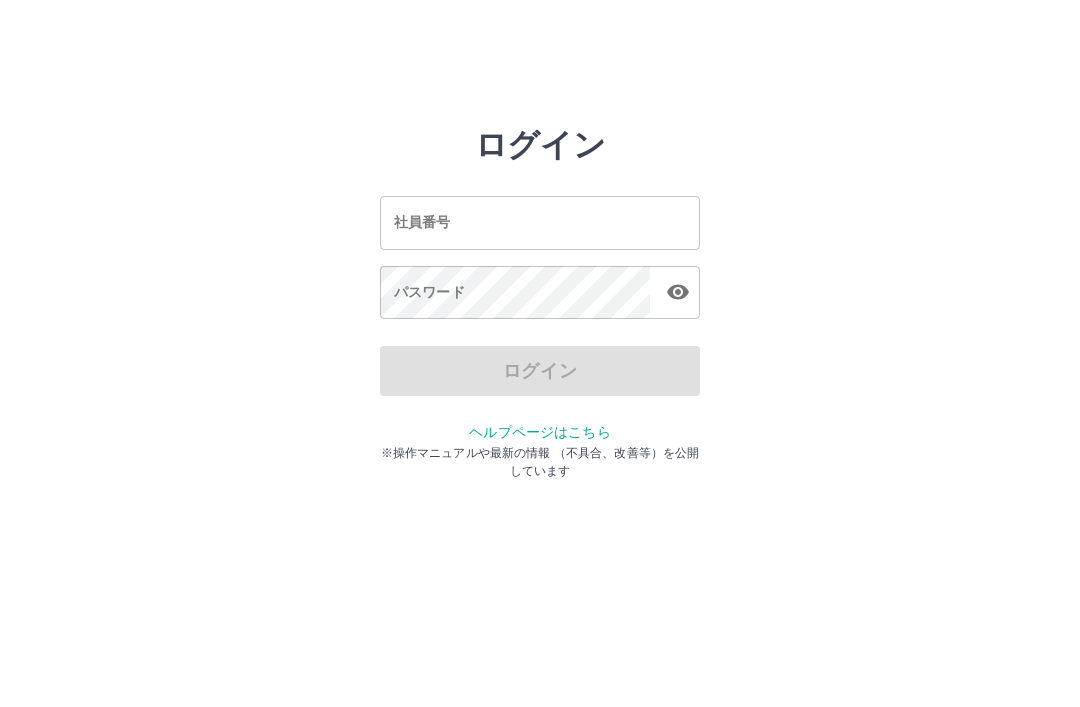 scroll, scrollTop: 0, scrollLeft: 0, axis: both 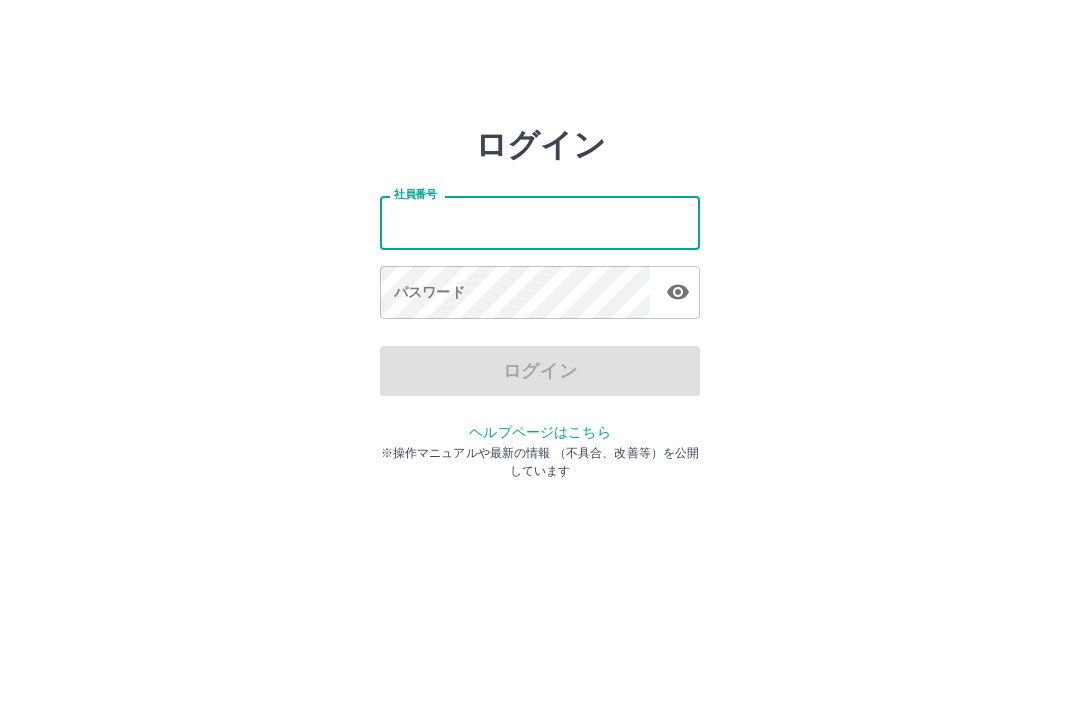 click on "ログイン 社員番号 社員番号 パスワード パスワード ログイン ヘルプページはこちら ※操作マニュアルや最新の情報 （不具合、改善等）を公開しています" at bounding box center (540, 286) 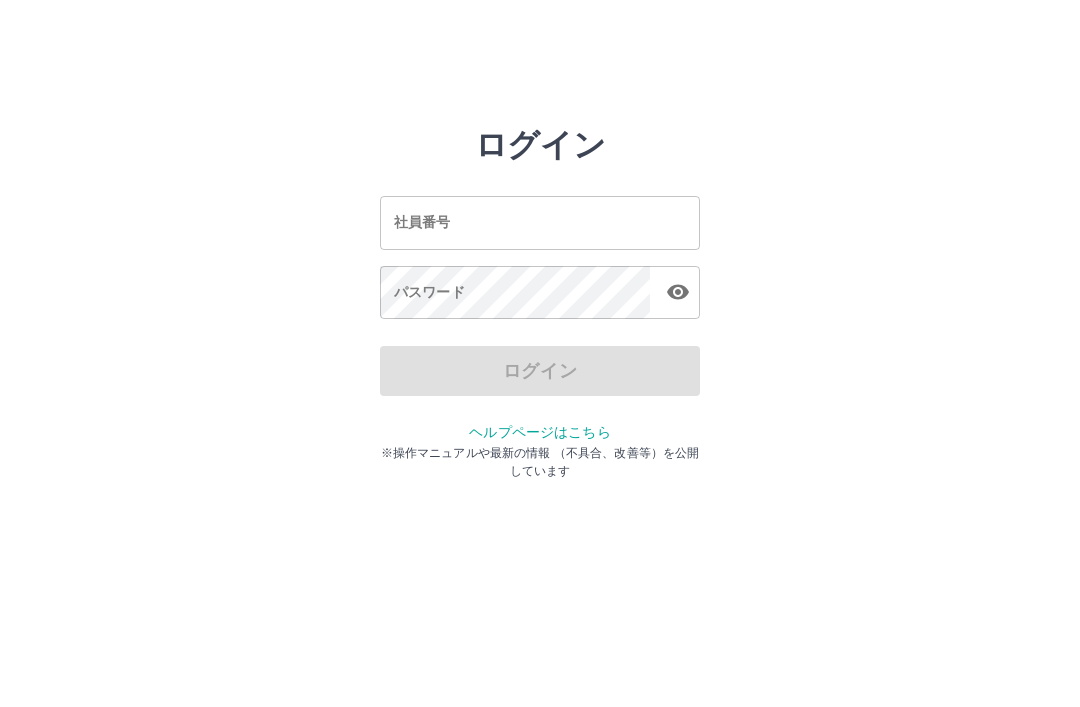 click on "ログイン 社員番号 社員番号 パスワード パスワード ログイン ヘルプページはこちら ※操作マニュアルや最新の情報 （不具合、改善等）を公開しています" at bounding box center (540, 223) 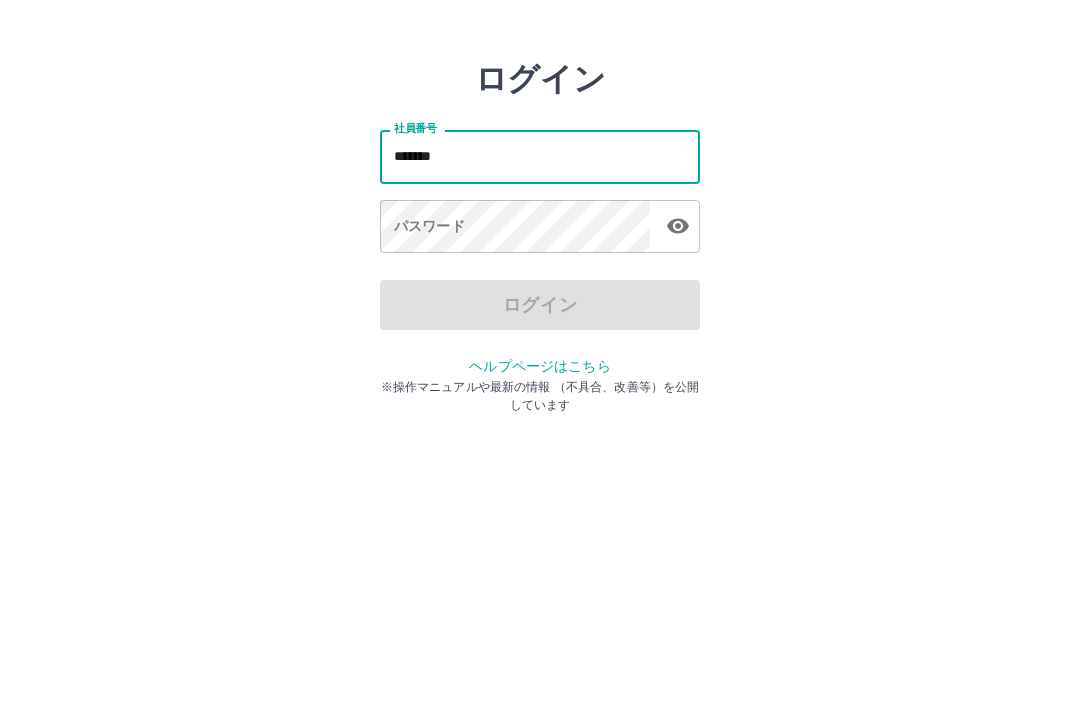 type on "*******" 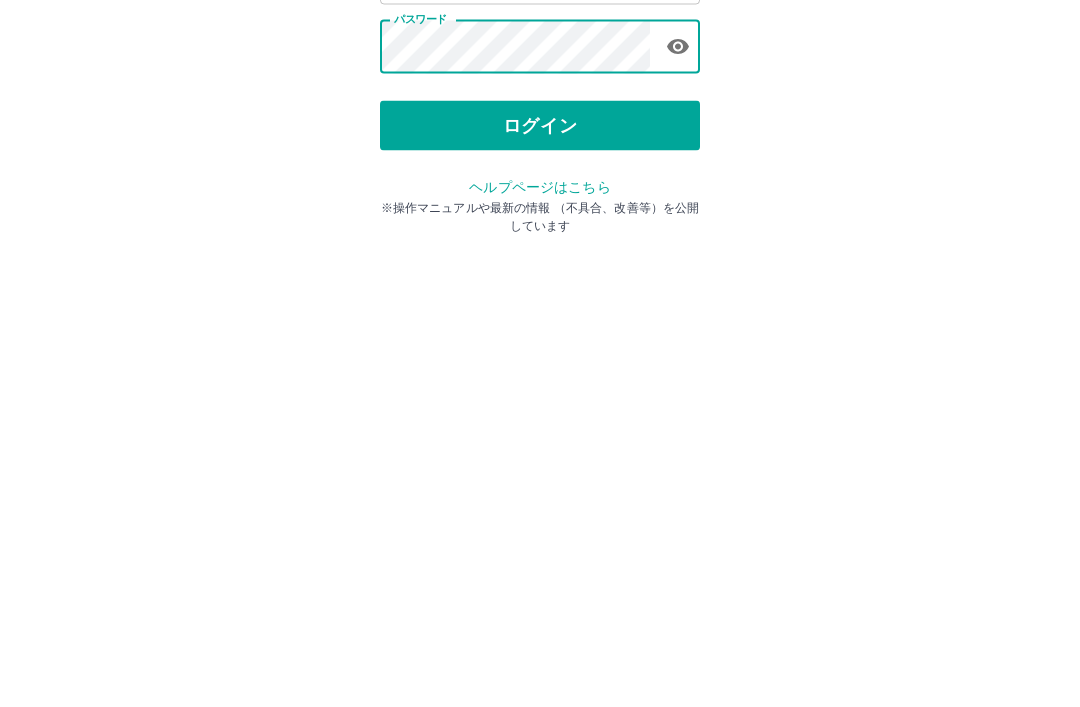 click on "ログイン" at bounding box center (540, 371) 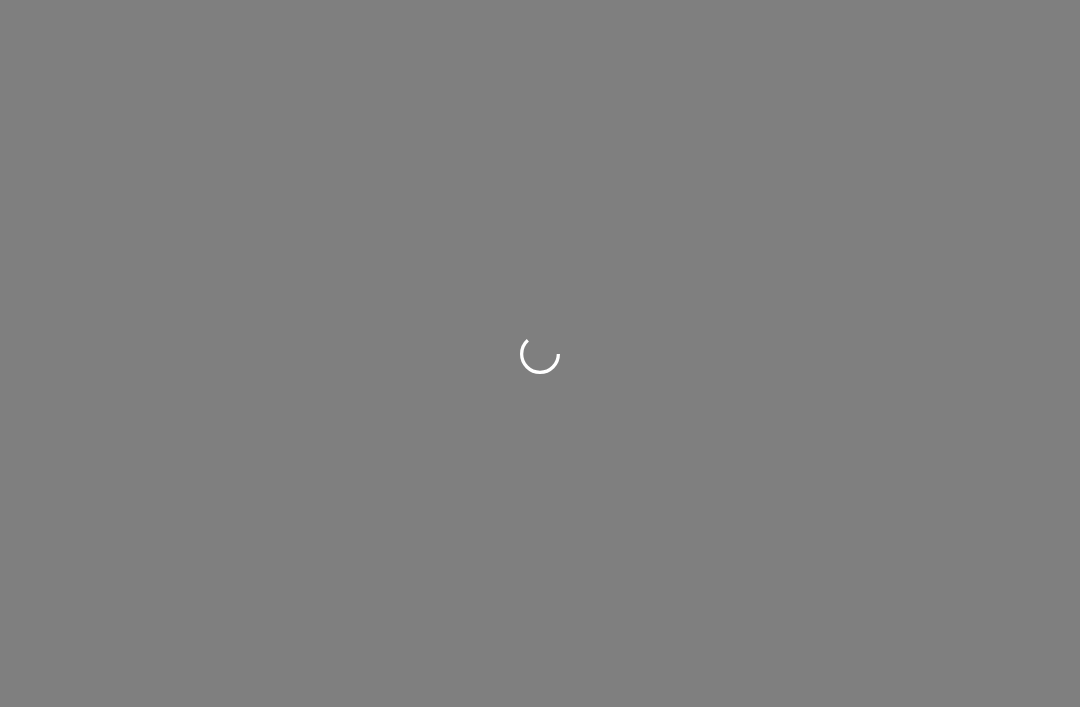 scroll, scrollTop: 0, scrollLeft: 0, axis: both 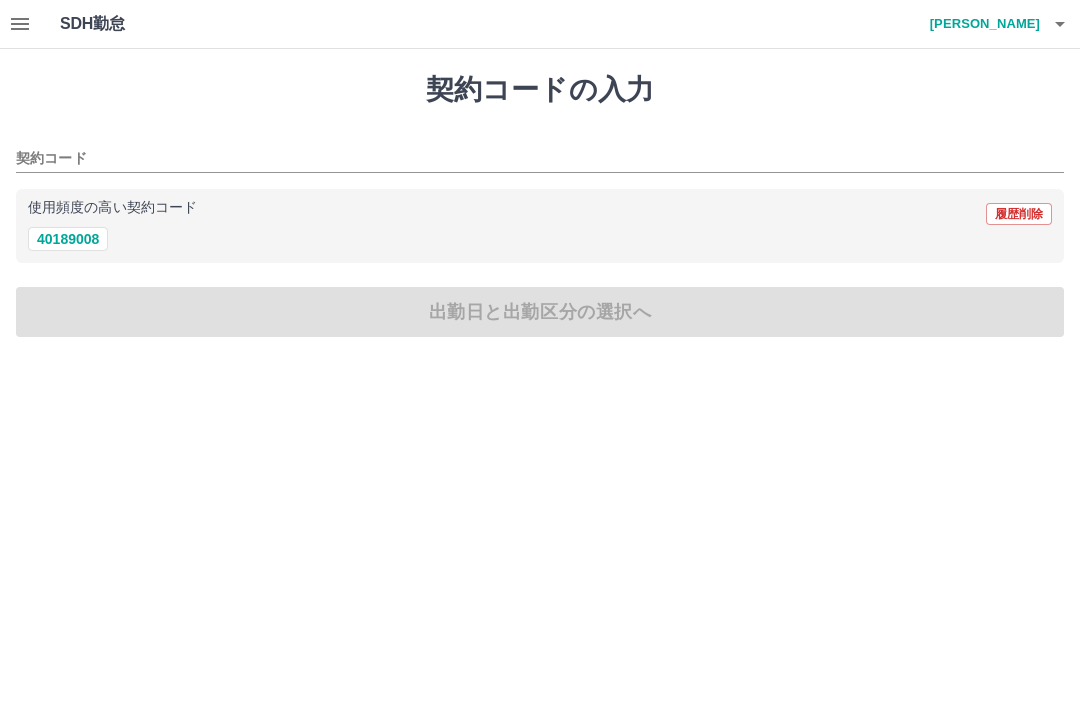 click on "40189008" at bounding box center [68, 239] 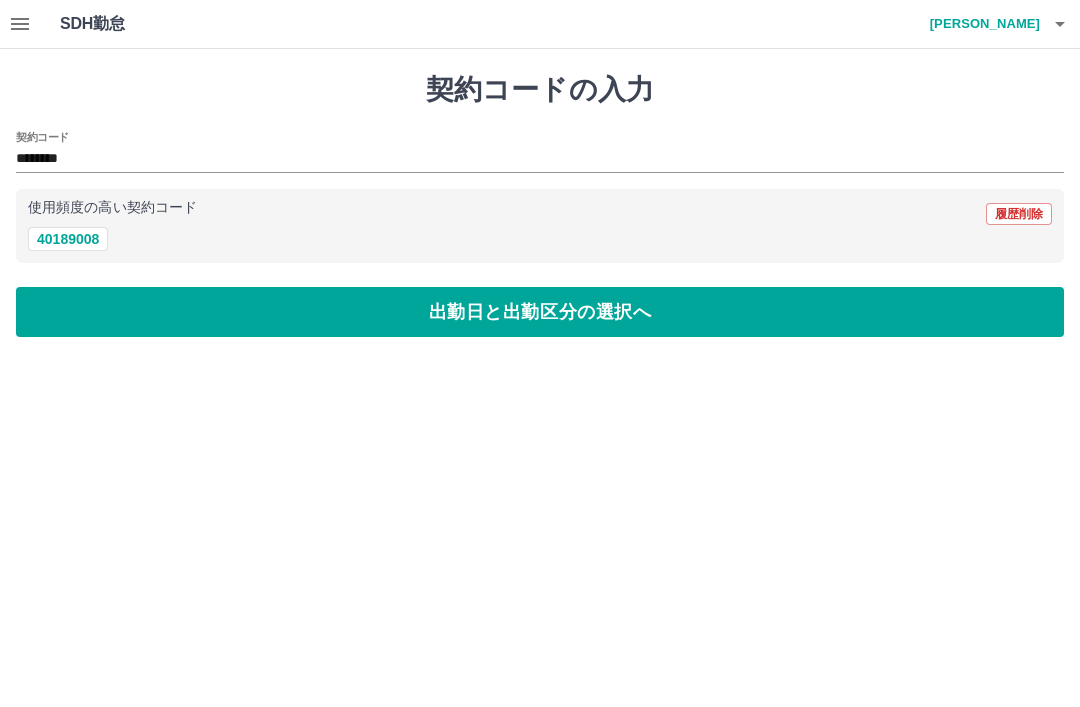 type on "********" 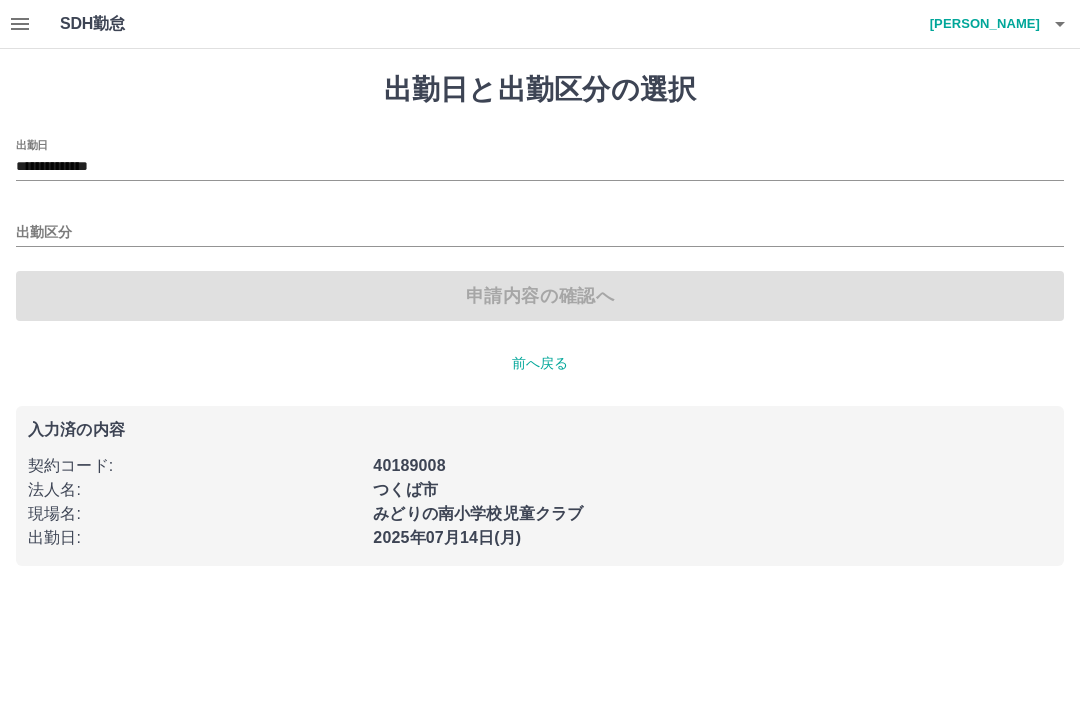 click on "出勤区分" at bounding box center [540, 233] 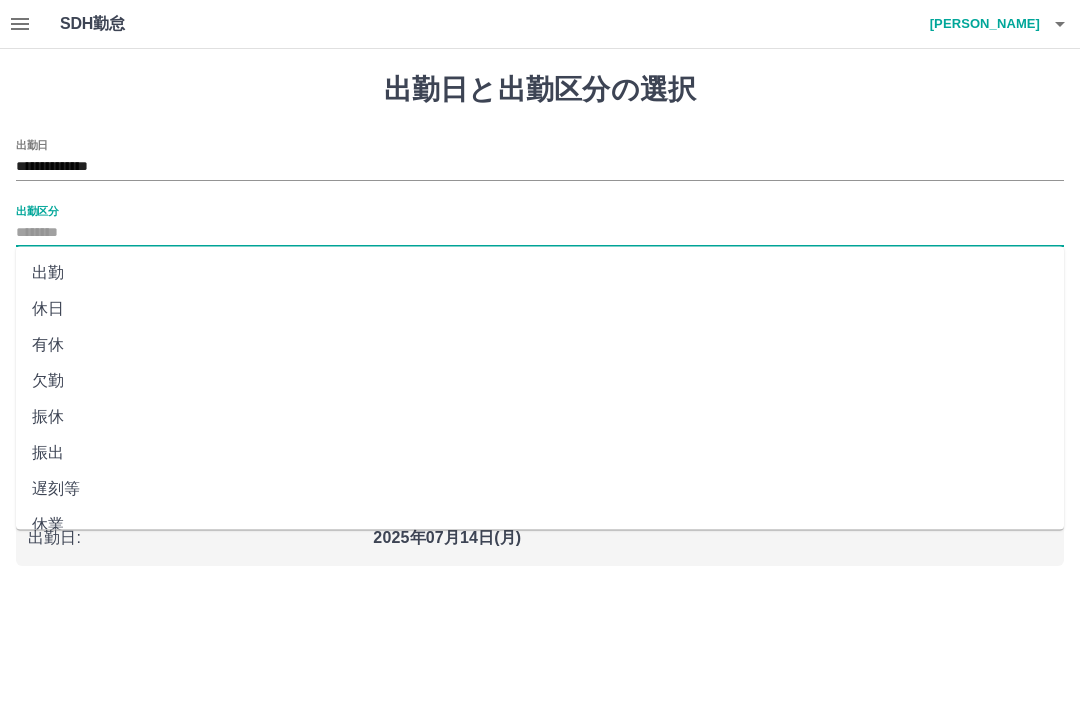 click on "出勤" at bounding box center (540, 273) 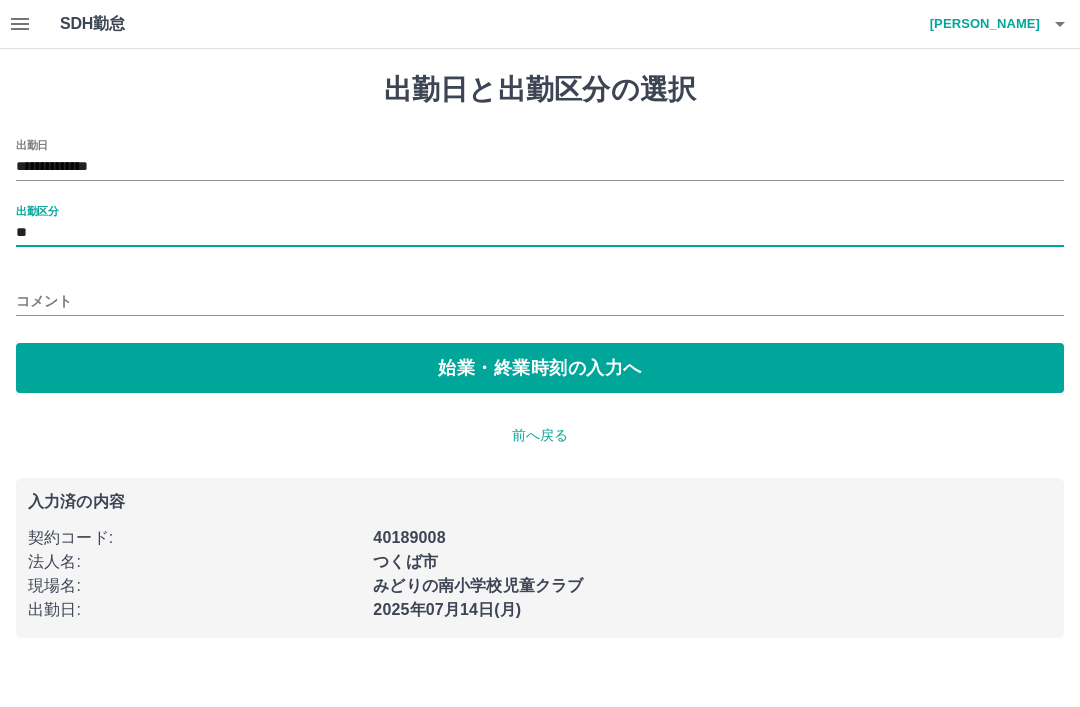 click on "始業・終業時刻の入力へ" at bounding box center (540, 368) 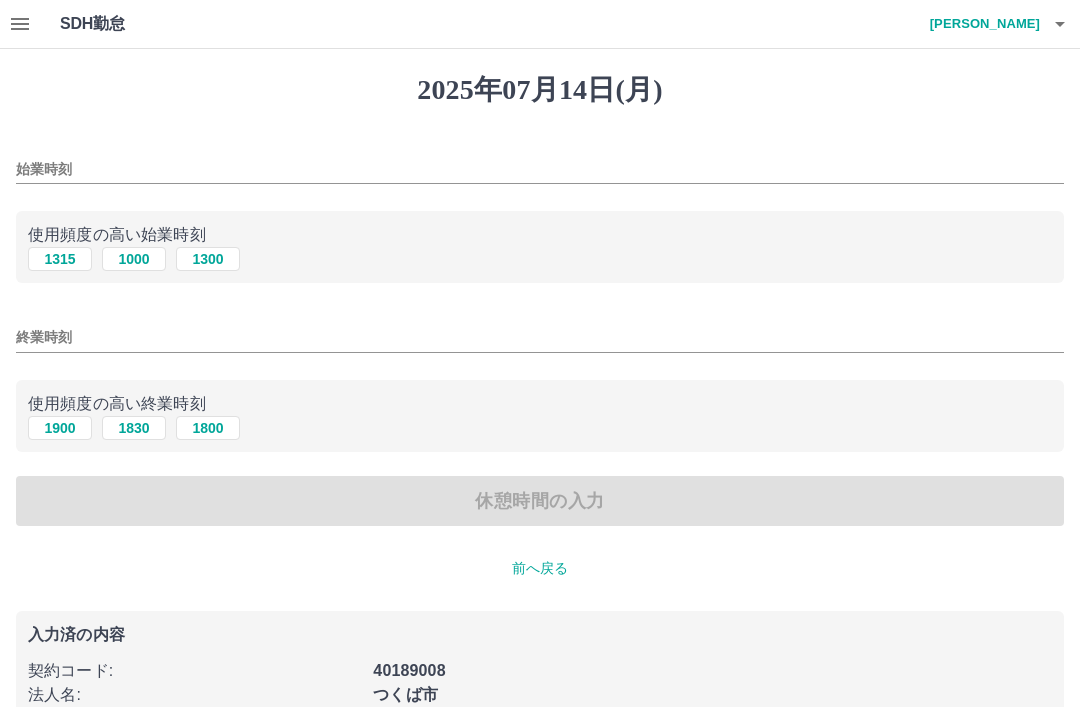 click on "1315" at bounding box center [60, 259] 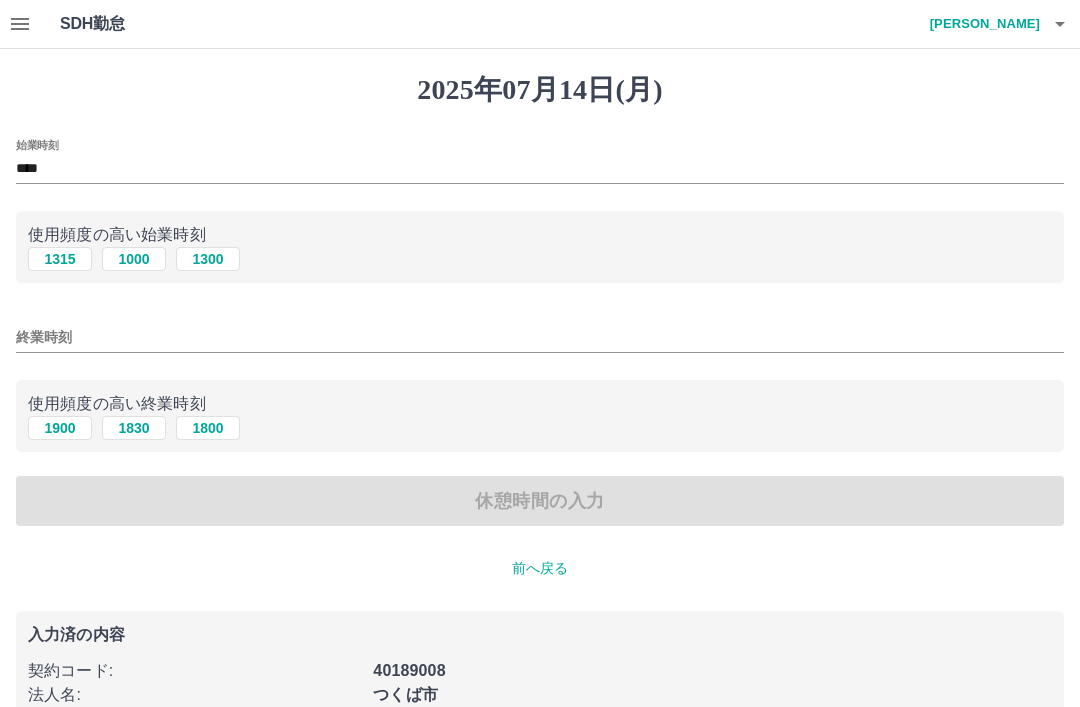 click on "1830" at bounding box center [134, 428] 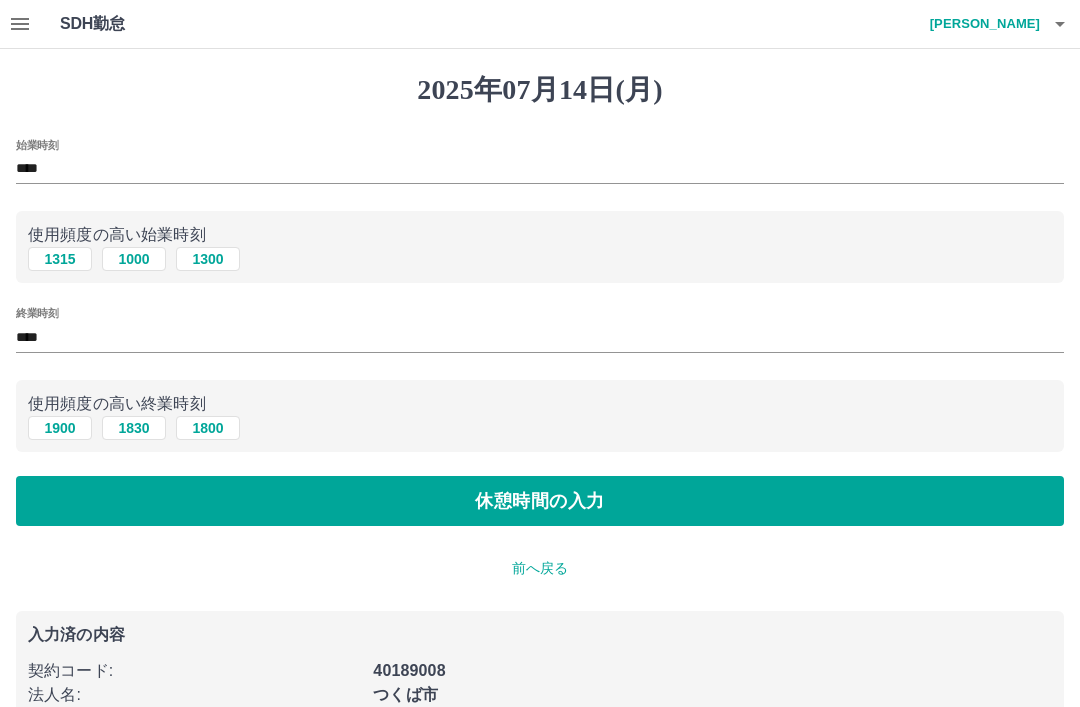 click on "休憩時間の入力" at bounding box center (540, 501) 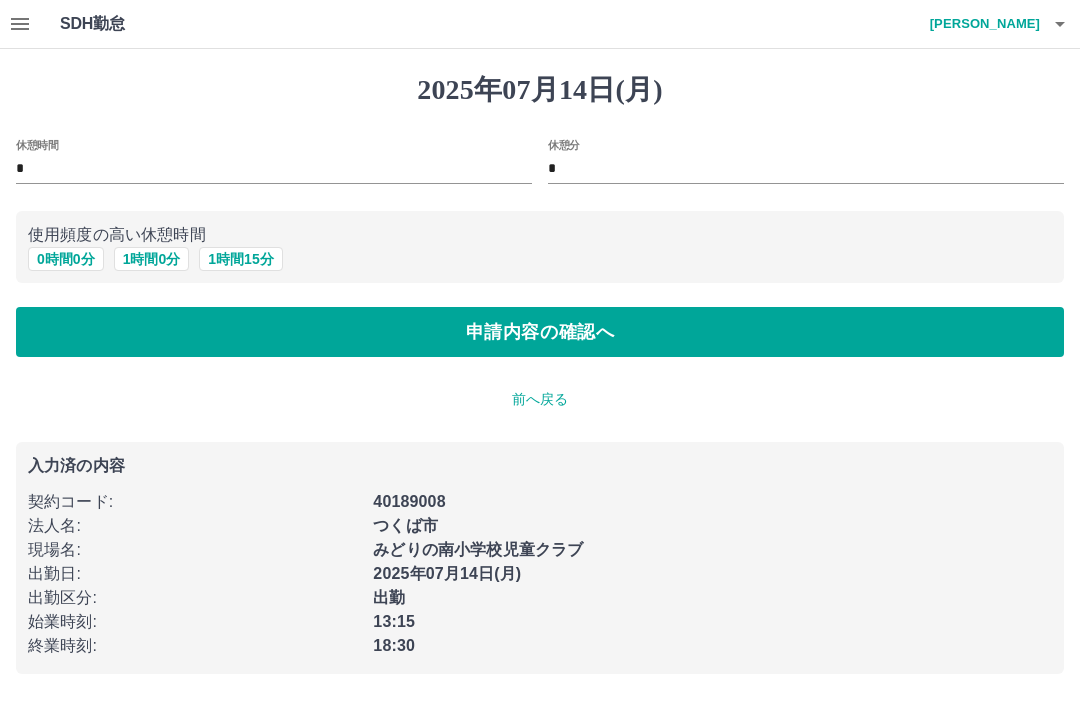 click on "0 時間 0 分" at bounding box center [66, 259] 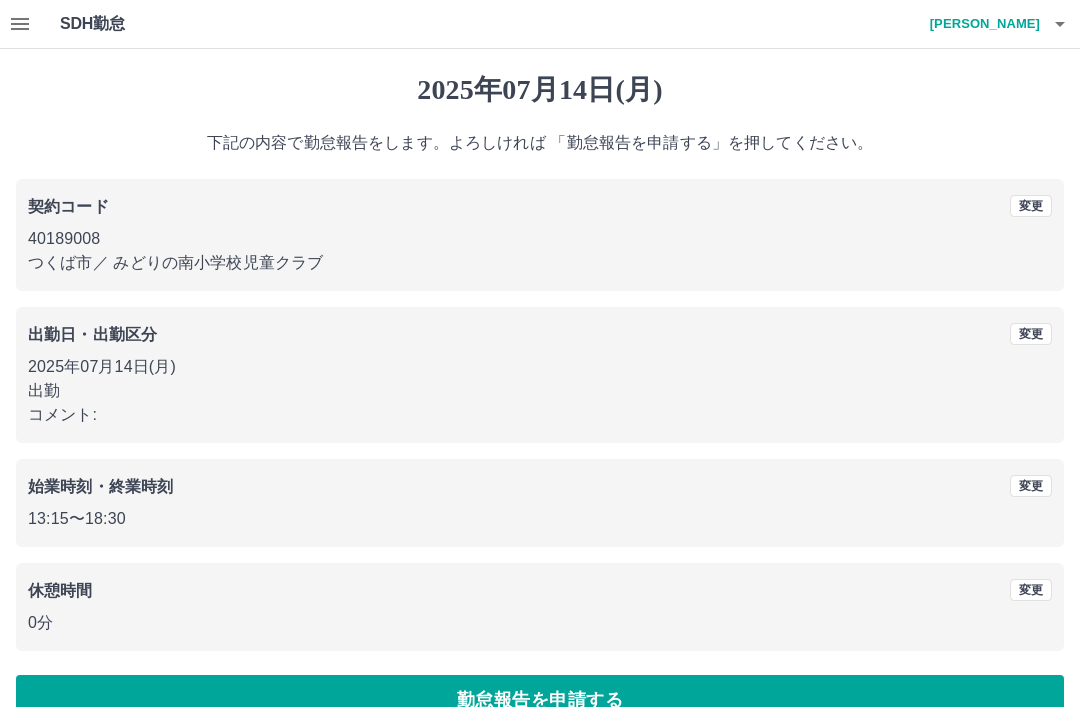 scroll, scrollTop: 41, scrollLeft: 0, axis: vertical 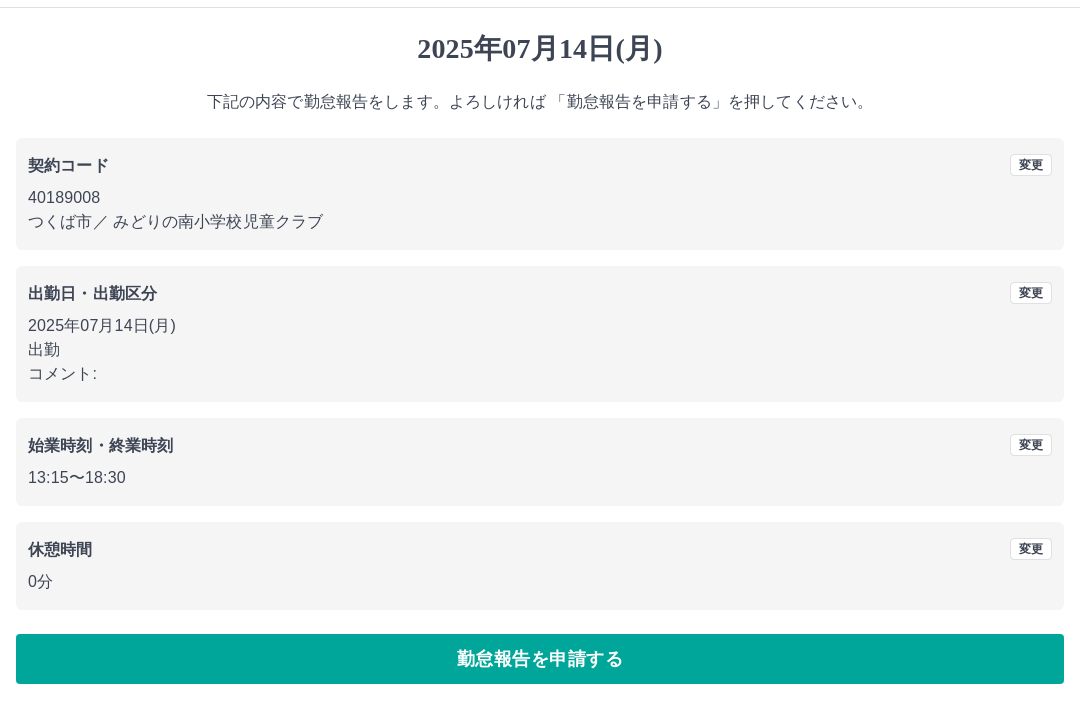 click on "勤怠報告を申請する" at bounding box center (540, 659) 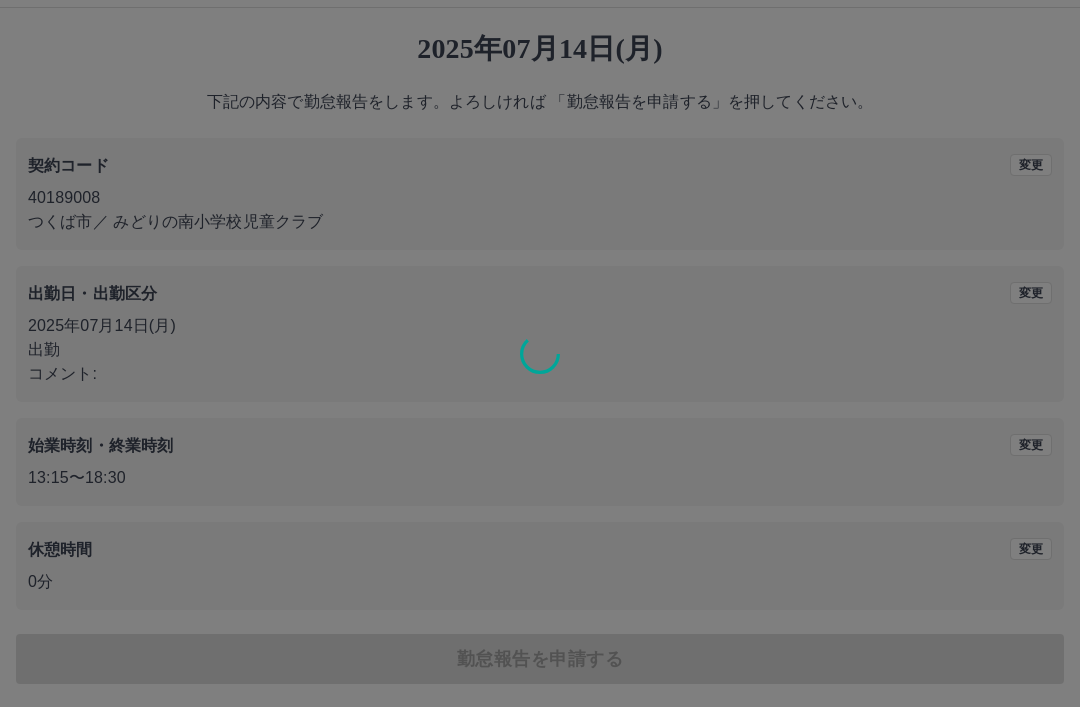 scroll, scrollTop: 0, scrollLeft: 0, axis: both 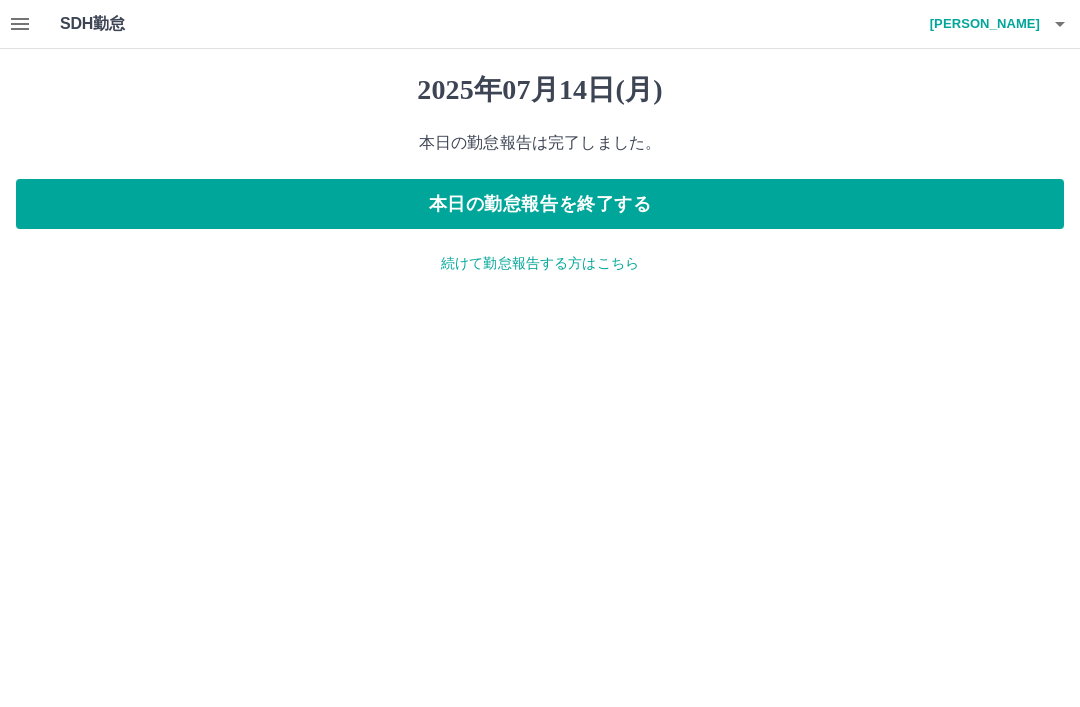 click on "本日の勤怠報告を終了する" at bounding box center [540, 204] 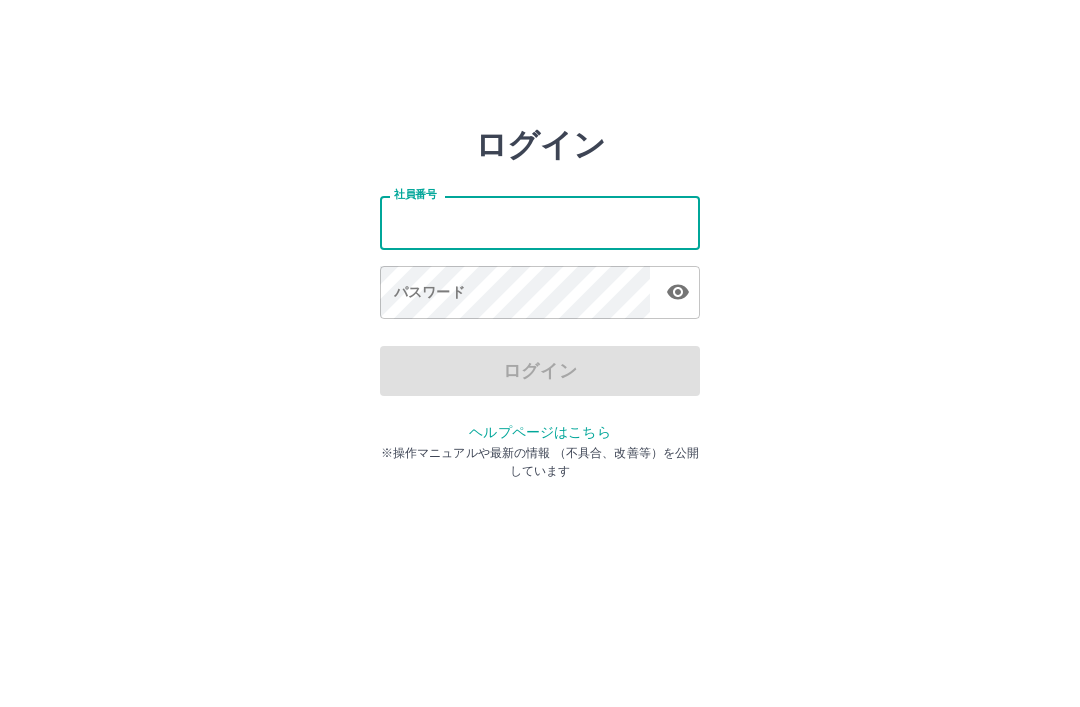 scroll, scrollTop: 0, scrollLeft: 0, axis: both 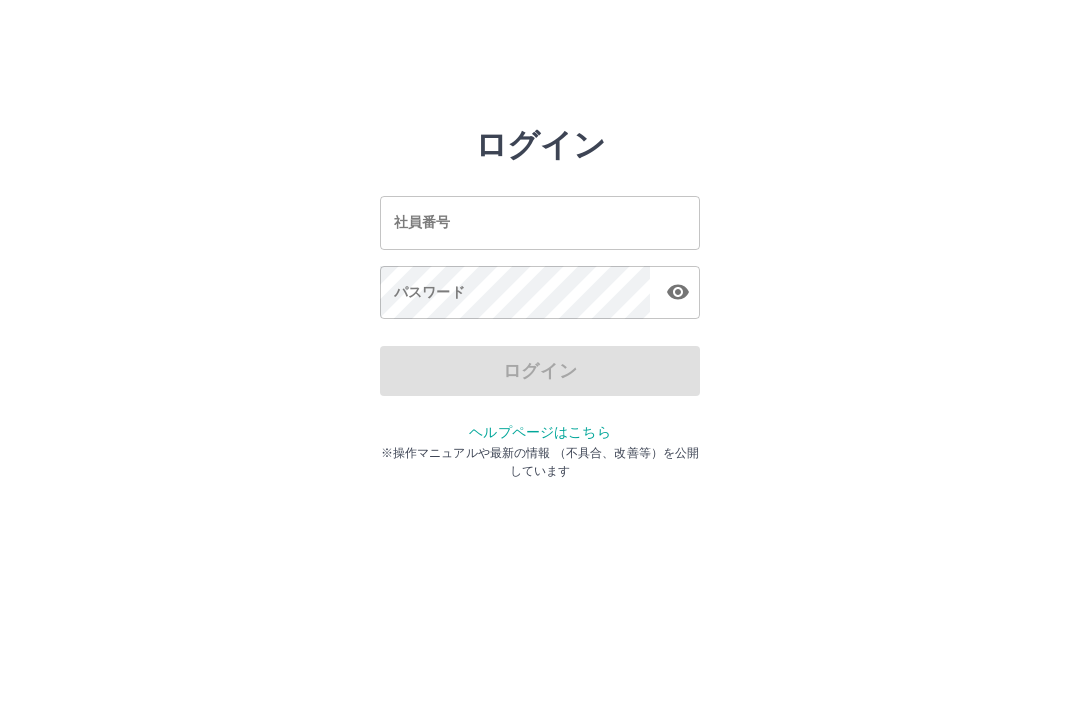click on "社員番号" at bounding box center [540, 222] 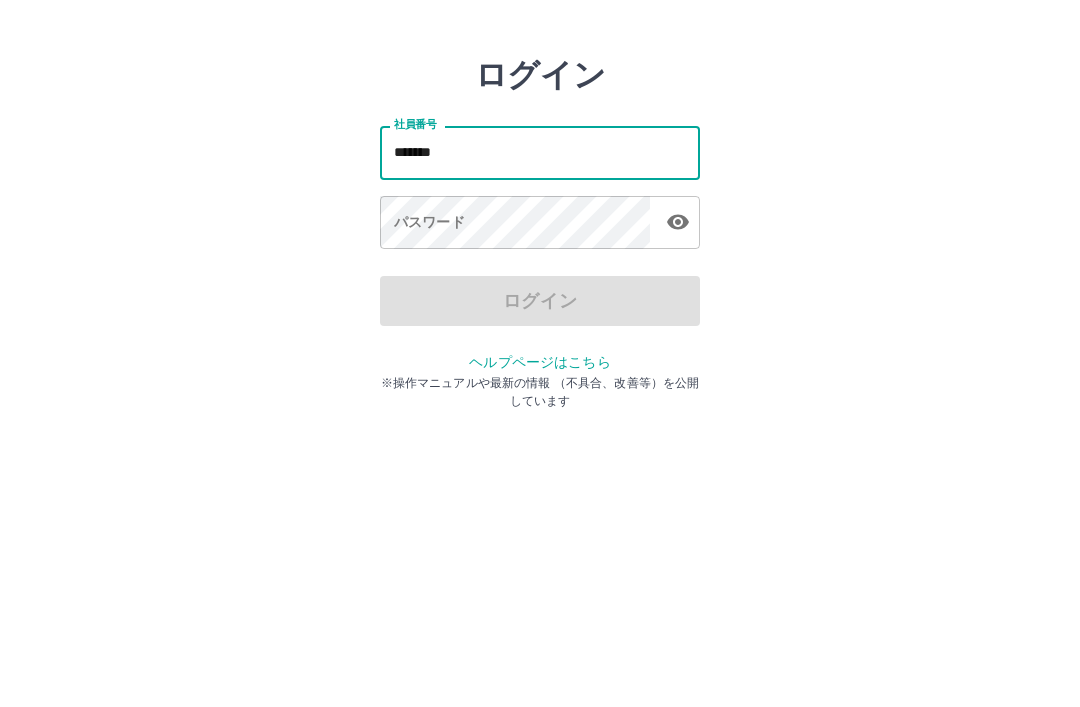 type on "*******" 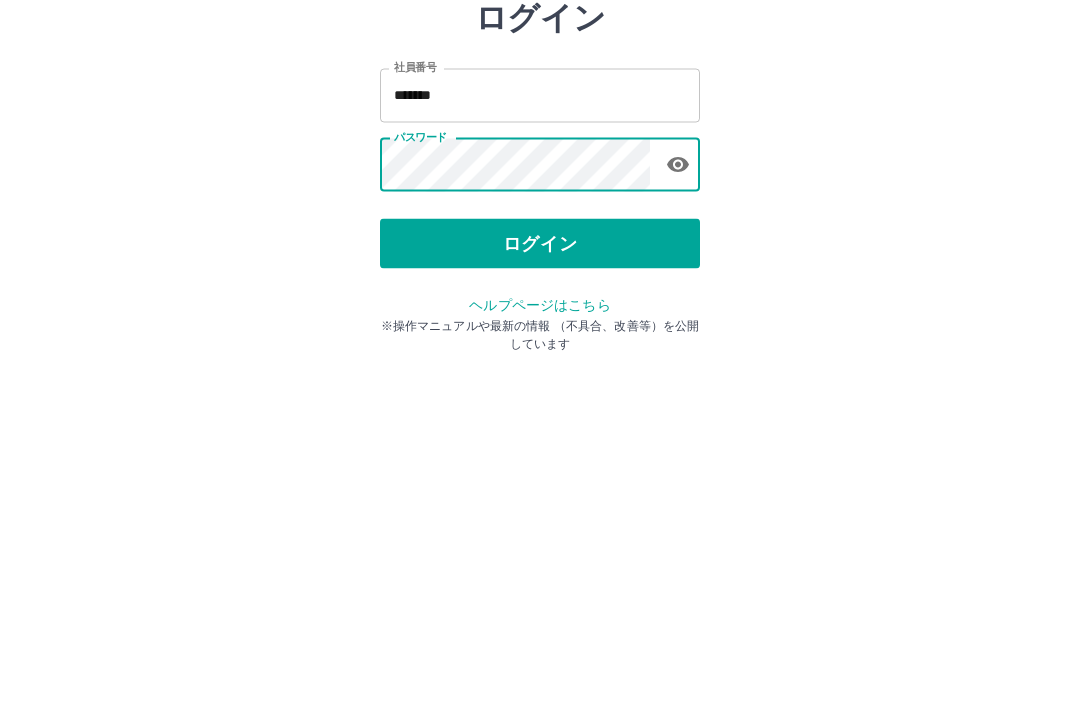 click on "ログイン" at bounding box center (540, 371) 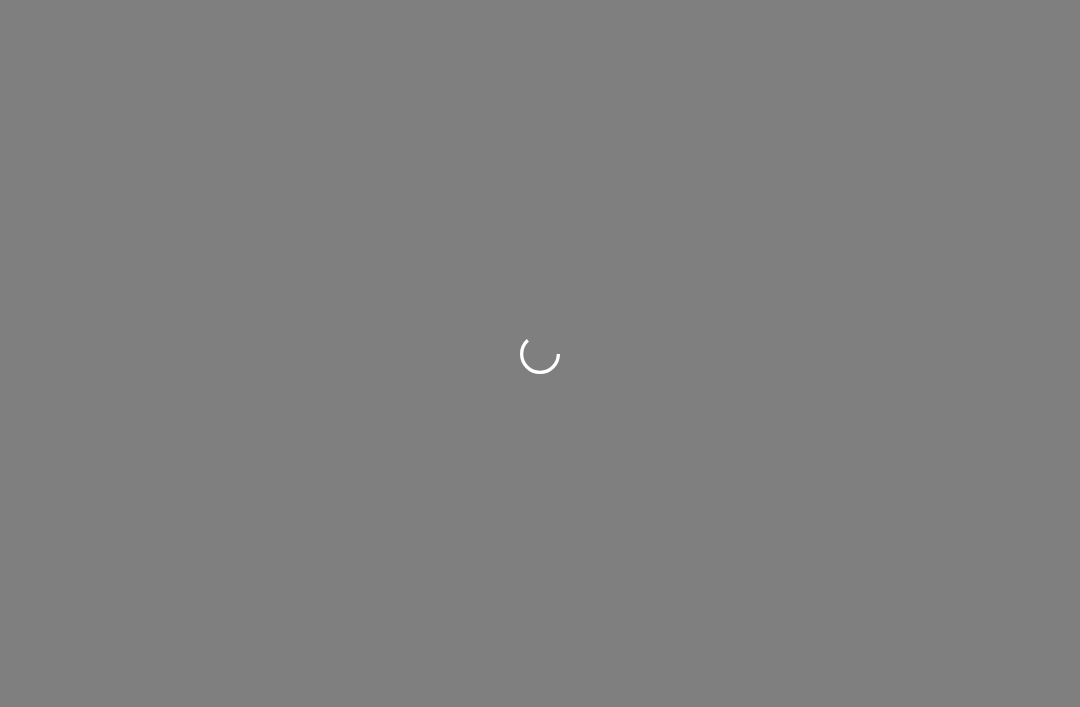 scroll, scrollTop: 0, scrollLeft: 0, axis: both 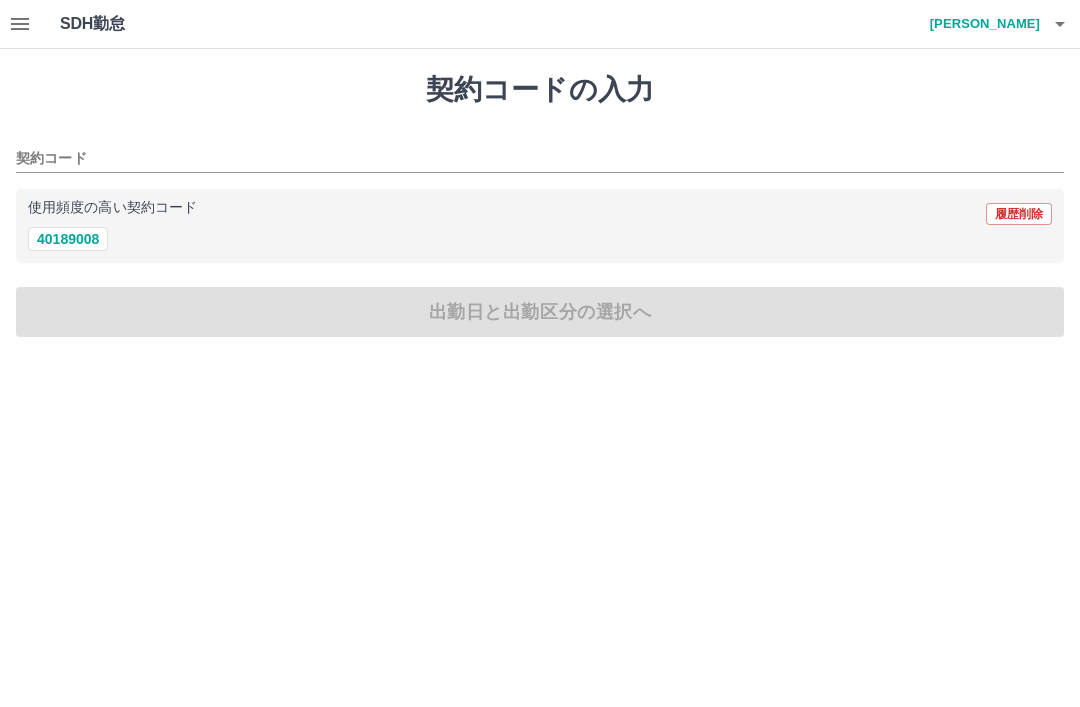 click on "40189008" at bounding box center (68, 239) 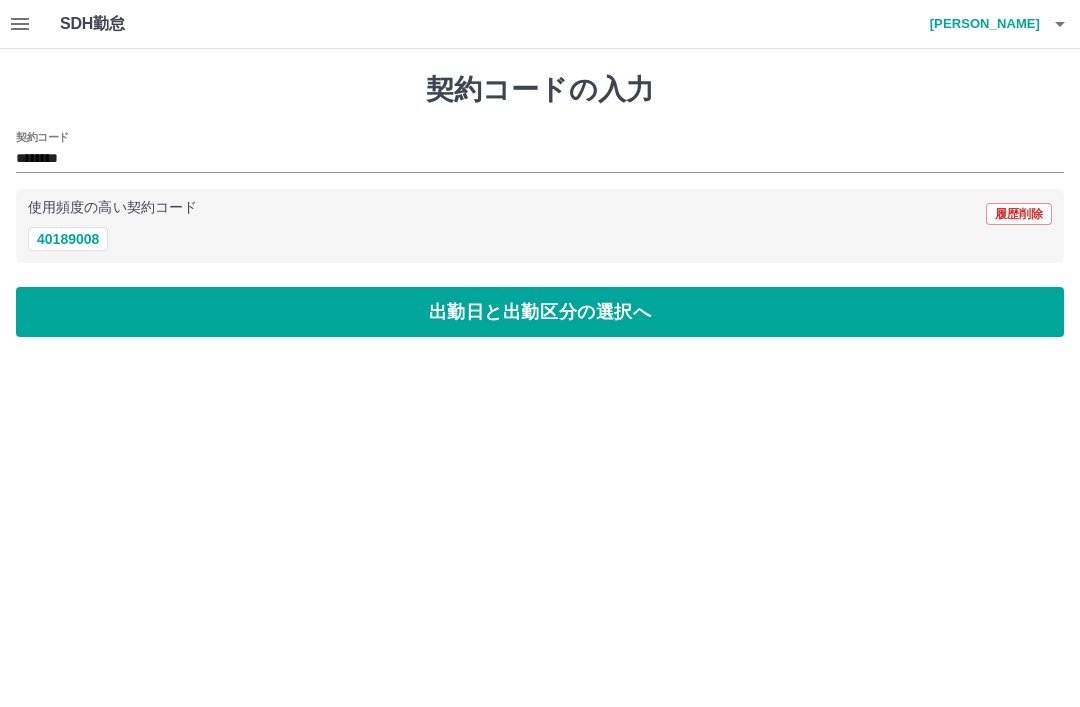 click on "出勤日と出勤区分の選択へ" at bounding box center (540, 312) 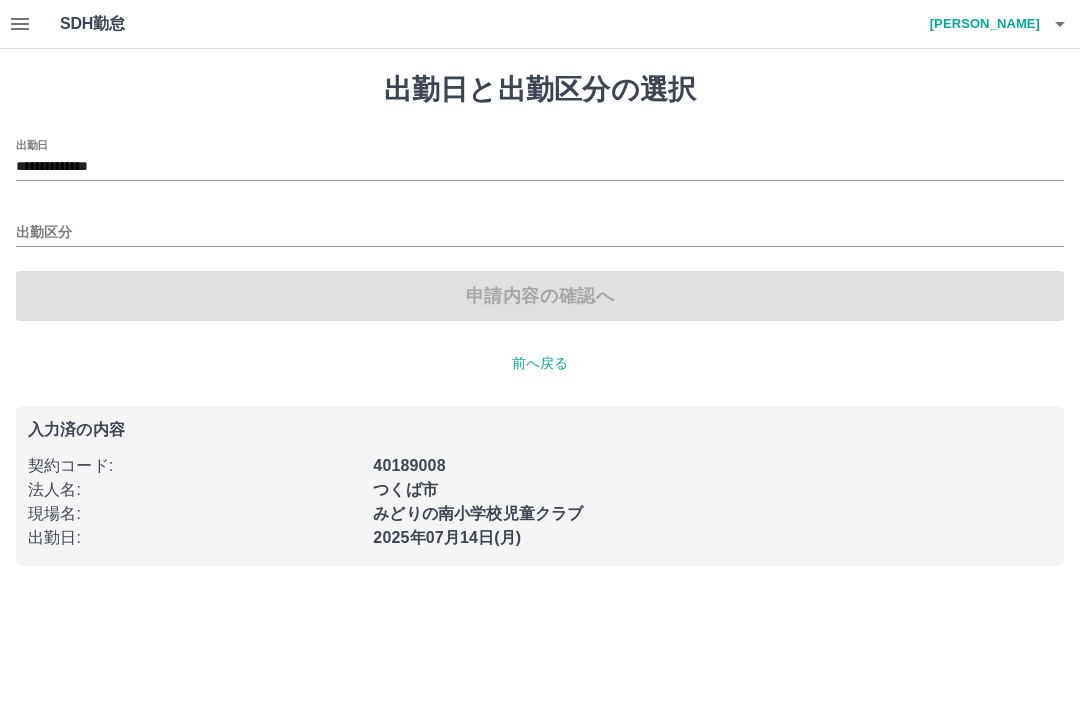 click on "出勤区分" at bounding box center [540, 233] 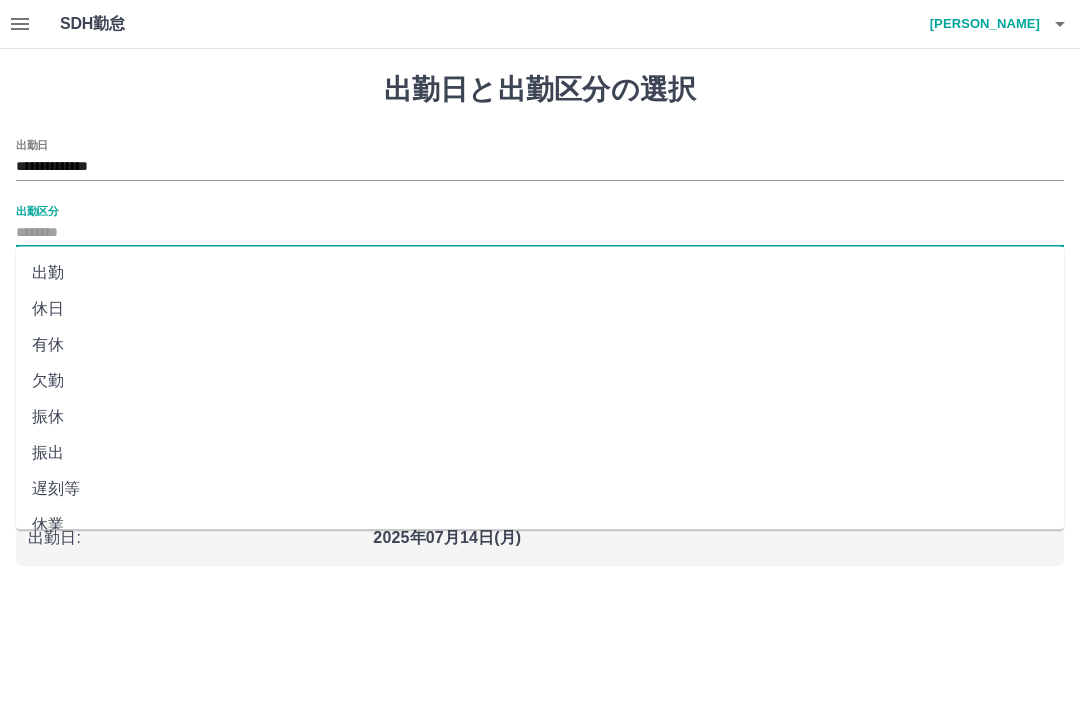 click on "出勤" at bounding box center (540, 273) 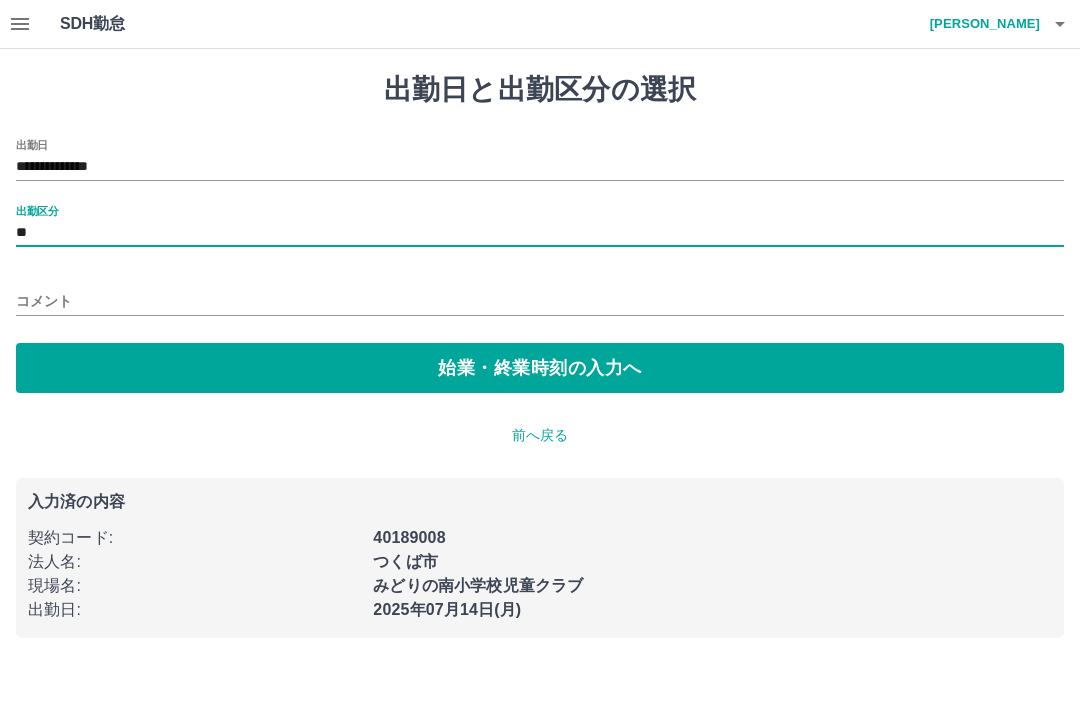 click on "始業・終業時刻の入力へ" at bounding box center [540, 368] 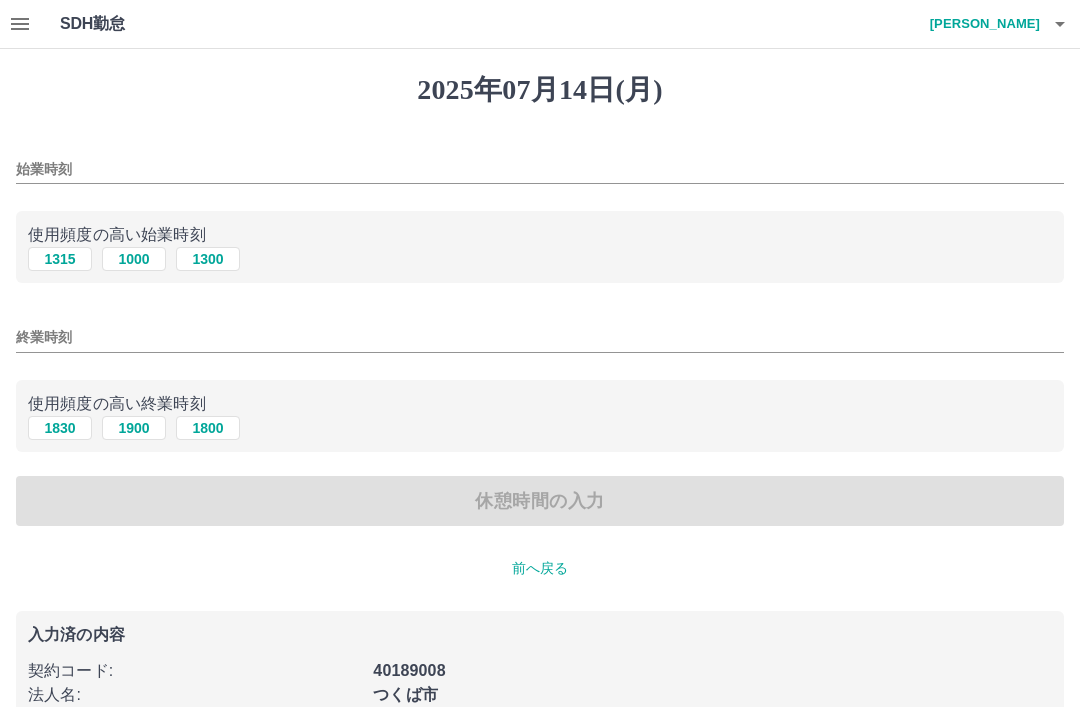 click on "1315" at bounding box center (60, 259) 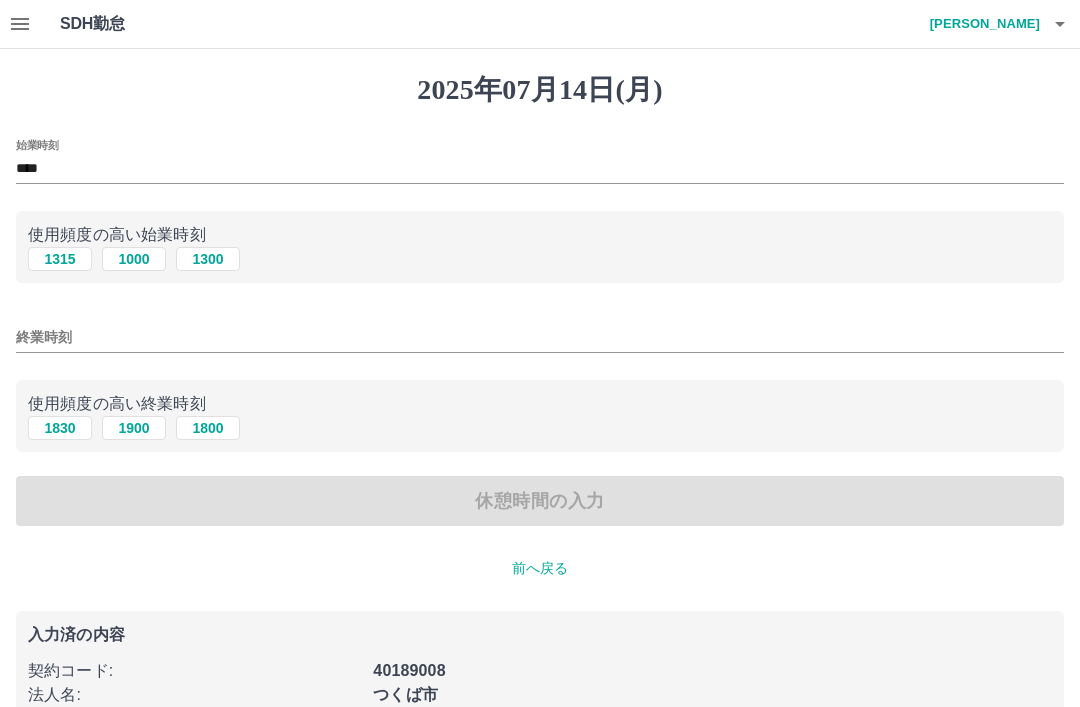 click on "1900" at bounding box center (134, 428) 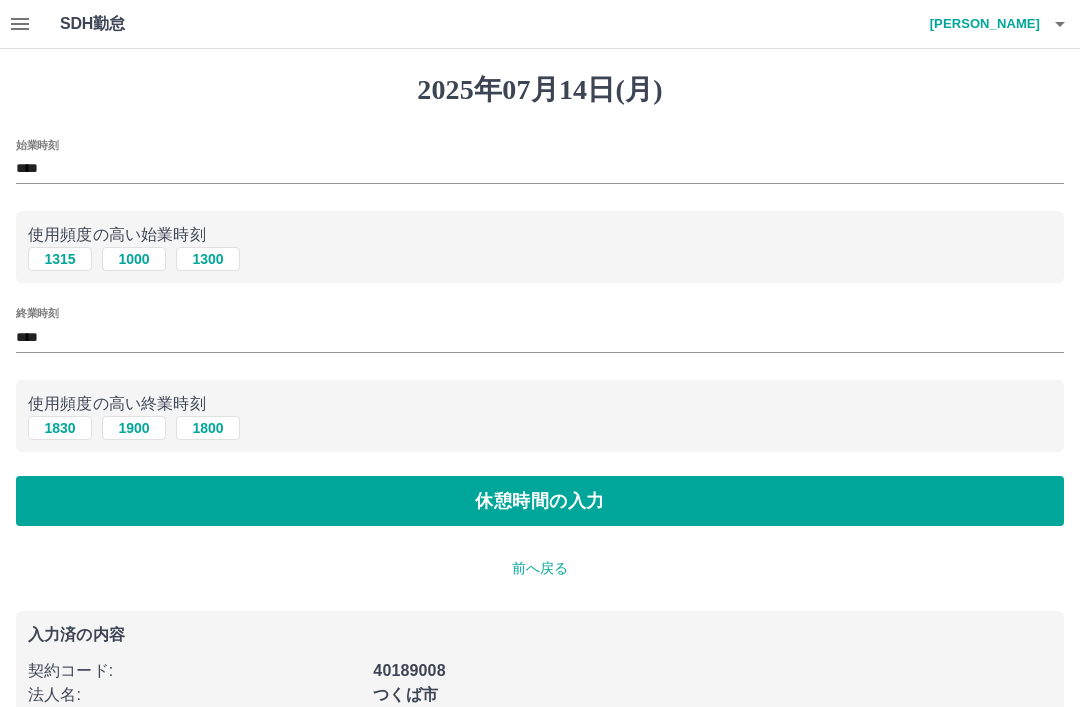 click on "休憩時間の入力" at bounding box center (540, 501) 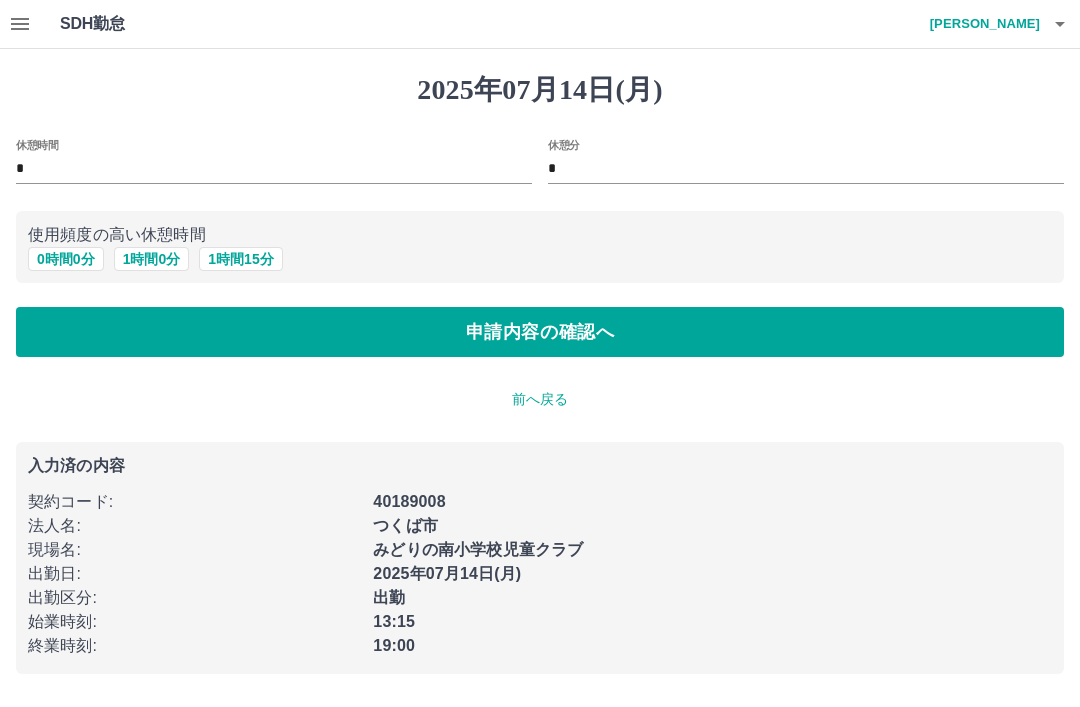 click on "申請内容の確認へ" at bounding box center [540, 332] 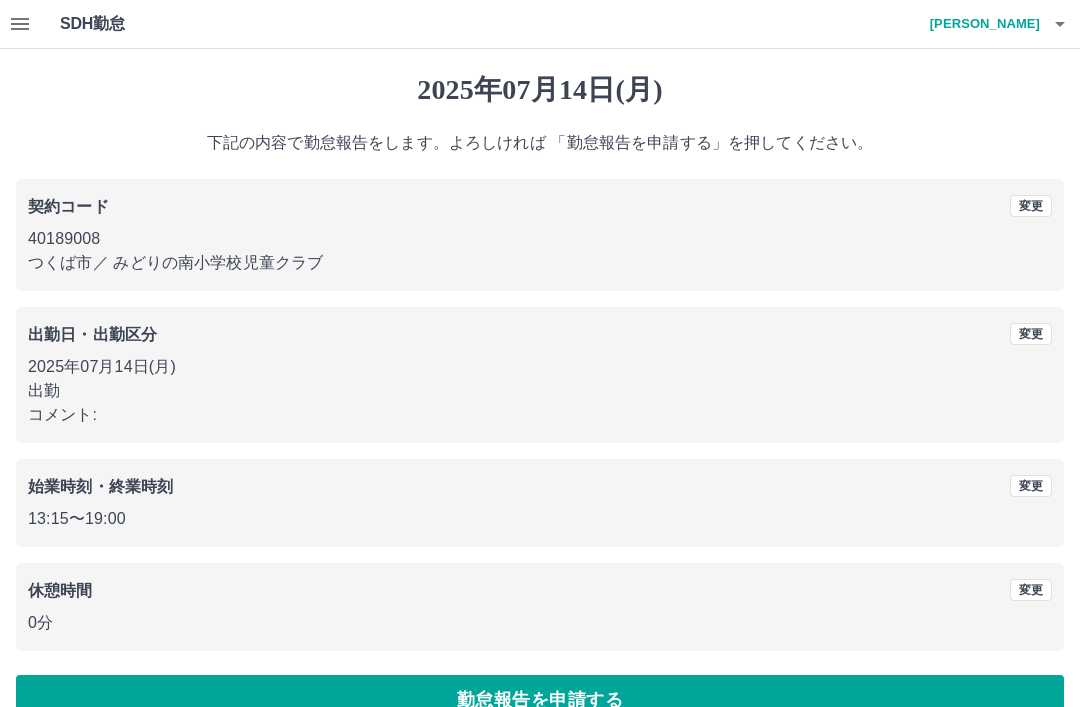 scroll, scrollTop: 41, scrollLeft: 0, axis: vertical 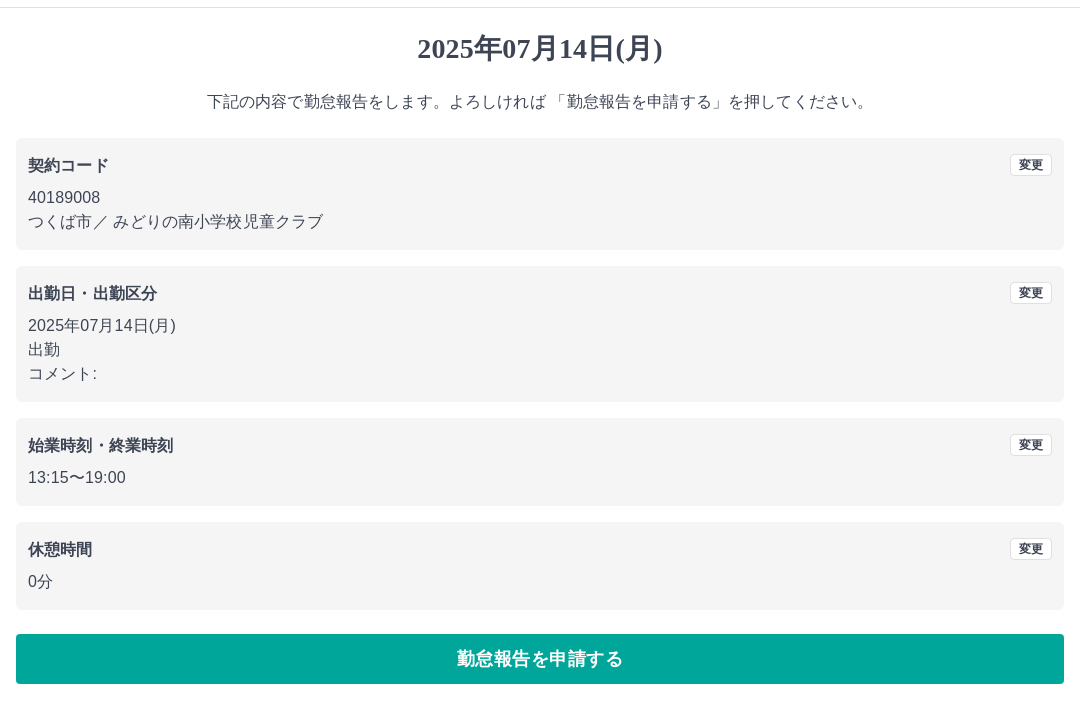 click on "勤怠報告を申請する" at bounding box center (540, 659) 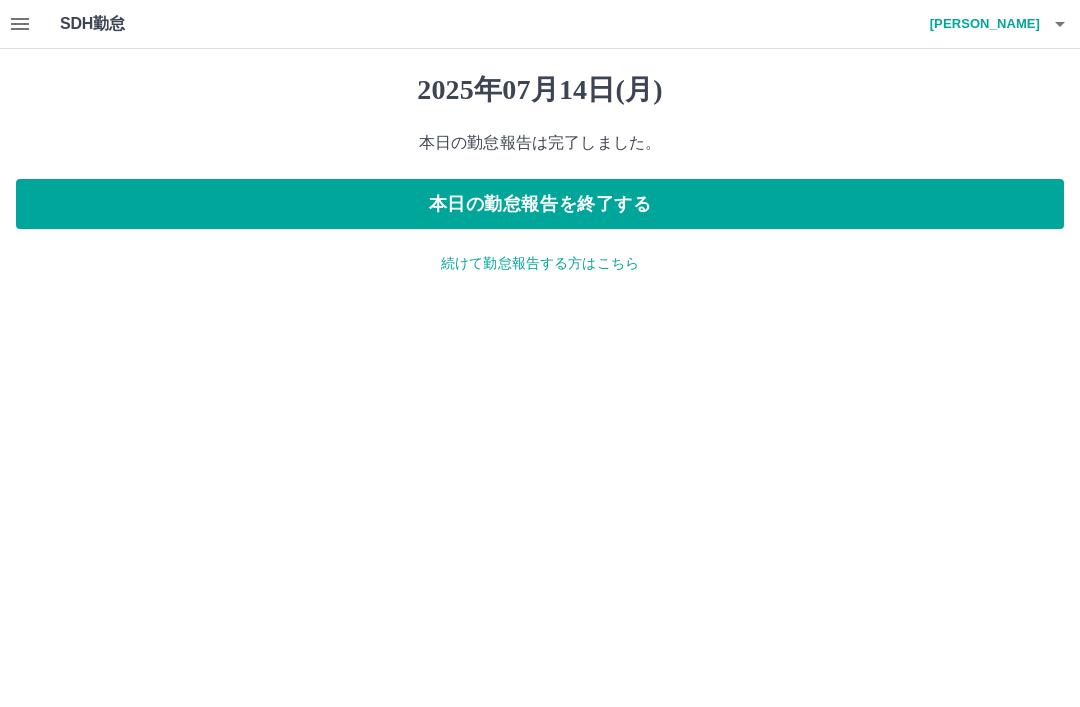scroll, scrollTop: 0, scrollLeft: 0, axis: both 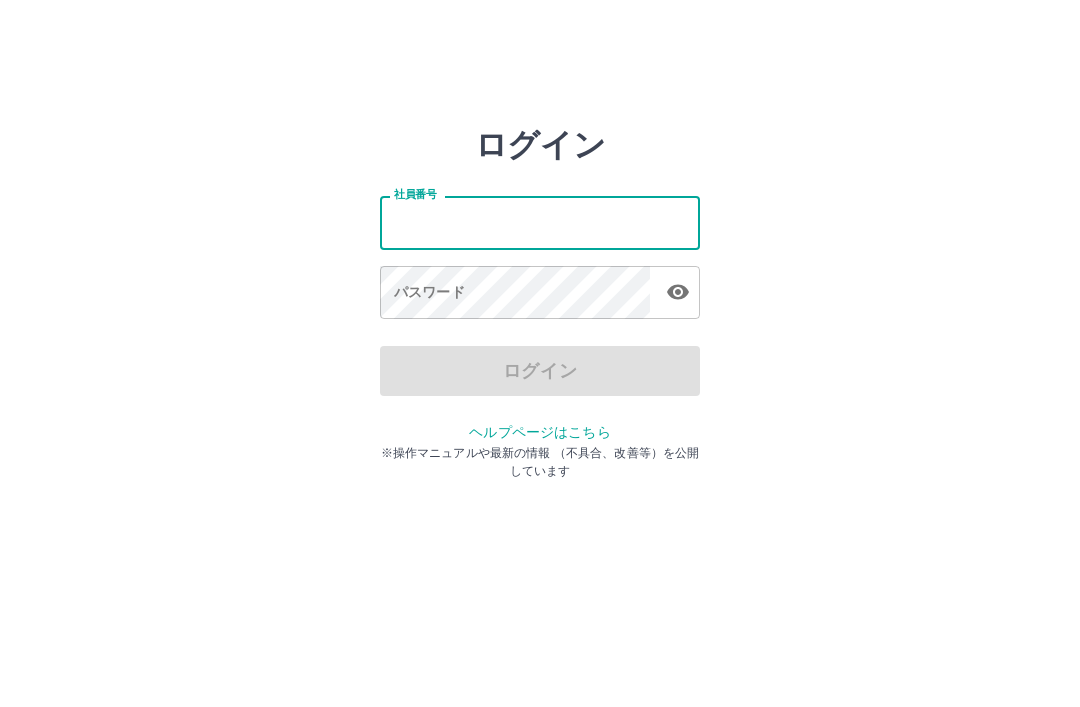 click on "社員番号" at bounding box center [540, 222] 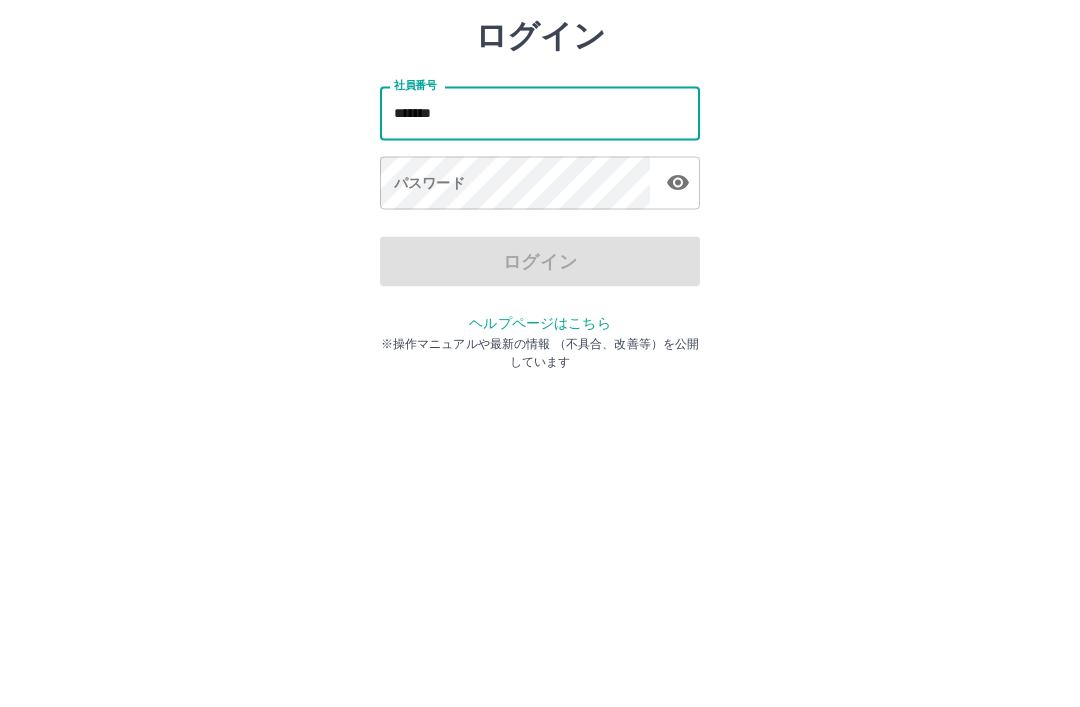 type on "*******" 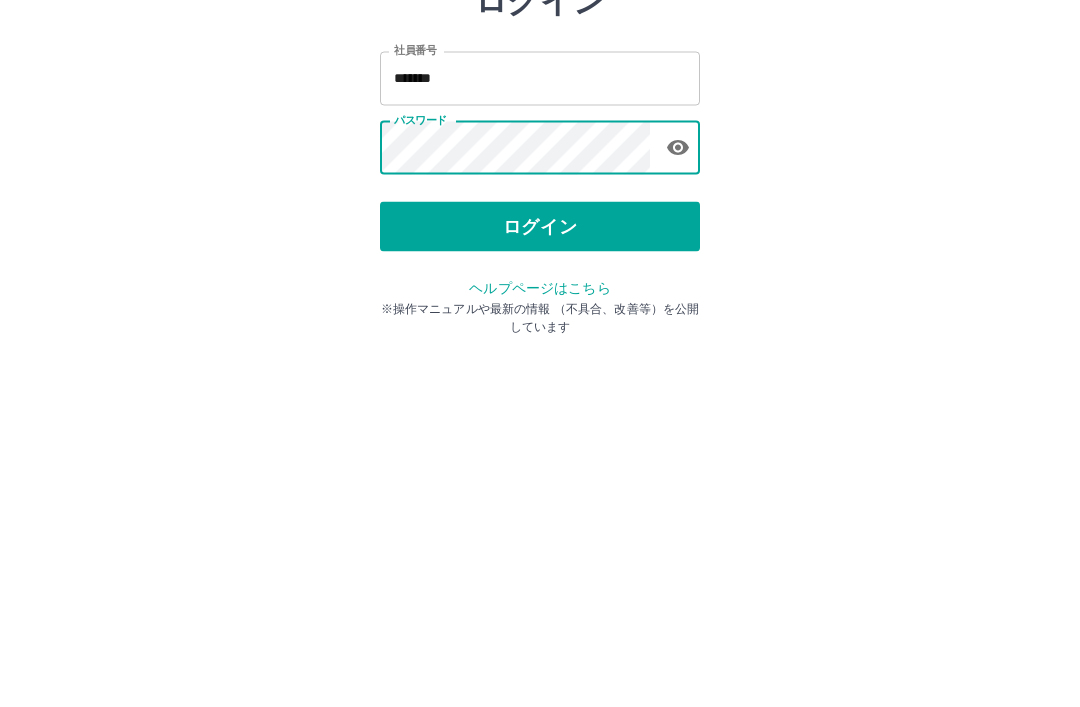 click on "ログイン" at bounding box center (540, 371) 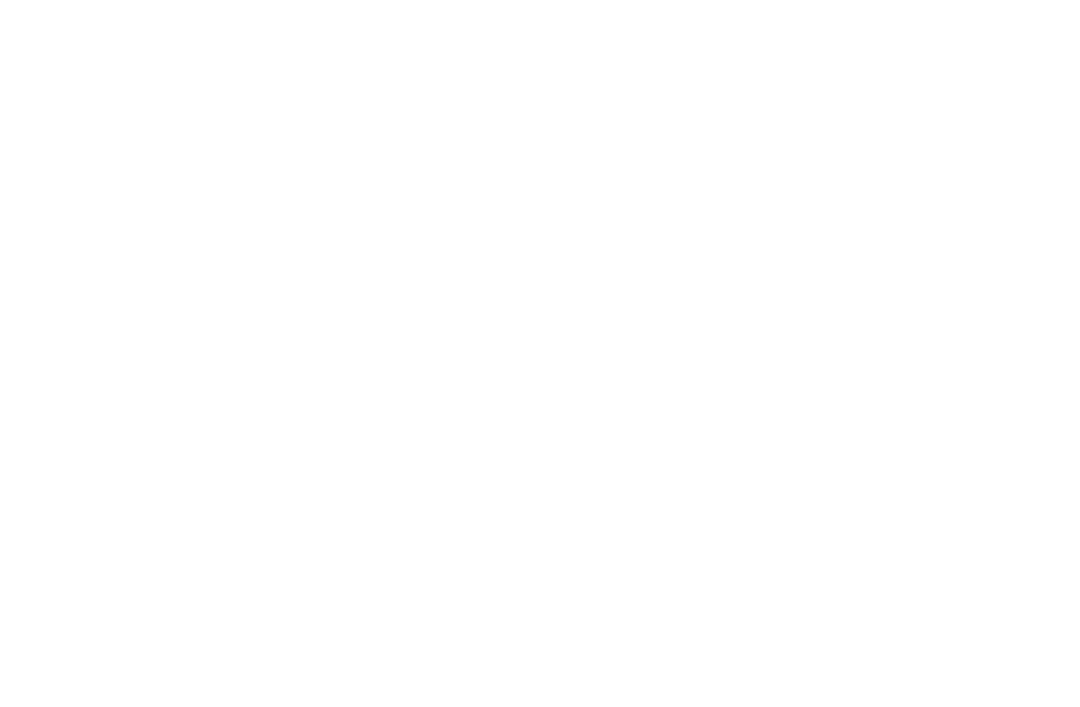 scroll, scrollTop: 0, scrollLeft: 0, axis: both 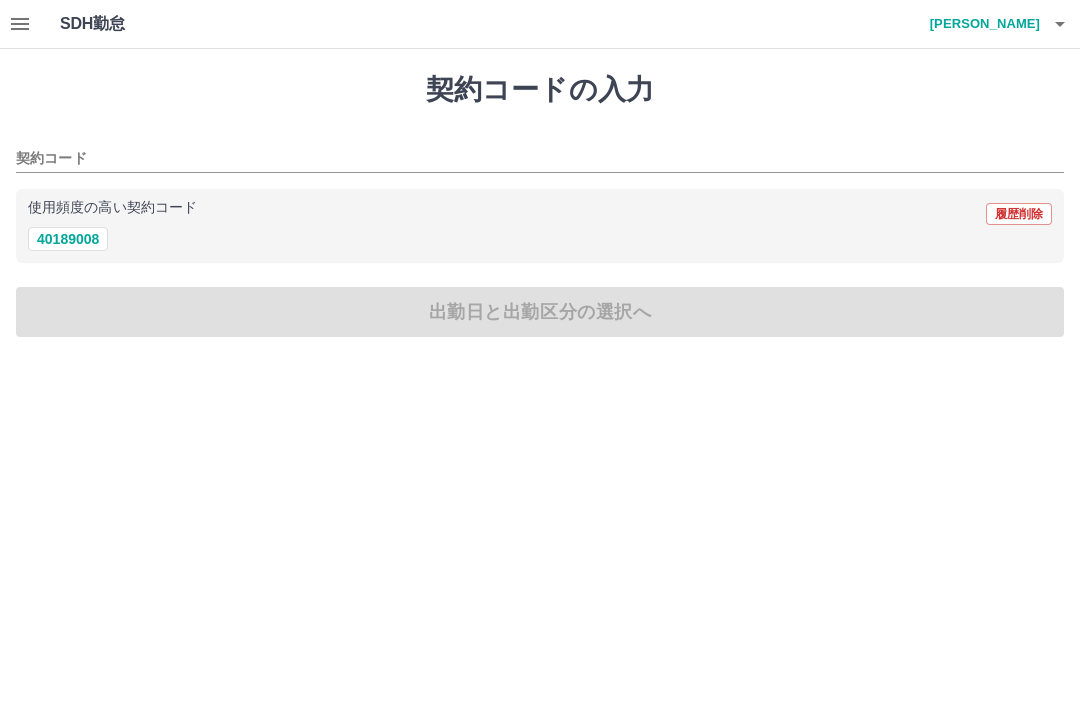 click on "40189008" at bounding box center [68, 239] 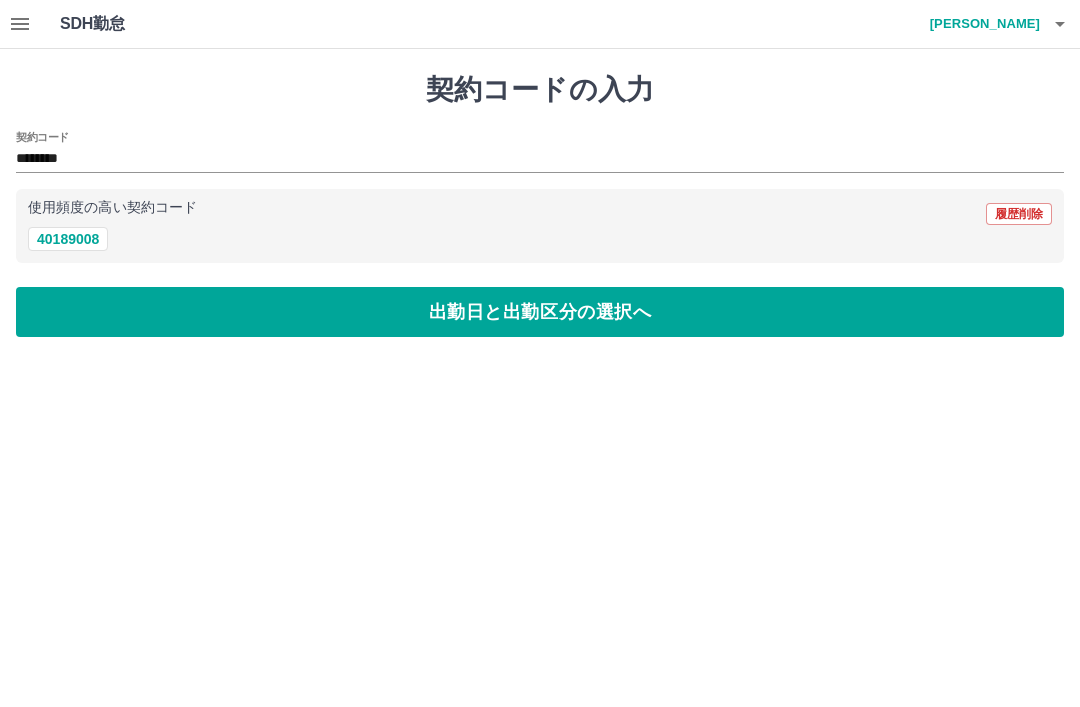 click on "出勤日と出勤区分の選択へ" at bounding box center [540, 312] 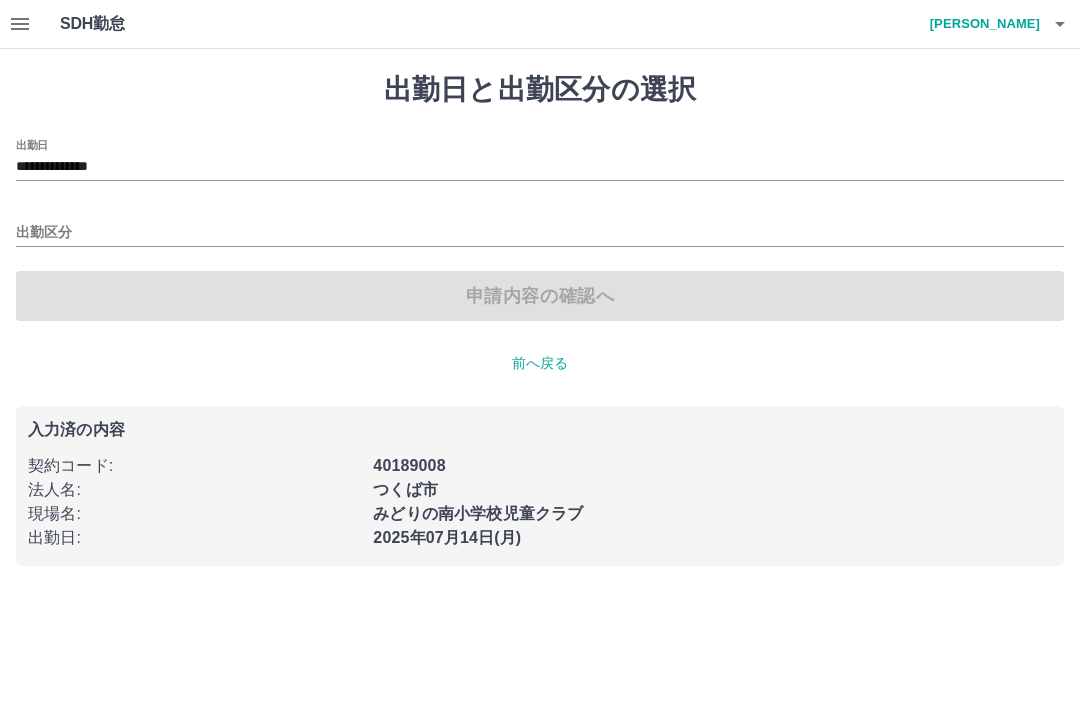 click on "出勤区分" at bounding box center [540, 233] 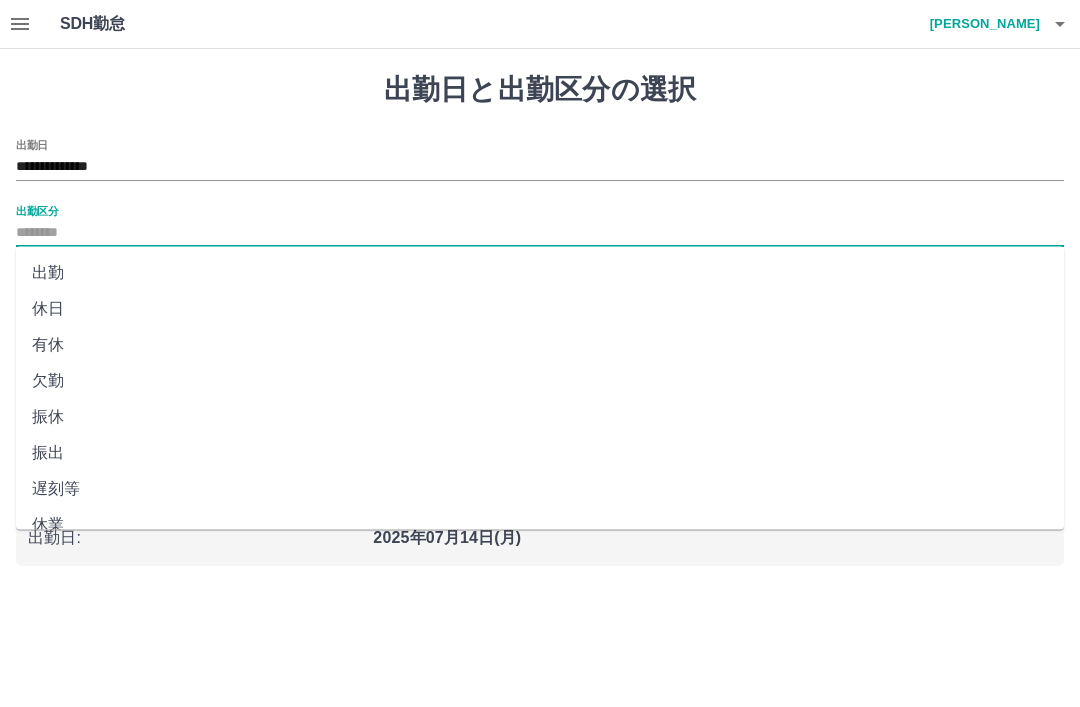 click on "出勤" at bounding box center (540, 273) 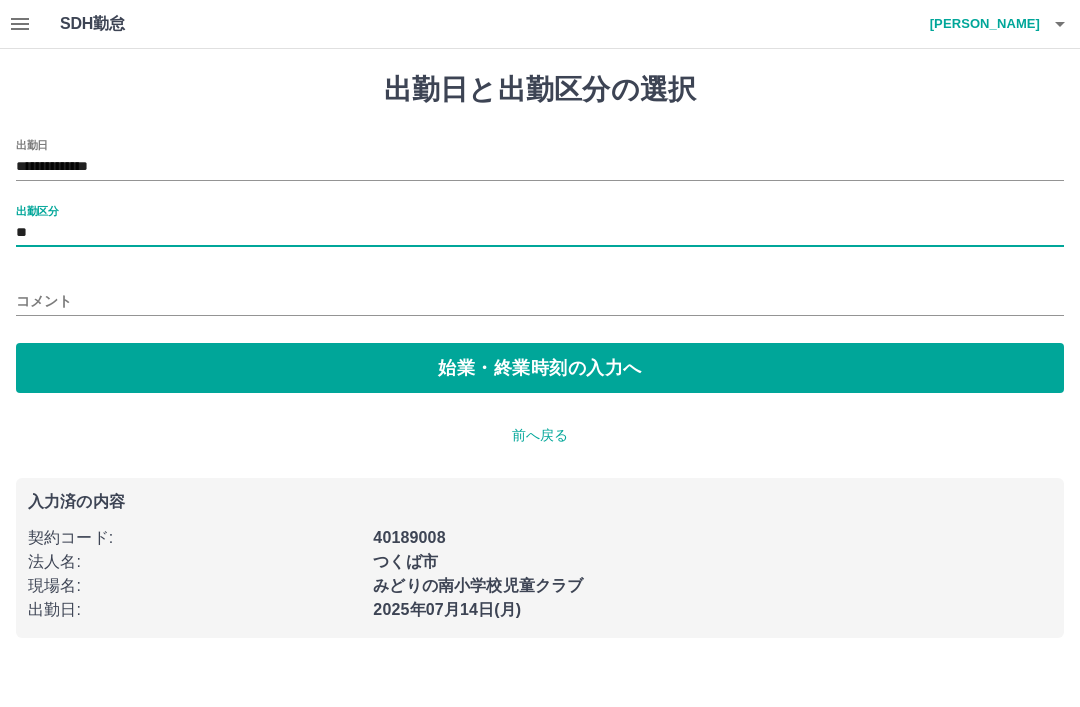 click on "始業・終業時刻の入力へ" at bounding box center (540, 368) 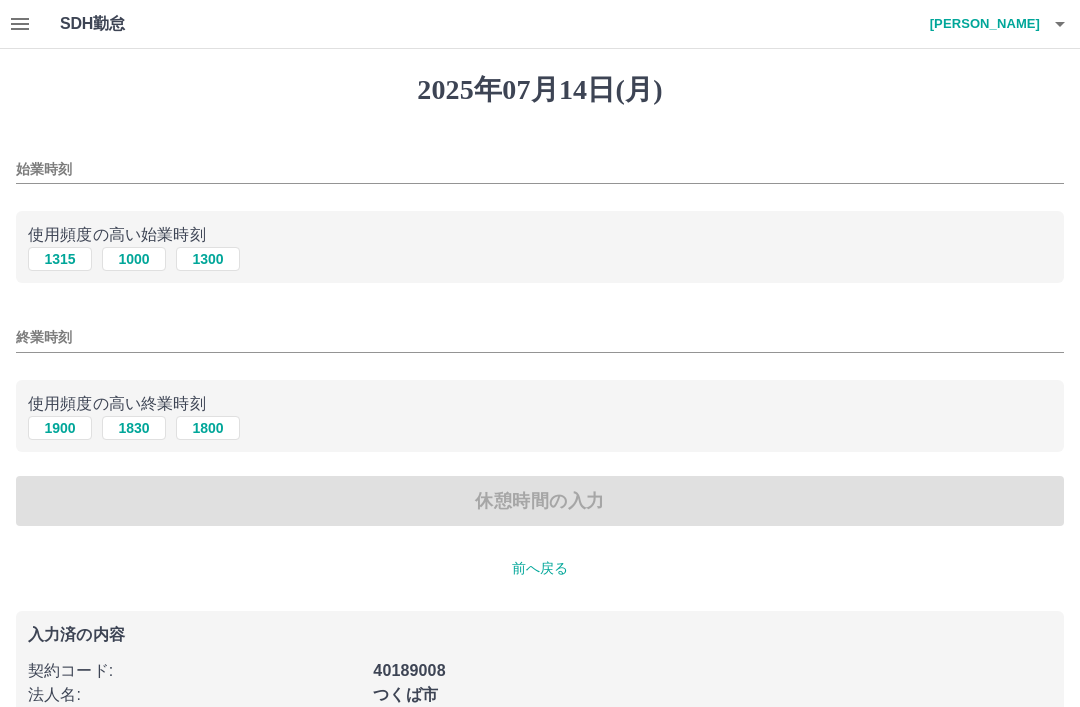 click on "1315" at bounding box center (60, 259) 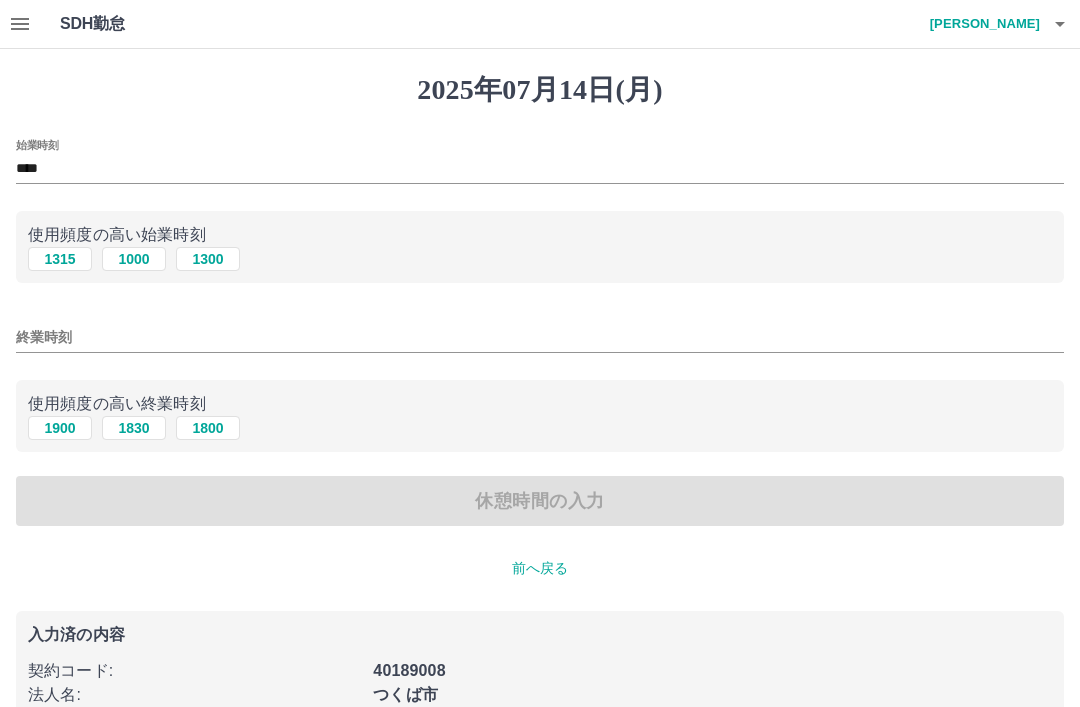 click on "1900" at bounding box center [60, 428] 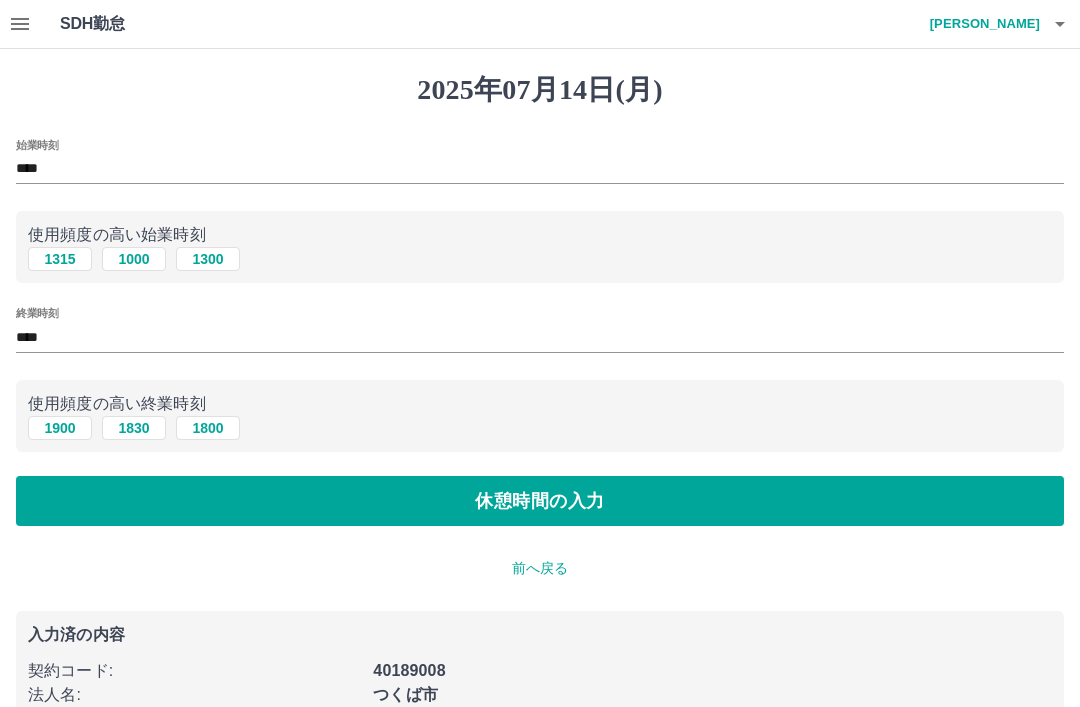 click on "休憩時間の入力" at bounding box center (540, 501) 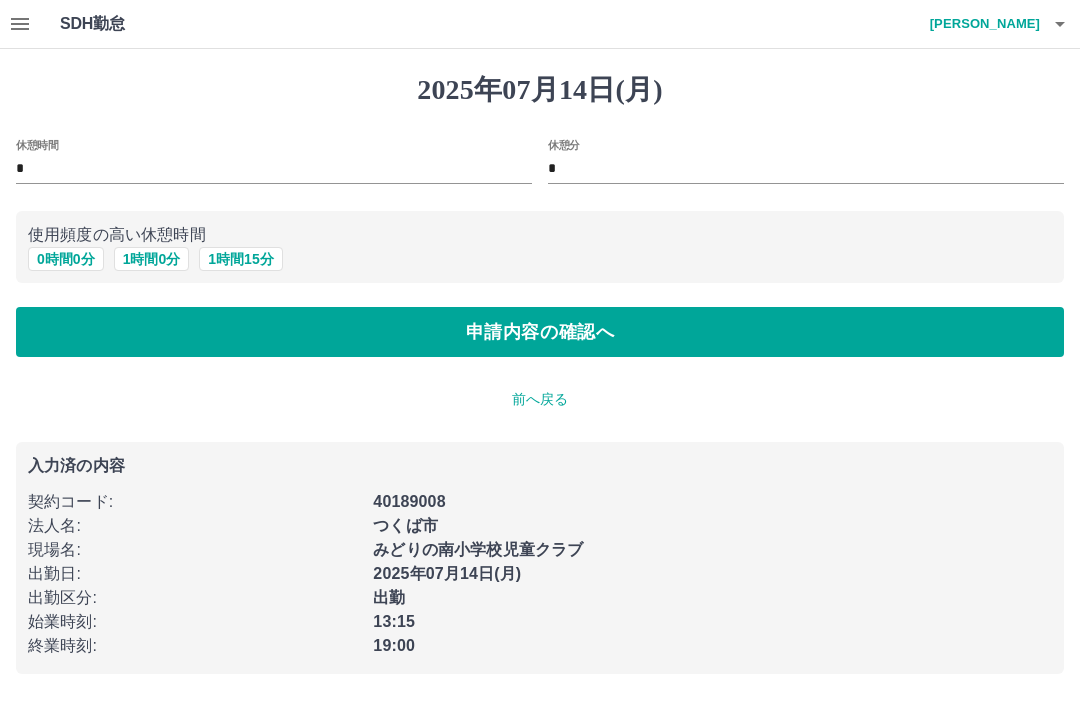 click on "0 時間 0 分" at bounding box center (66, 259) 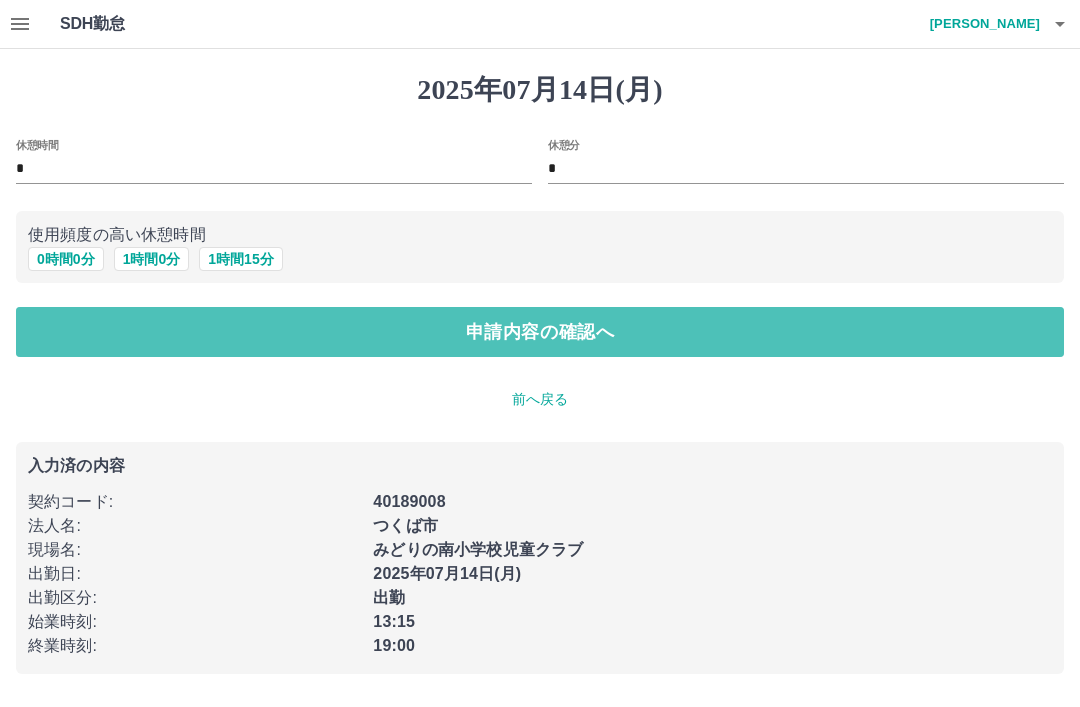 click on "申請内容の確認へ" at bounding box center (540, 332) 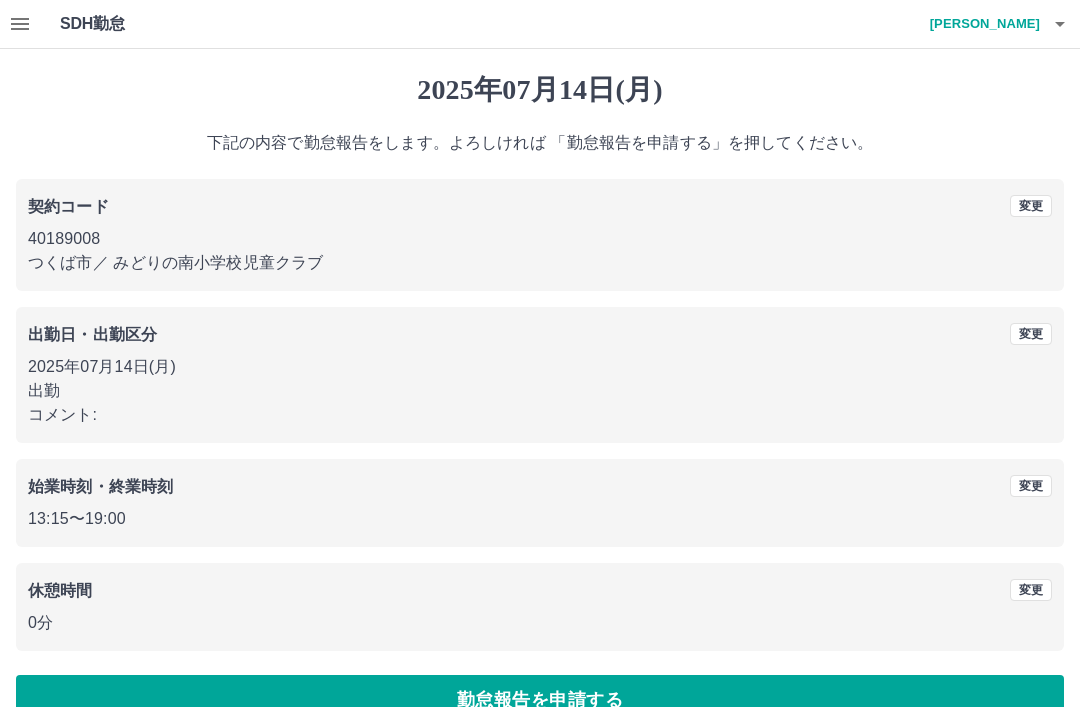 scroll, scrollTop: 41, scrollLeft: 0, axis: vertical 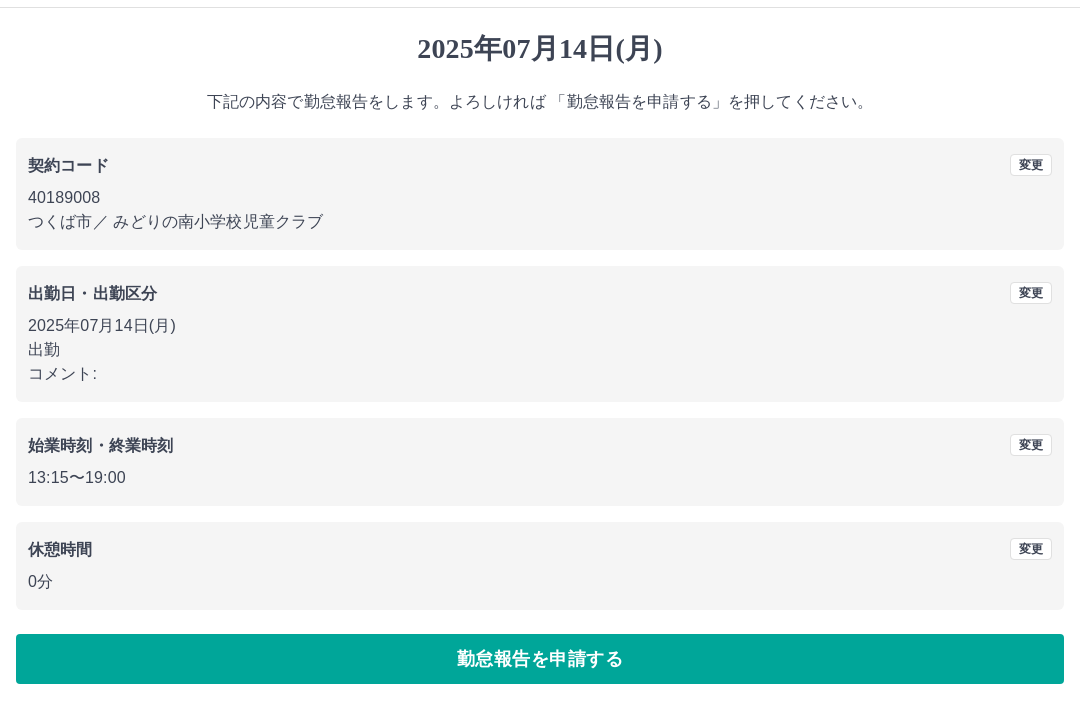 click on "勤怠報告を申請する" at bounding box center [540, 659] 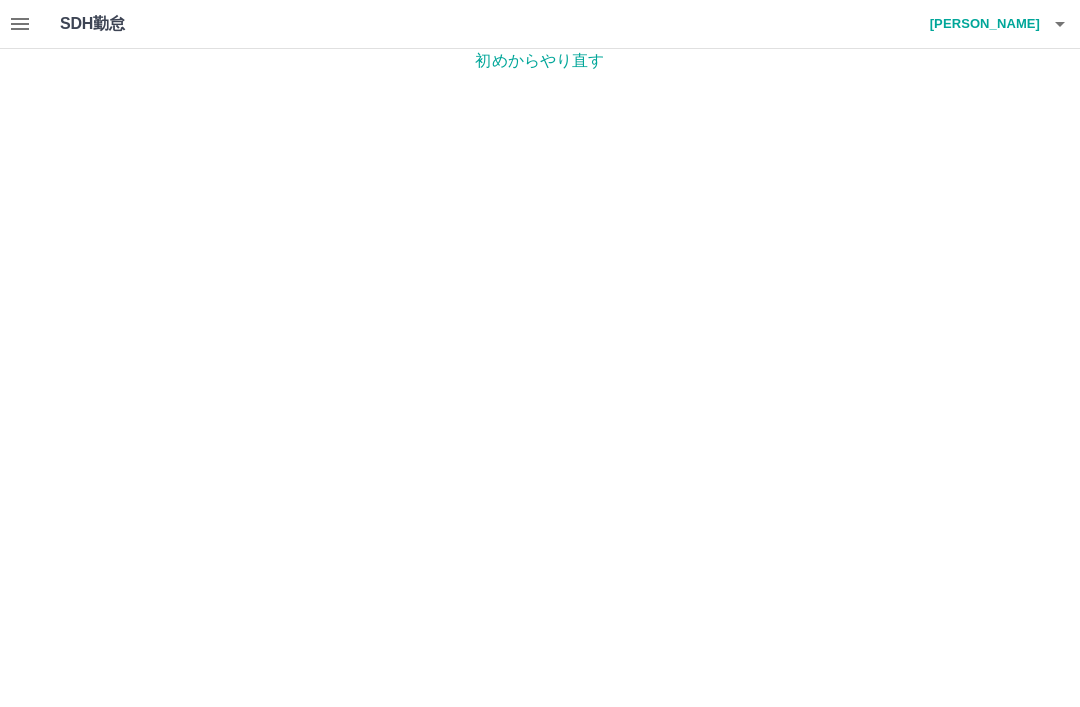 scroll, scrollTop: 0, scrollLeft: 0, axis: both 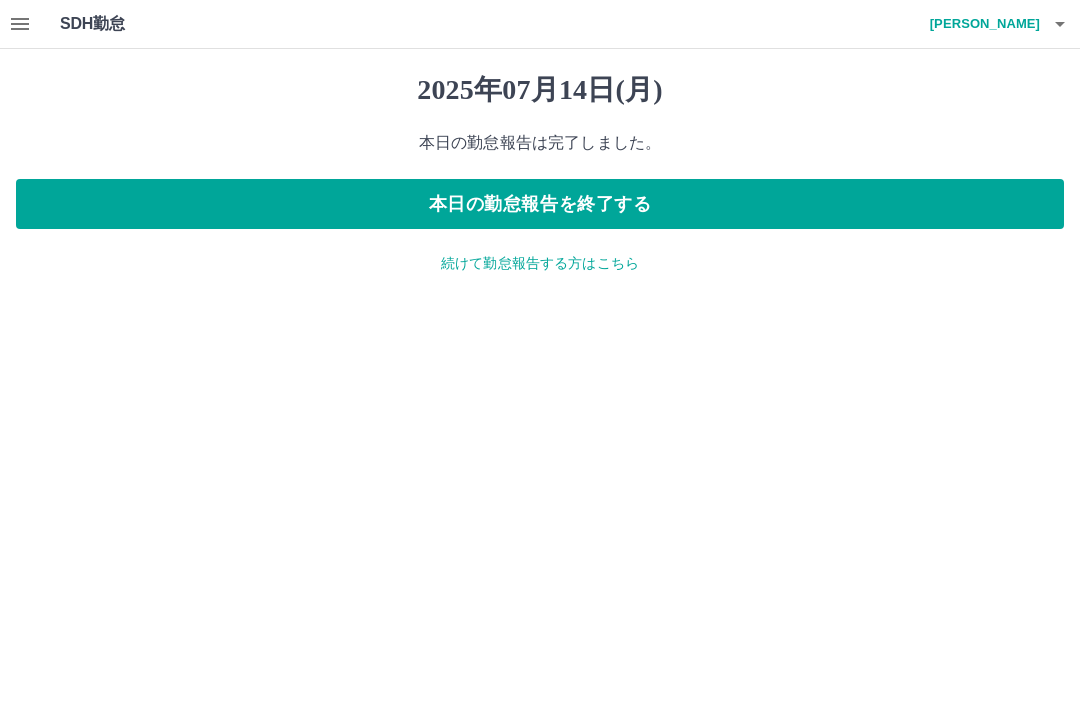 click on "本日の勤怠報告を終了する" at bounding box center [540, 204] 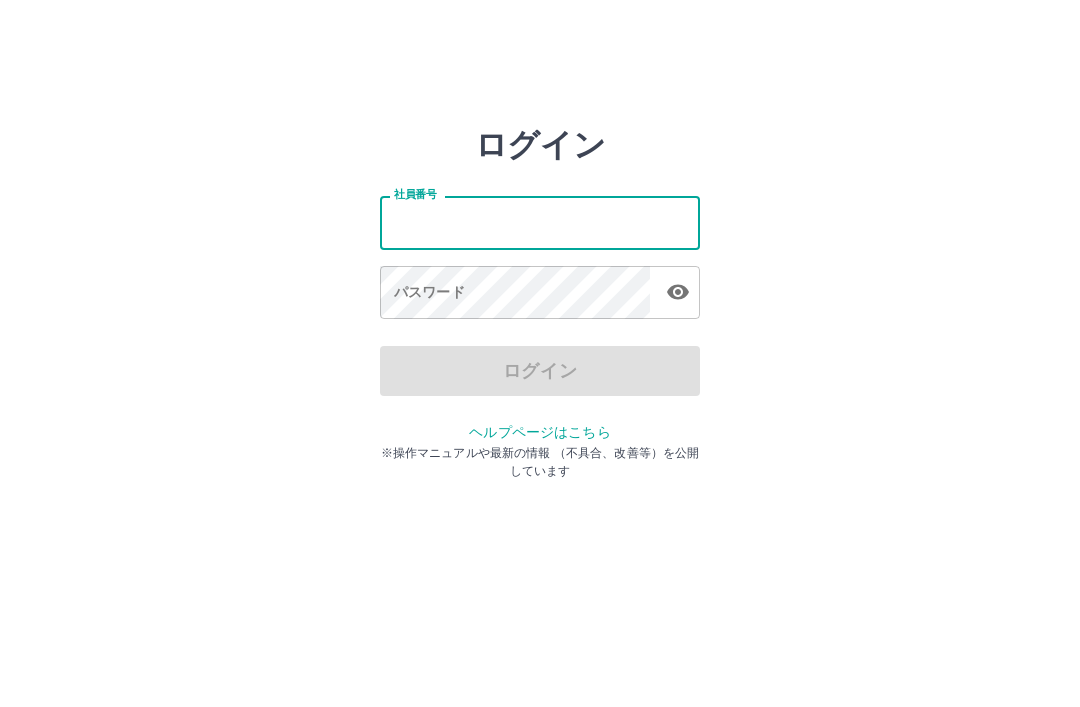 scroll, scrollTop: 0, scrollLeft: 0, axis: both 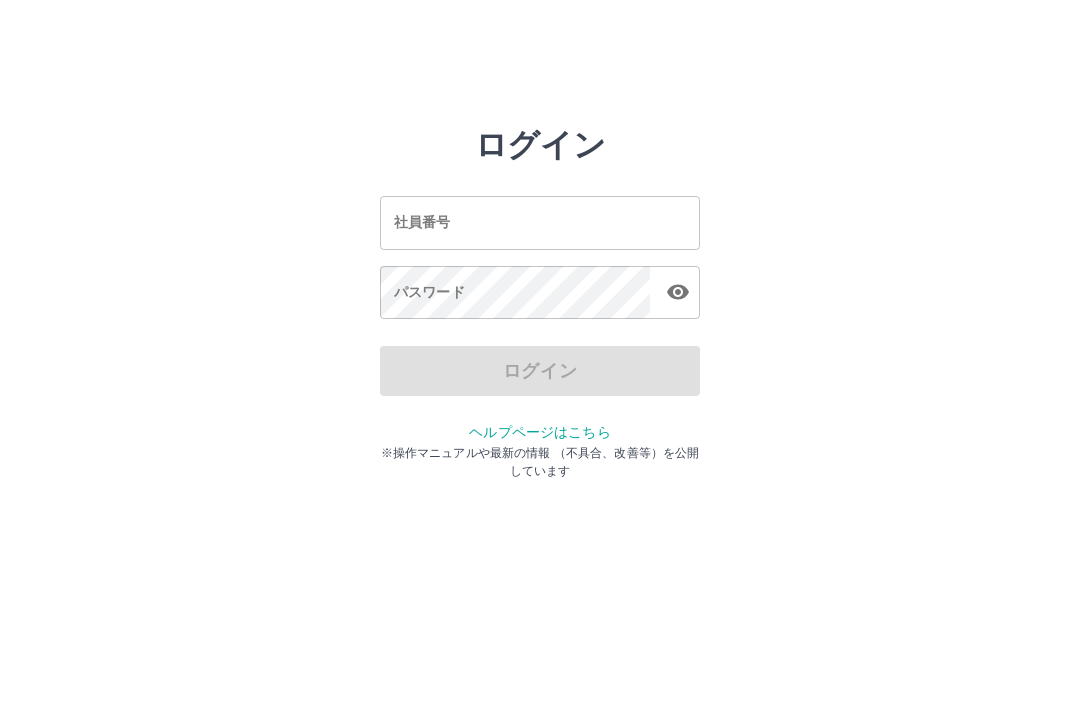 click on "社員番号" at bounding box center (540, 222) 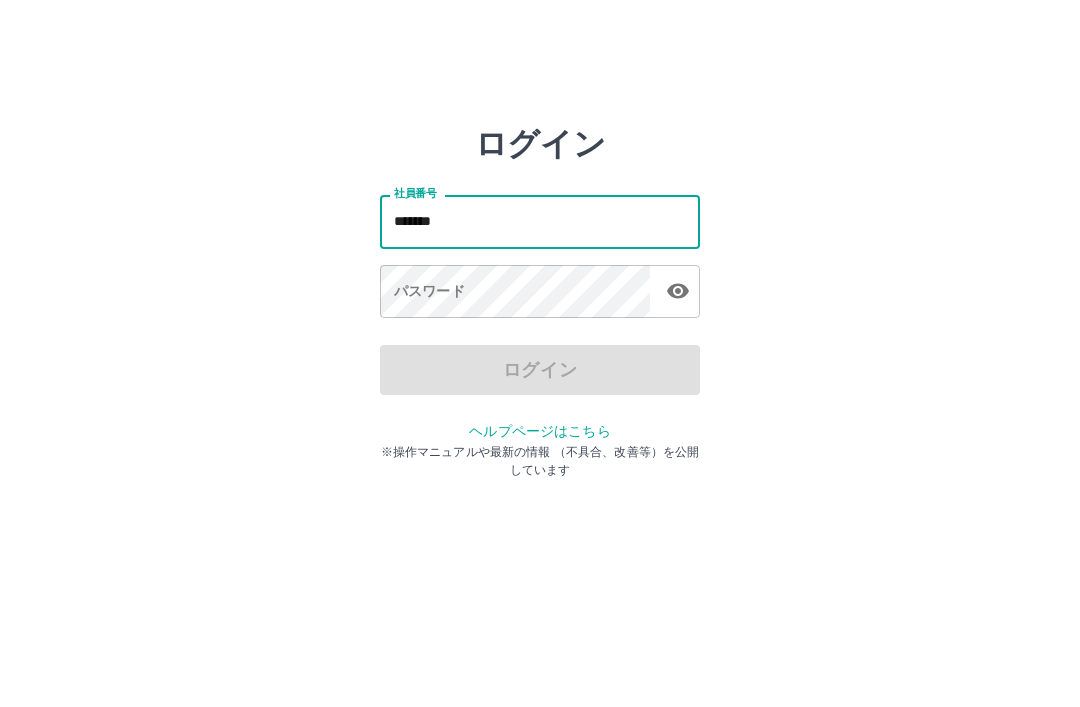 type on "*******" 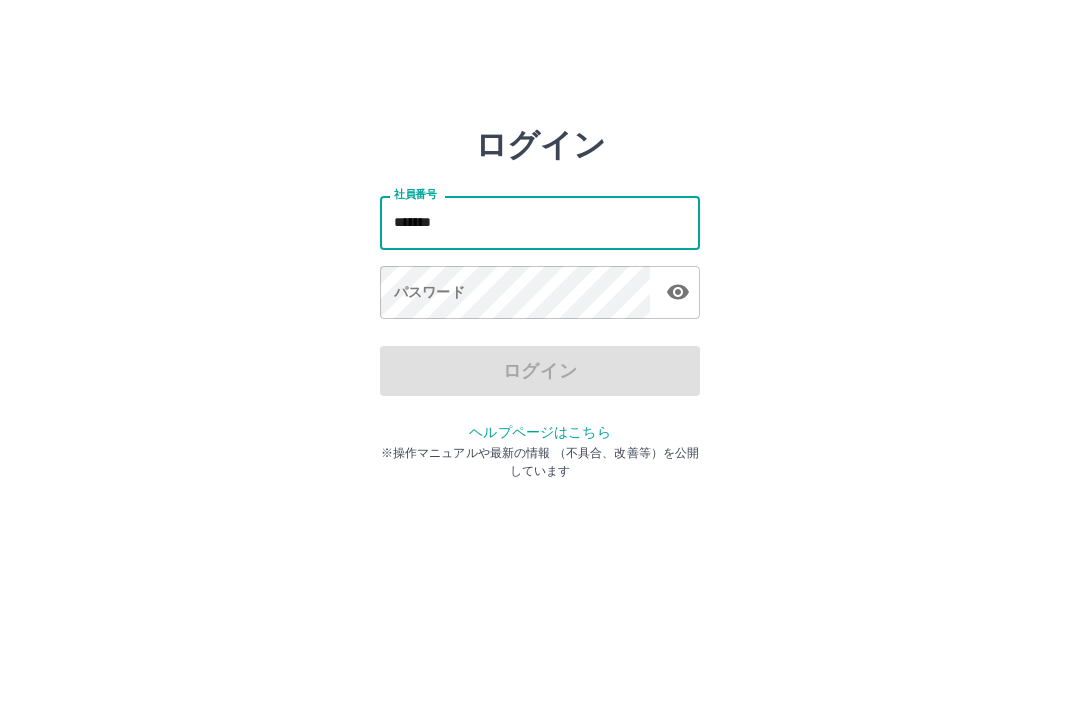 click on "パスワード パスワード" at bounding box center [540, 294] 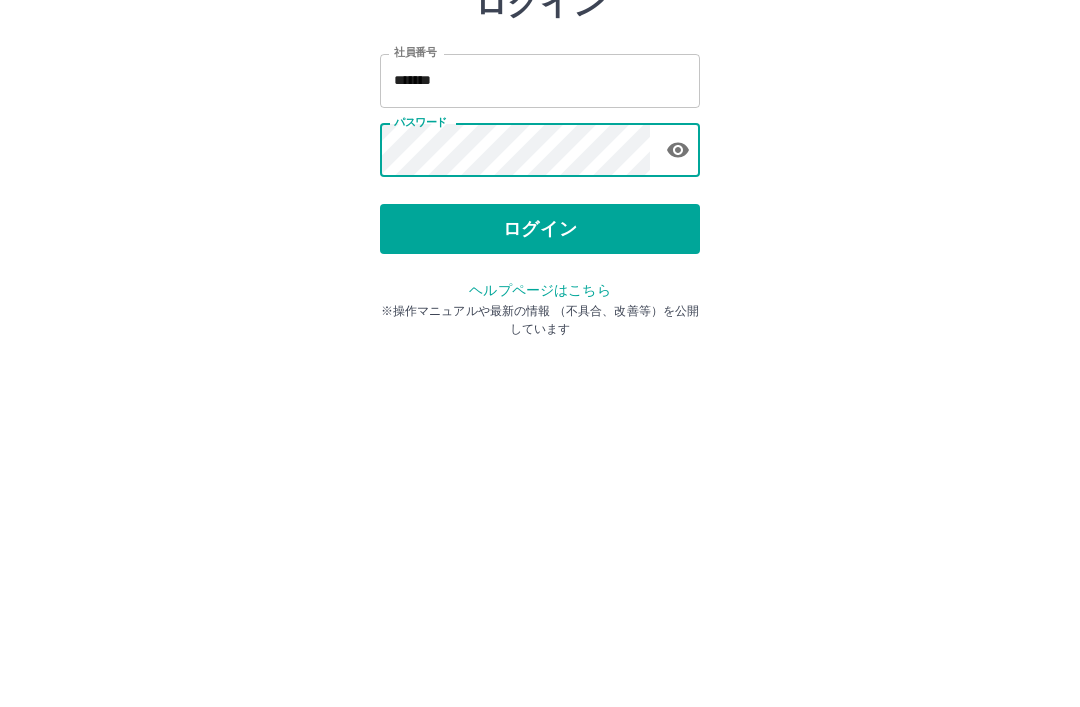 click on "ログイン 社員番号 ******* 社員番号 パスワード パスワード ログイン ヘルプページはこちら ※操作マニュアルや最新の情報 （不具合、改善等）を公開しています" at bounding box center (540, 286) 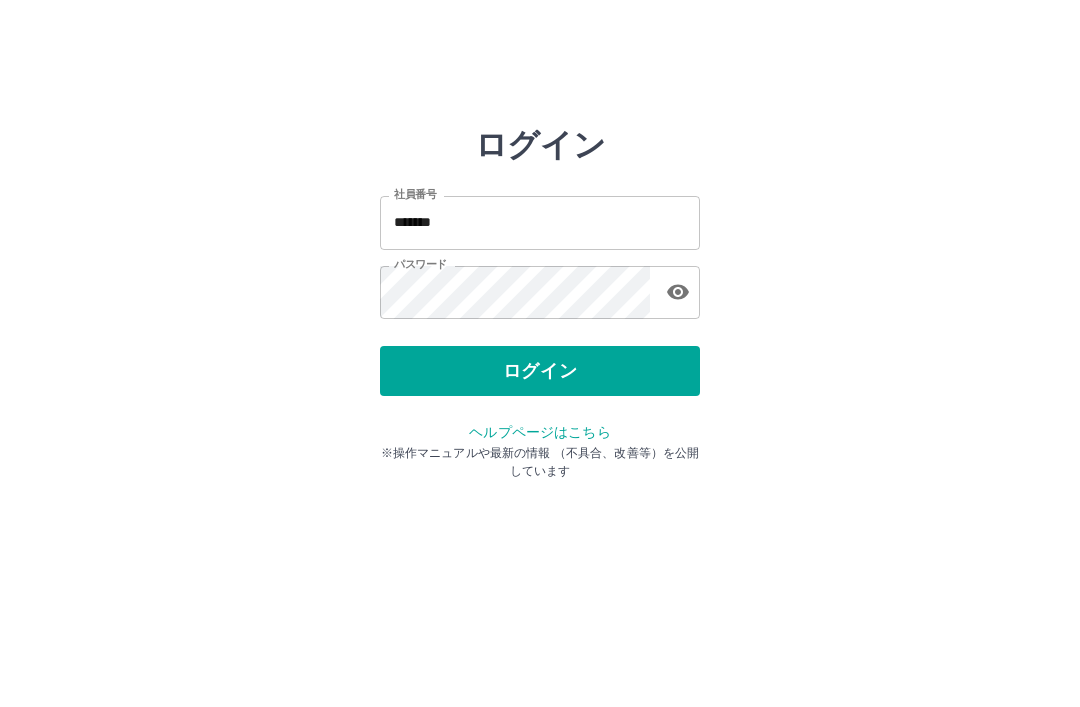 click on "ログイン" at bounding box center [540, 371] 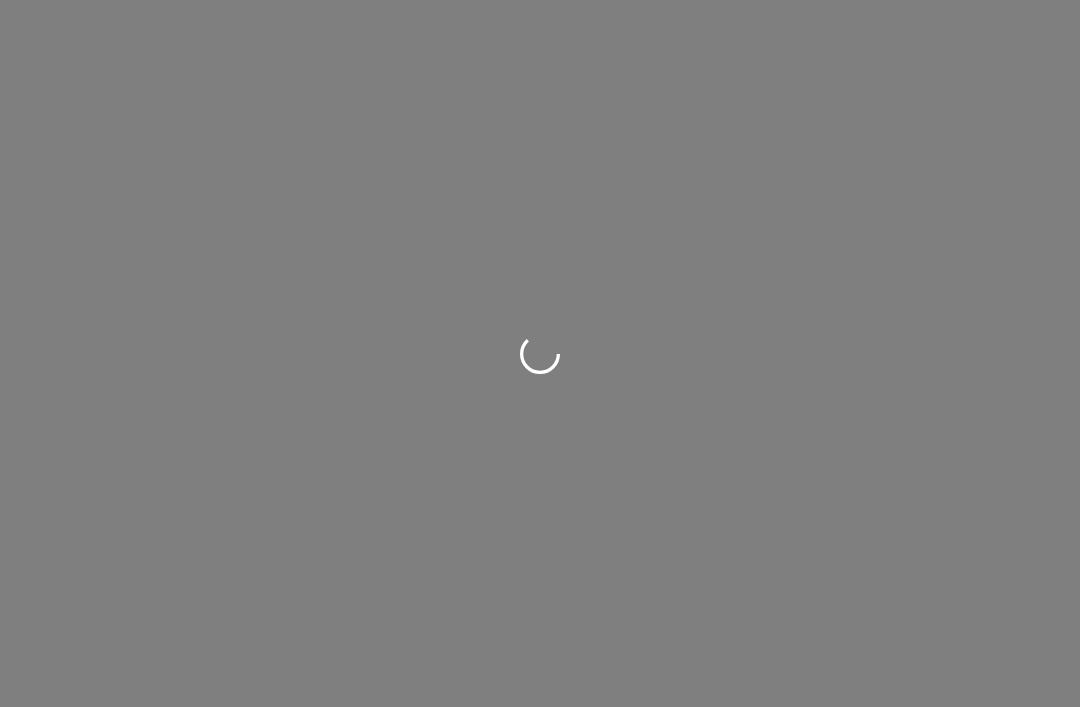 scroll, scrollTop: 0, scrollLeft: 0, axis: both 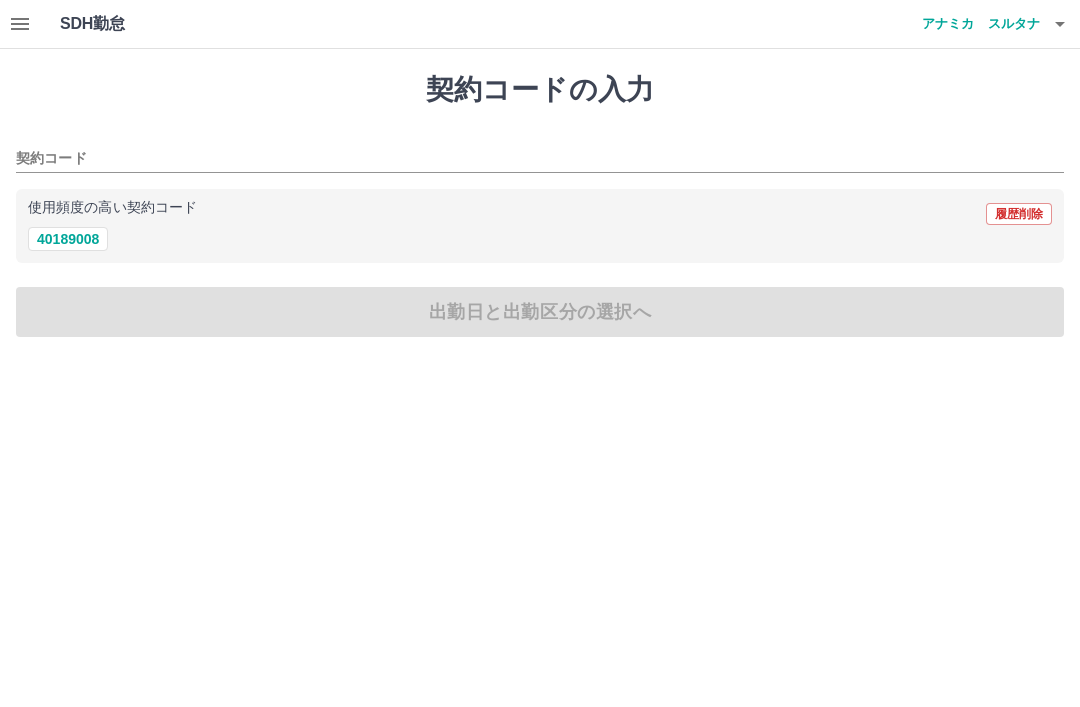 click on "40189008" at bounding box center [68, 239] 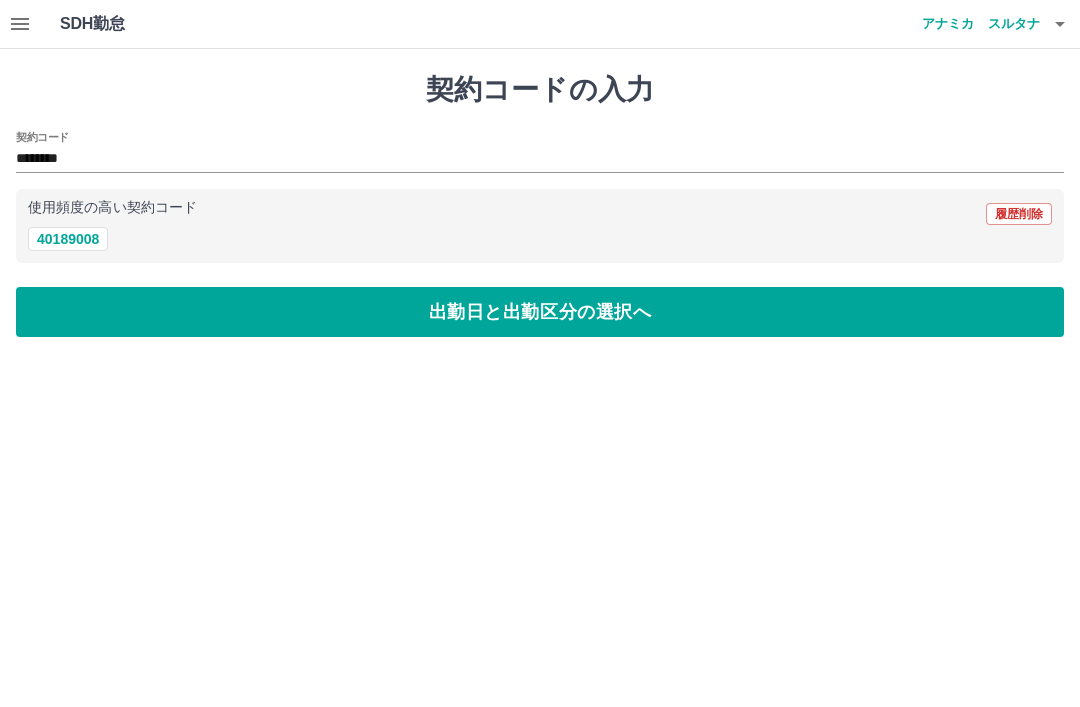 click on "出勤日と出勤区分の選択へ" at bounding box center [540, 312] 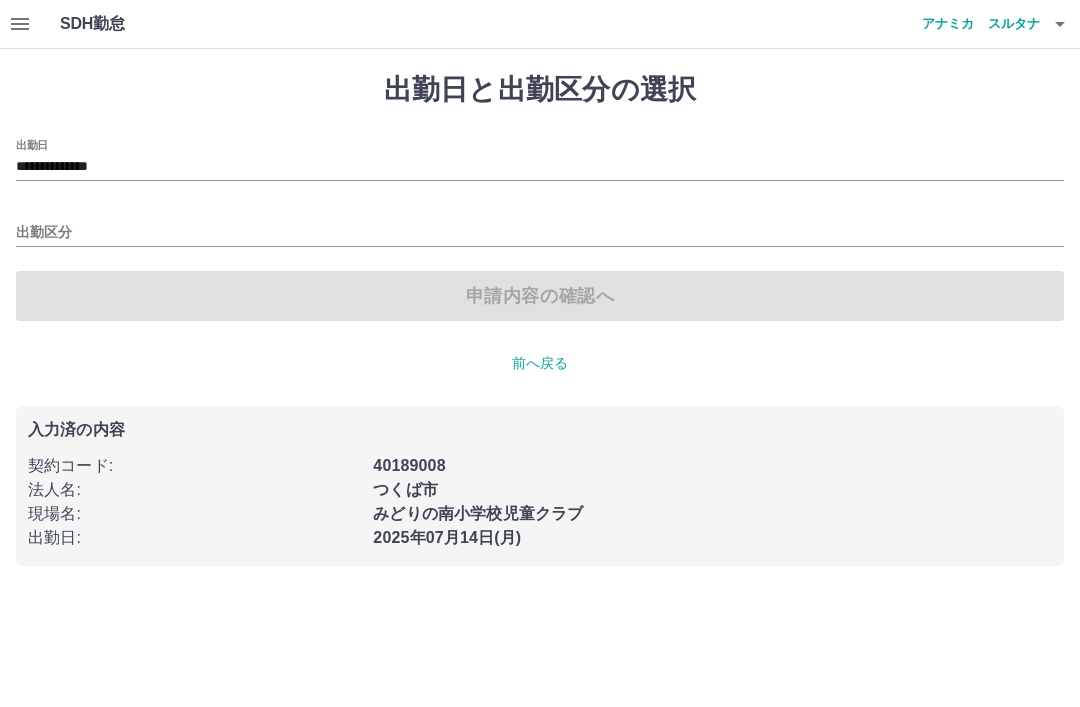 click on "出勤区分" at bounding box center [540, 233] 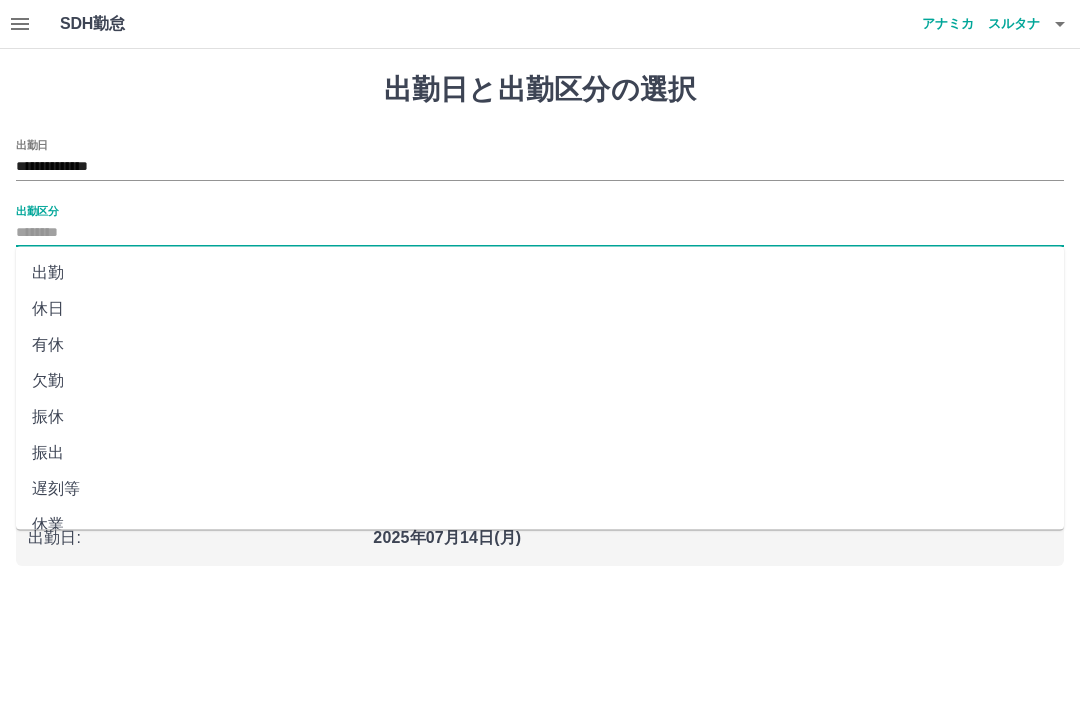 click on "出勤" at bounding box center (540, 273) 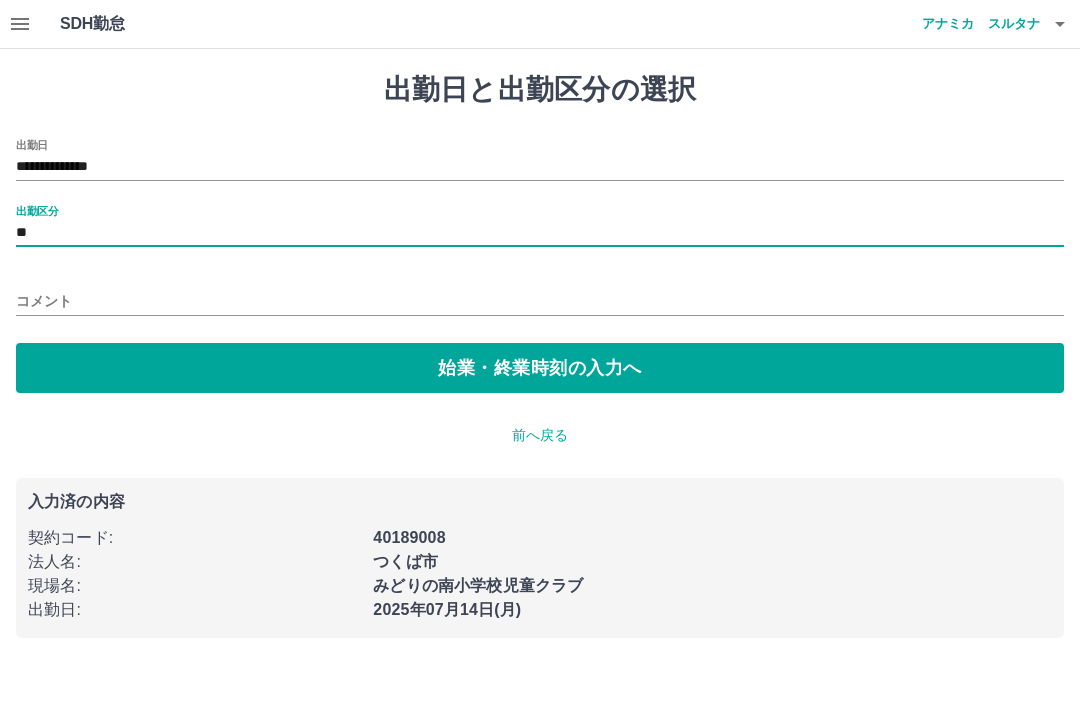 click on "始業・終業時刻の入力へ" at bounding box center (540, 368) 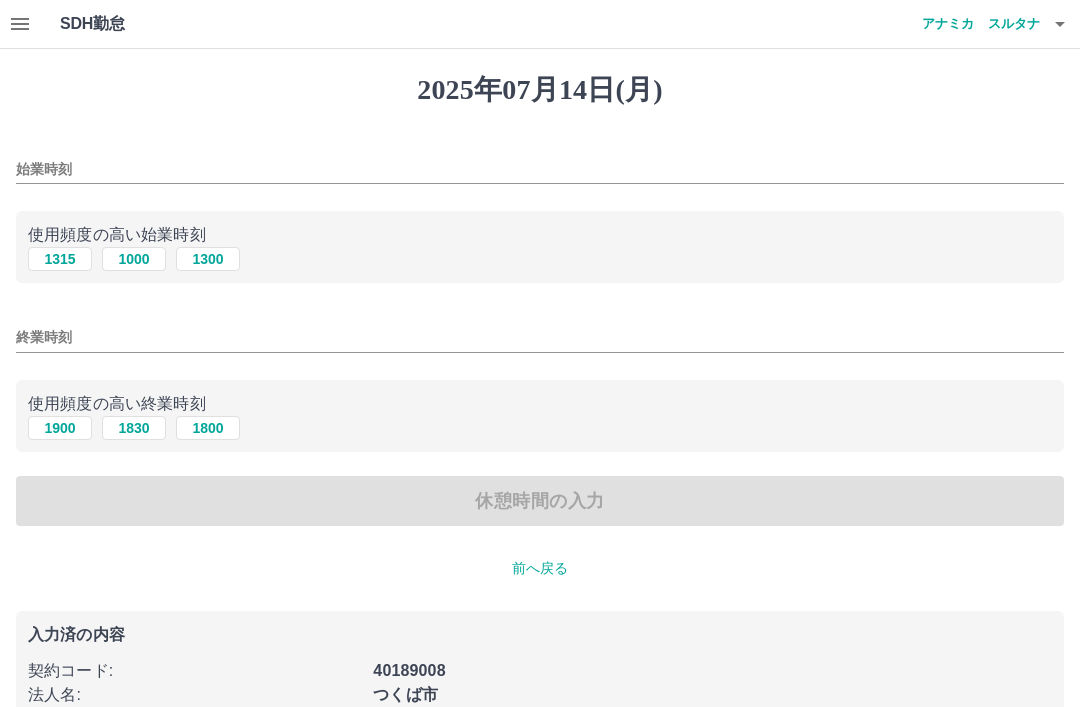 click on "1315" at bounding box center [60, 259] 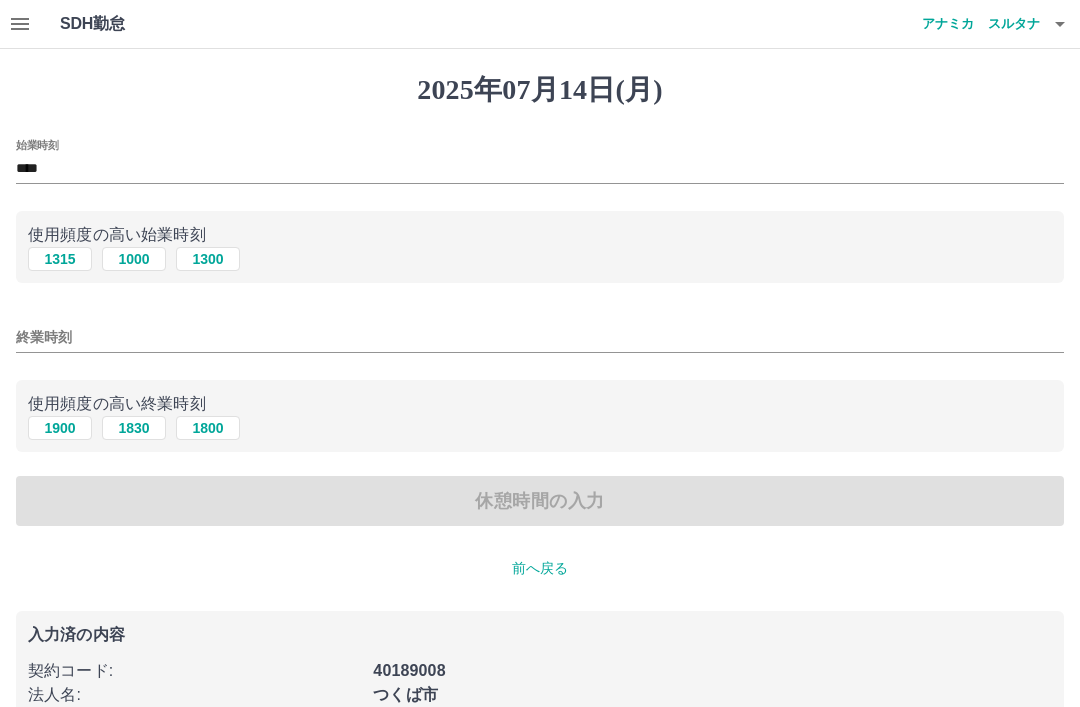 click on "1900" at bounding box center (60, 428) 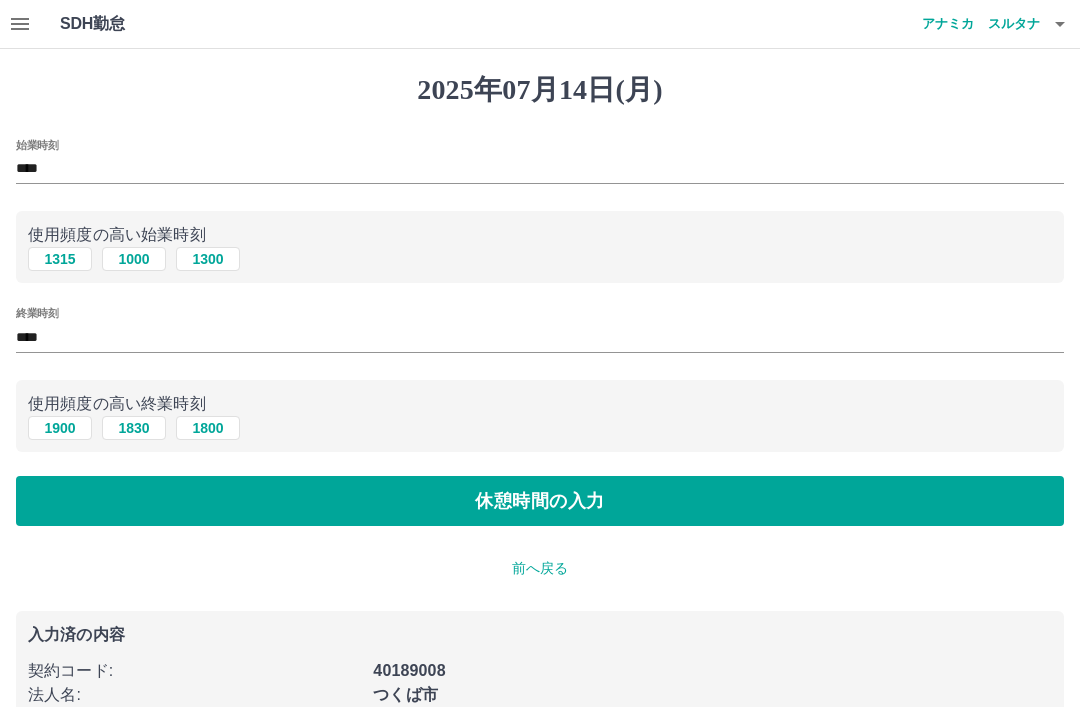 click on "休憩時間の入力" at bounding box center (540, 501) 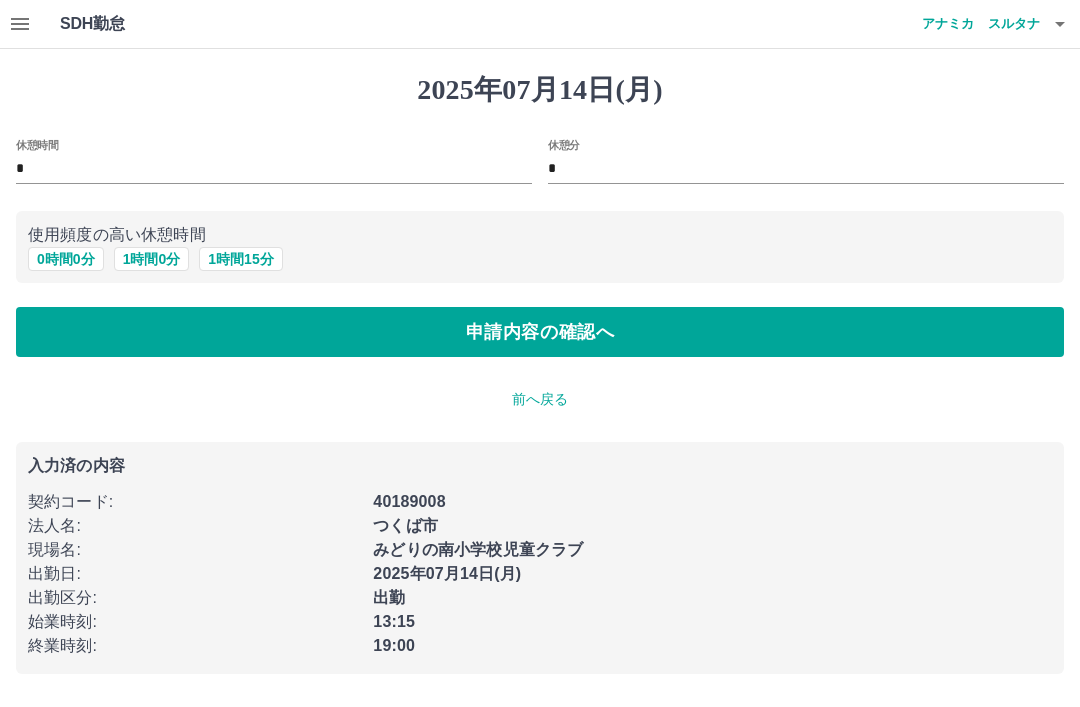 click on "0 時間 0 分" at bounding box center [66, 259] 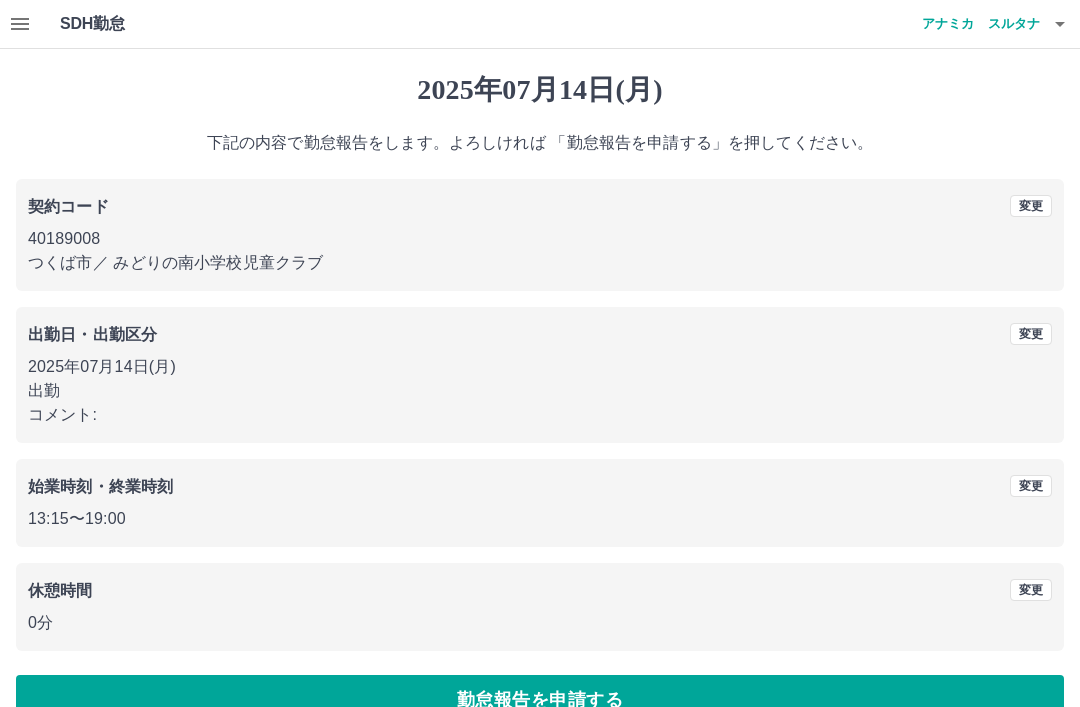 click on "勤怠報告を申請する" at bounding box center [540, 700] 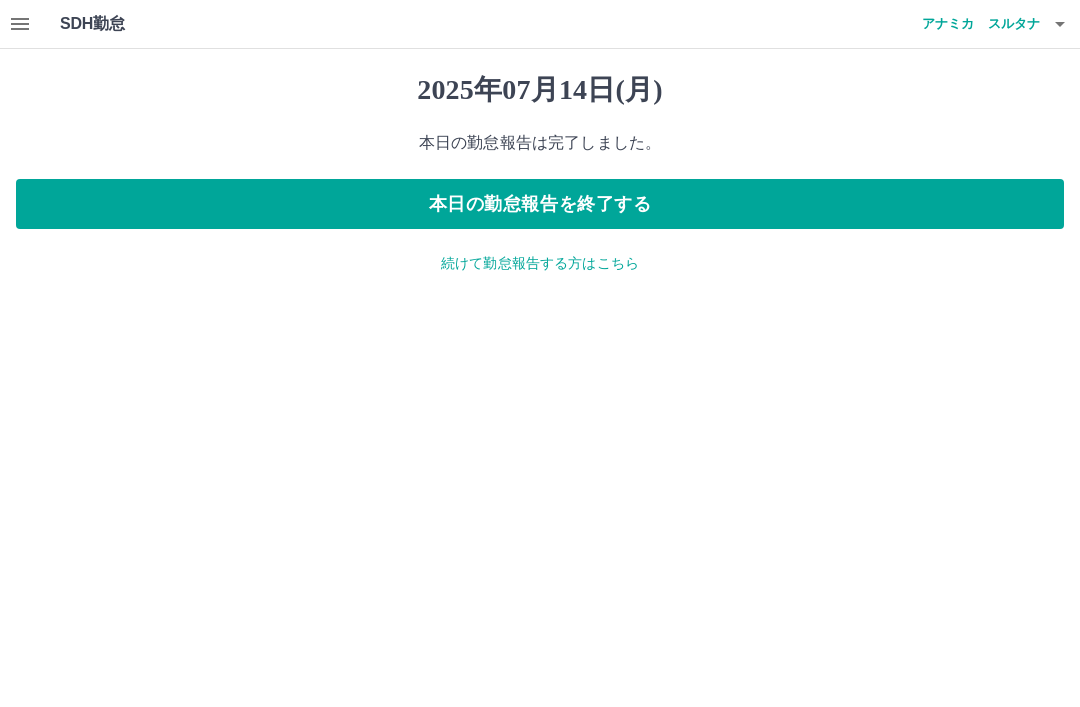 click on "本日の勤怠報告を終了する" at bounding box center (540, 204) 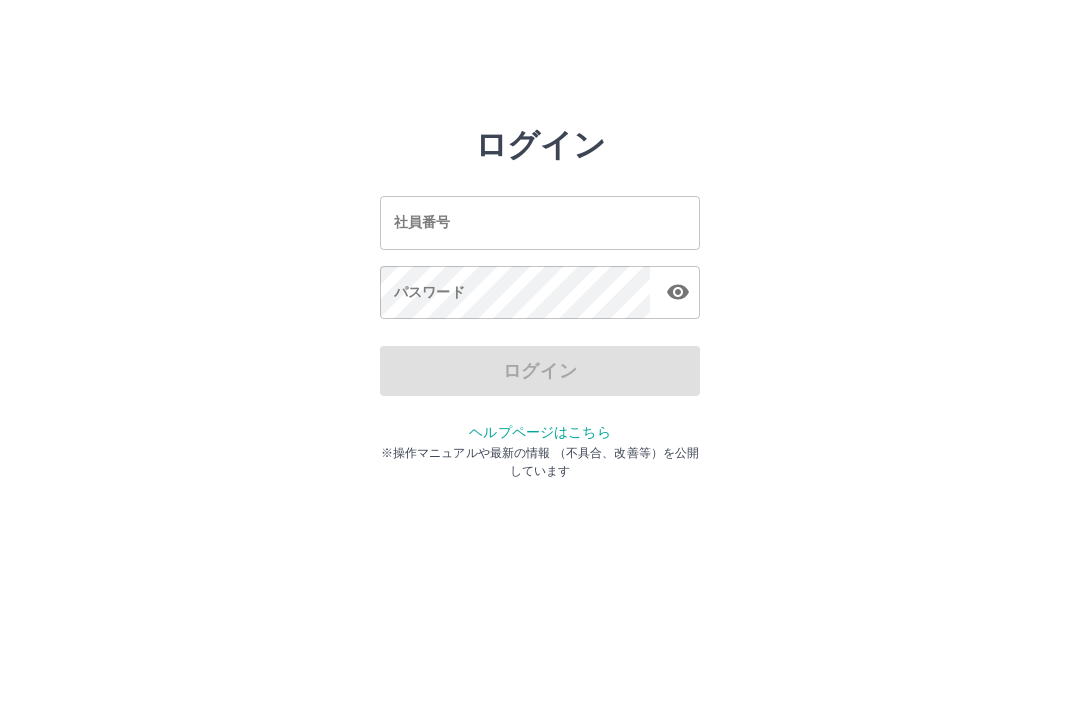 scroll, scrollTop: 0, scrollLeft: 0, axis: both 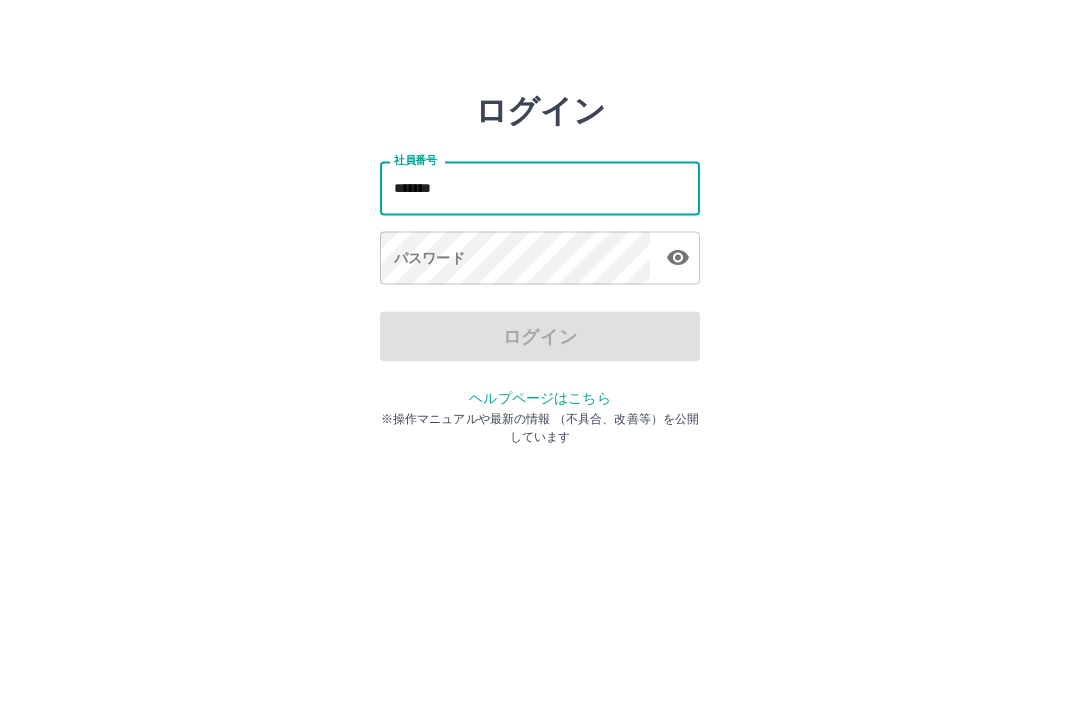type on "*******" 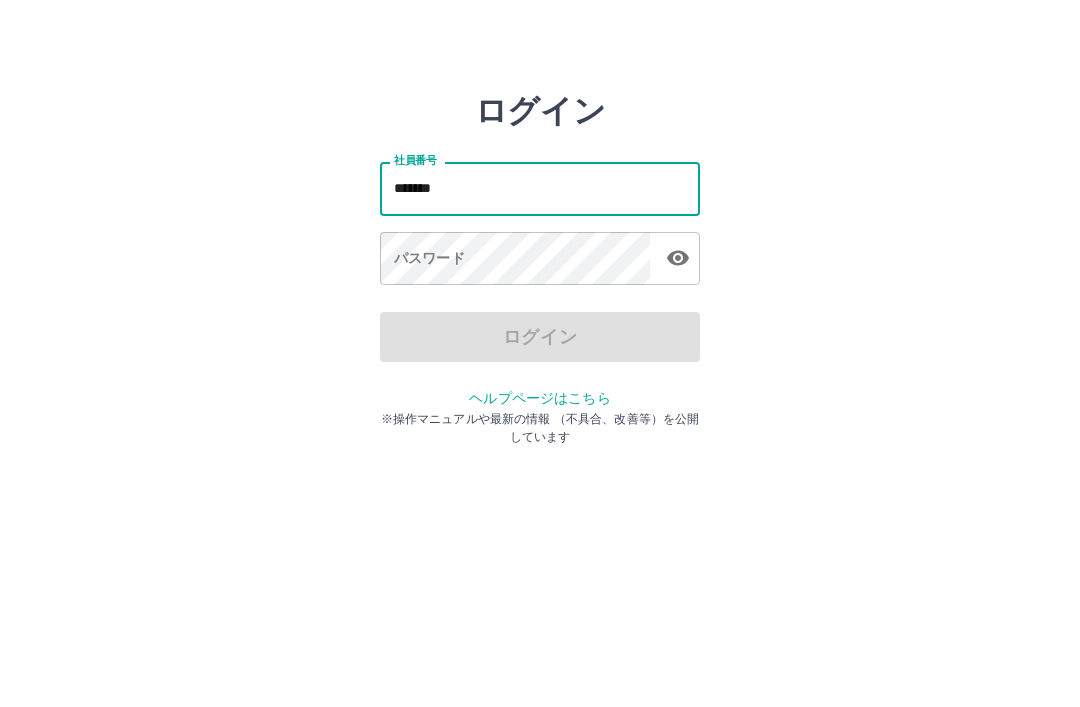 click on "パスワード パスワード" at bounding box center (540, 294) 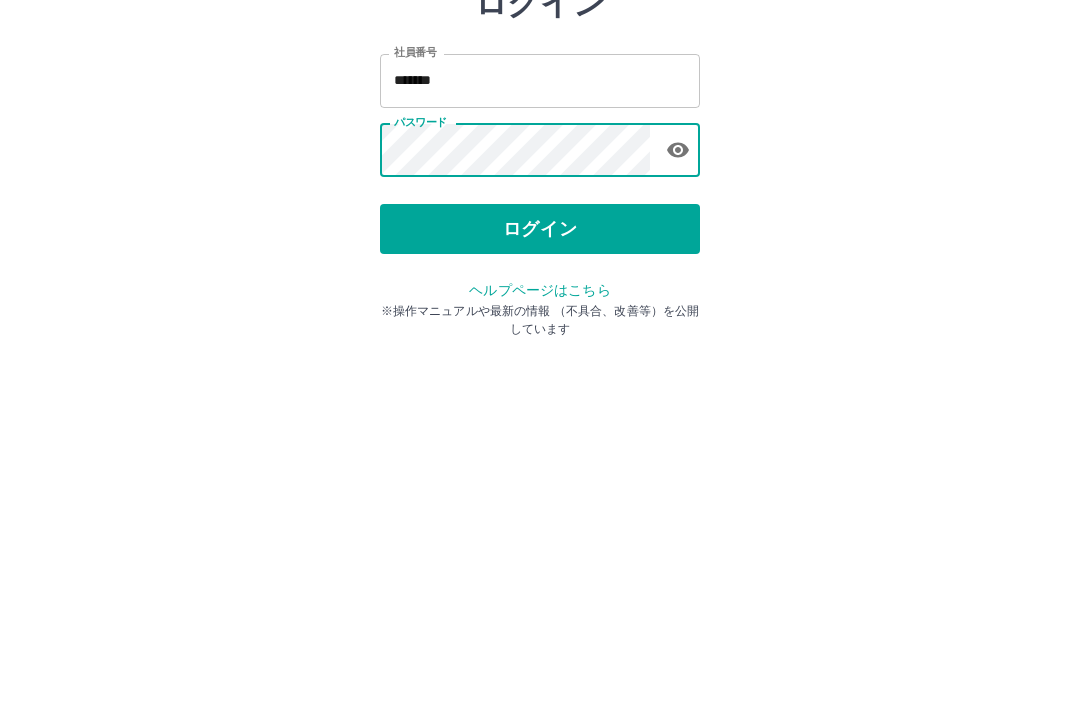 click on "ログイン" at bounding box center [540, 371] 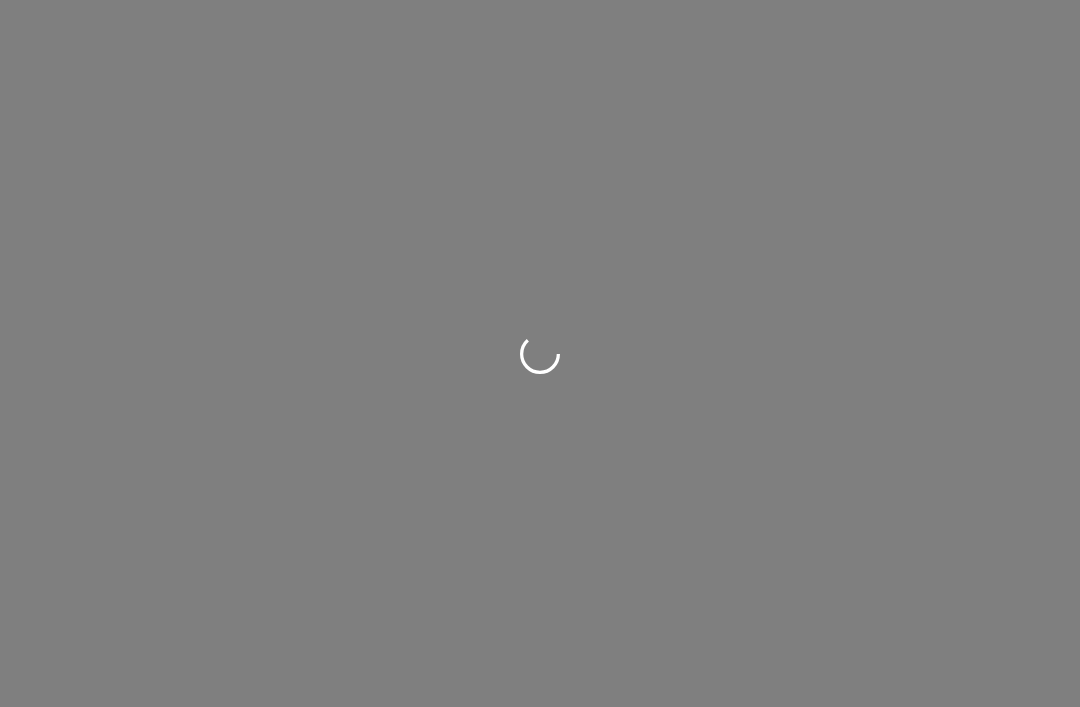 scroll, scrollTop: 0, scrollLeft: 0, axis: both 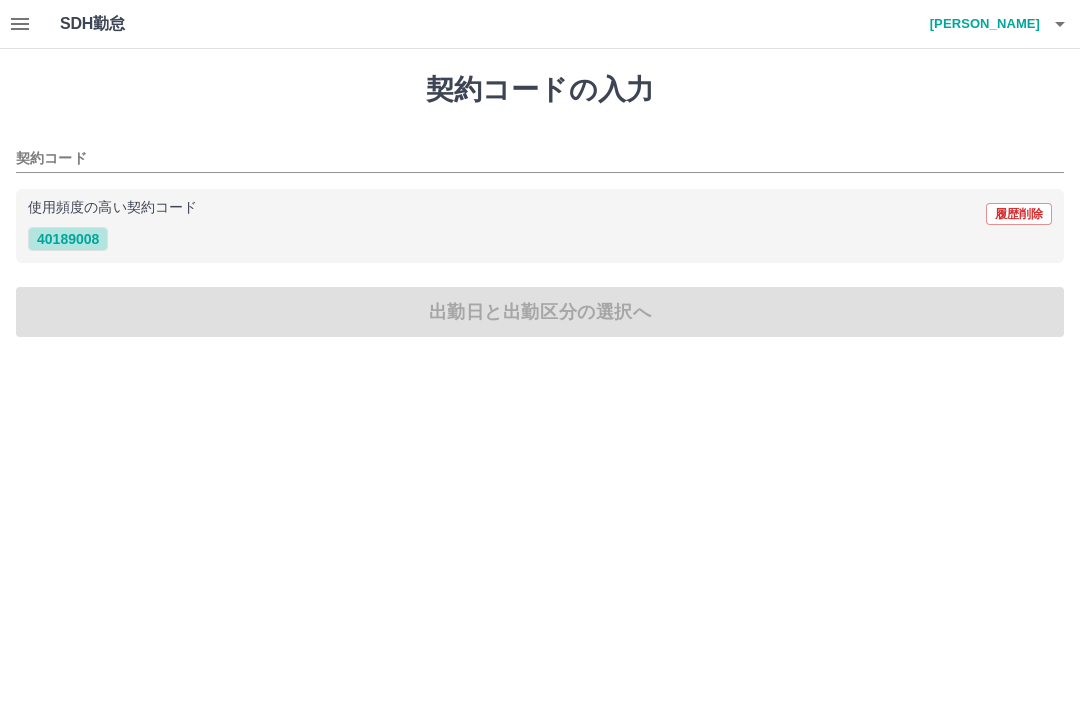 click on "40189008" at bounding box center [68, 239] 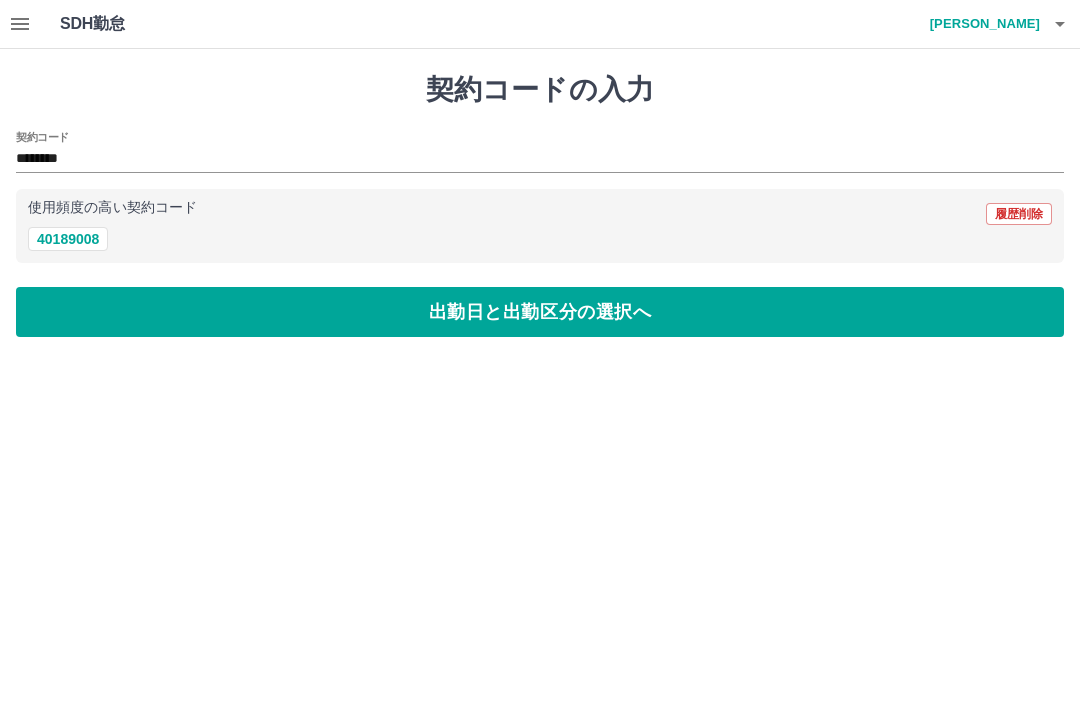 click on "出勤日と出勤区分の選択へ" at bounding box center [540, 312] 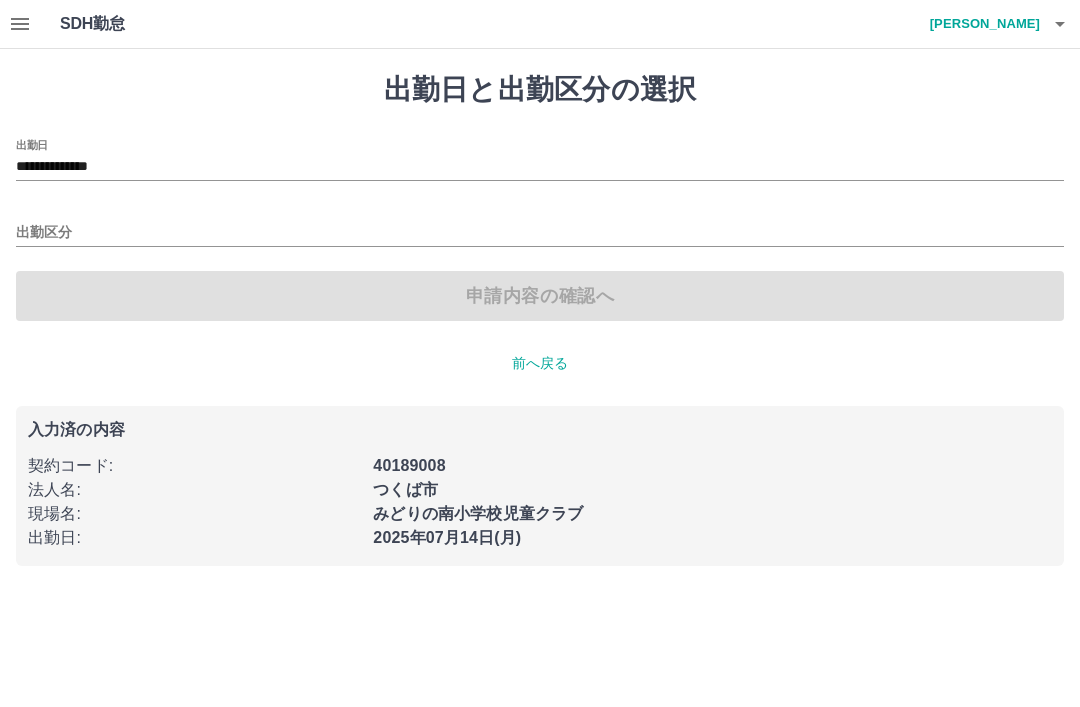 click on "出勤区分" at bounding box center [540, 233] 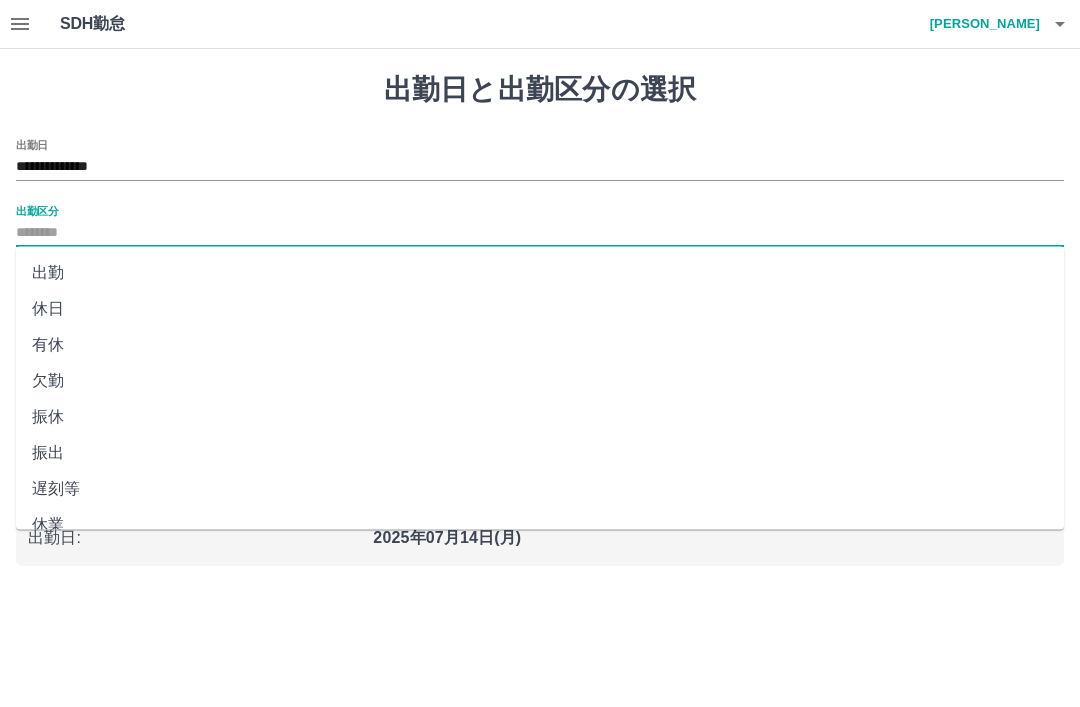 click on "出勤" at bounding box center (540, 273) 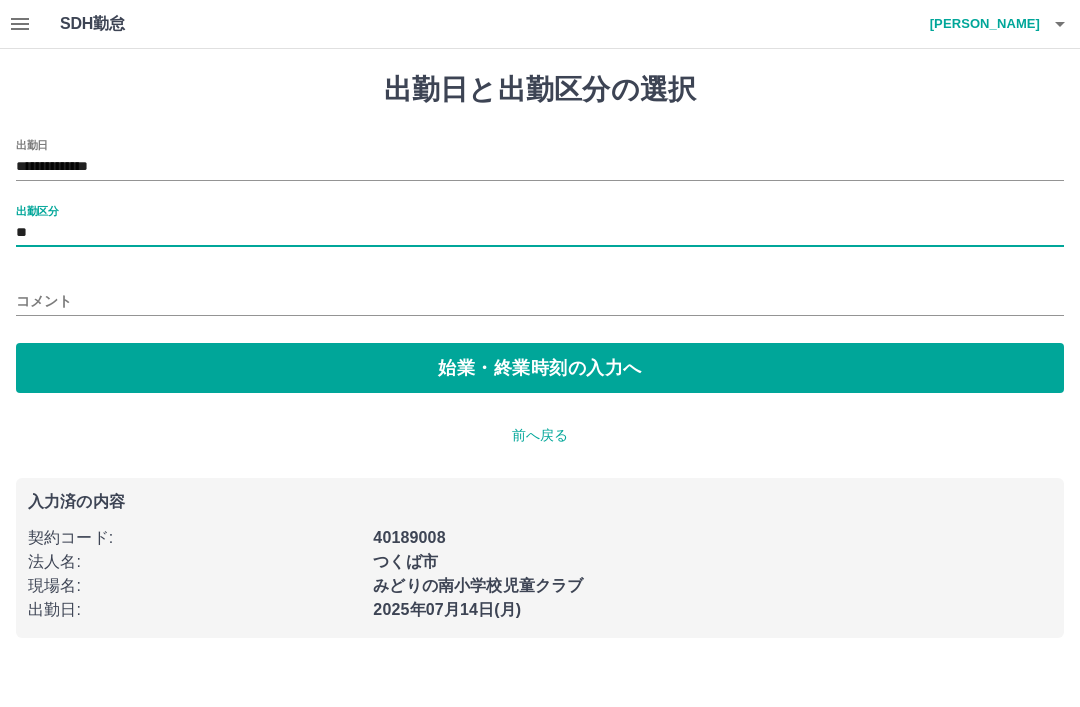 click on "始業・終業時刻の入力へ" at bounding box center [540, 368] 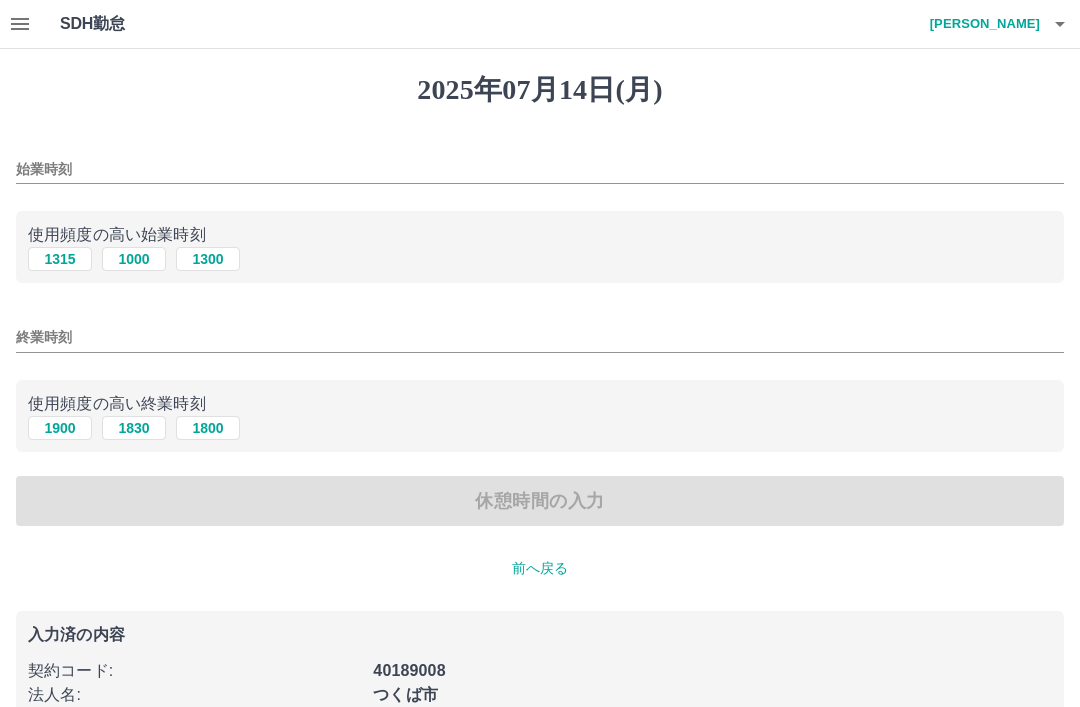click on "1315" at bounding box center [60, 259] 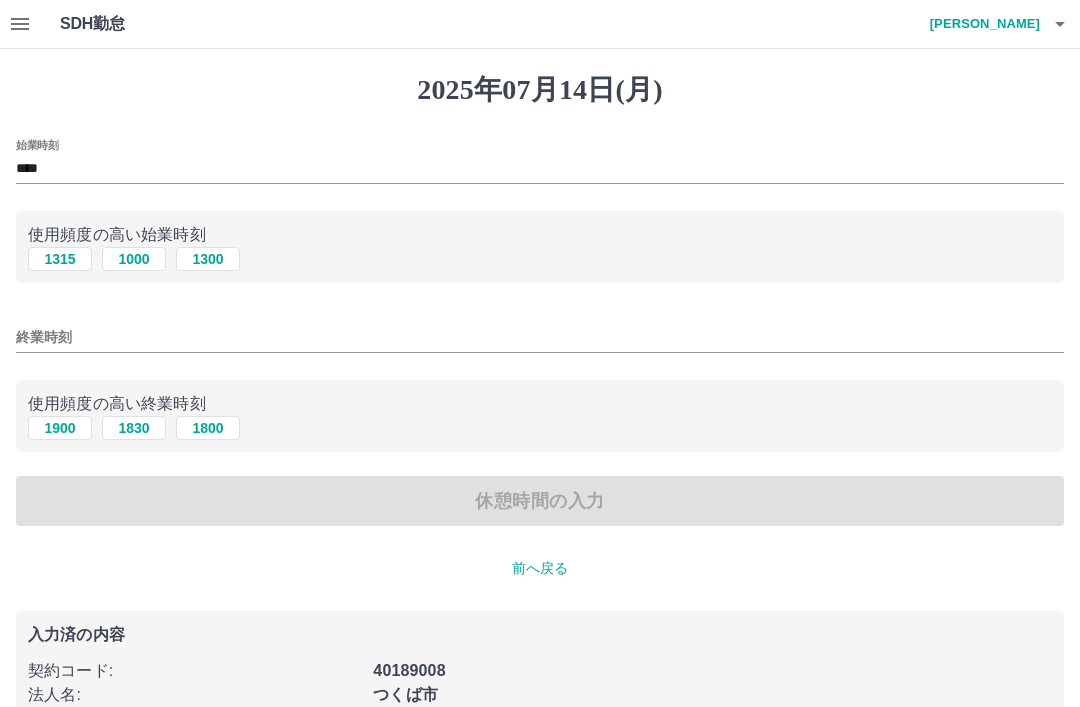 click on "1900" at bounding box center [60, 428] 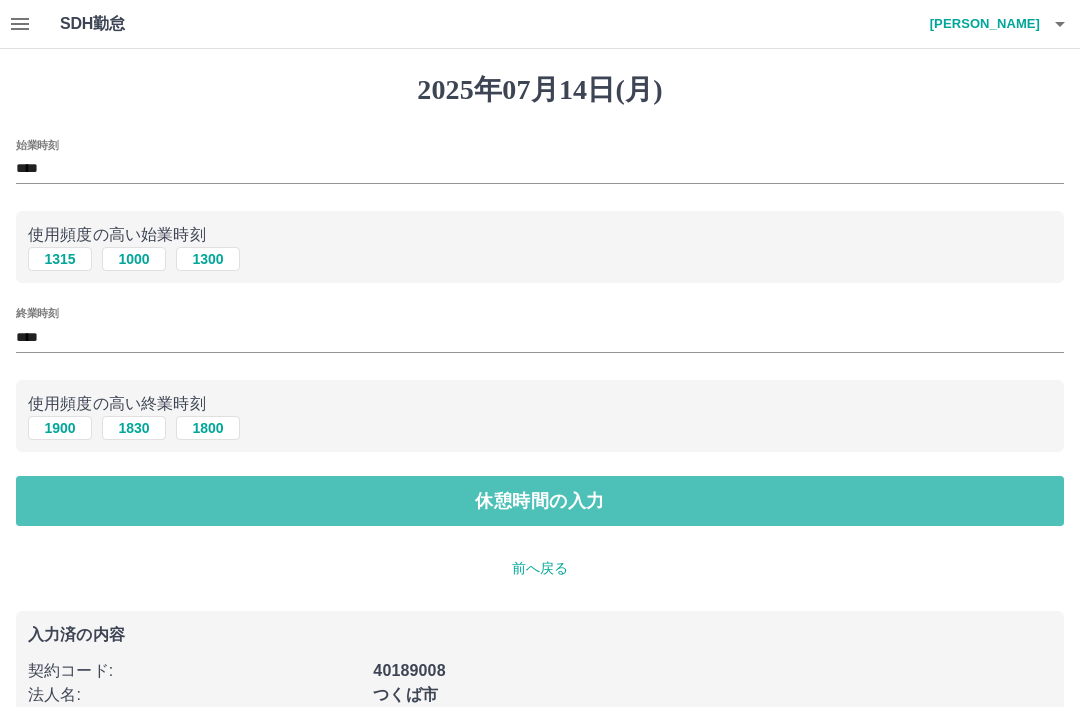 click on "休憩時間の入力" at bounding box center (540, 501) 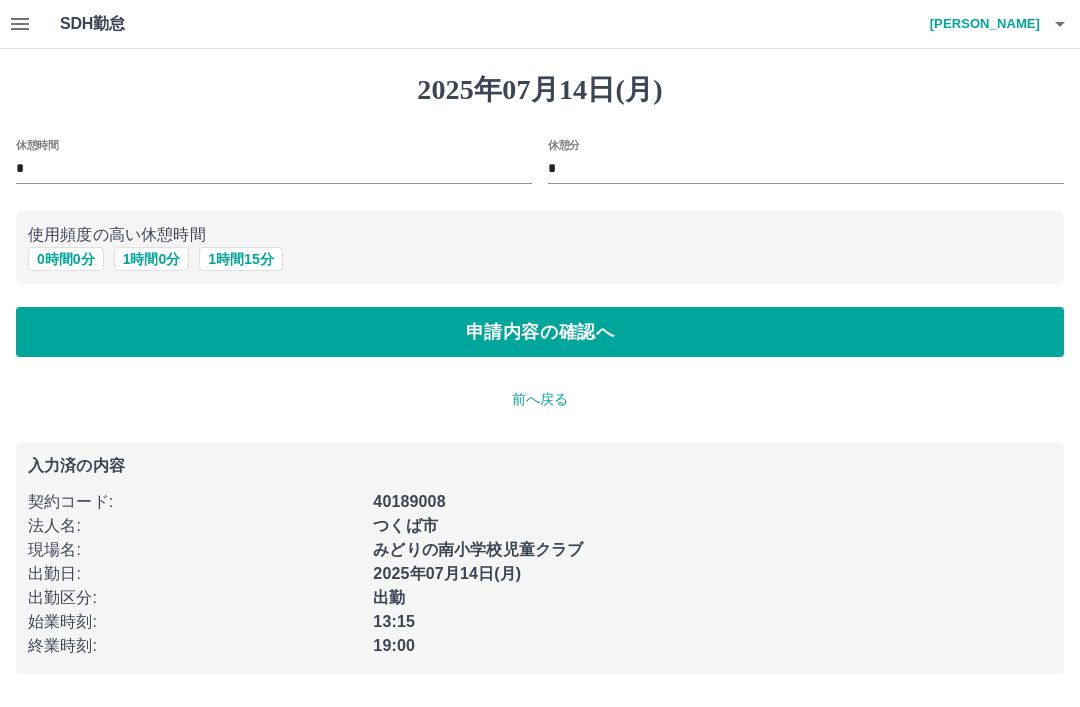 click on "0 時間 0 分" at bounding box center [66, 259] 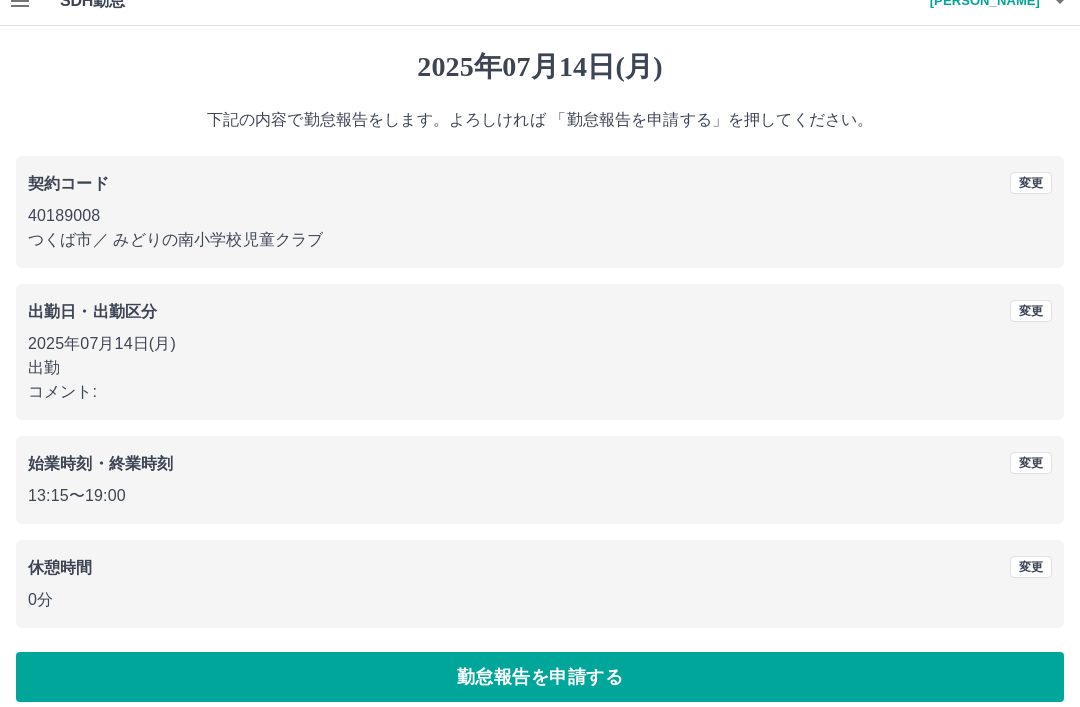 scroll, scrollTop: 41, scrollLeft: 0, axis: vertical 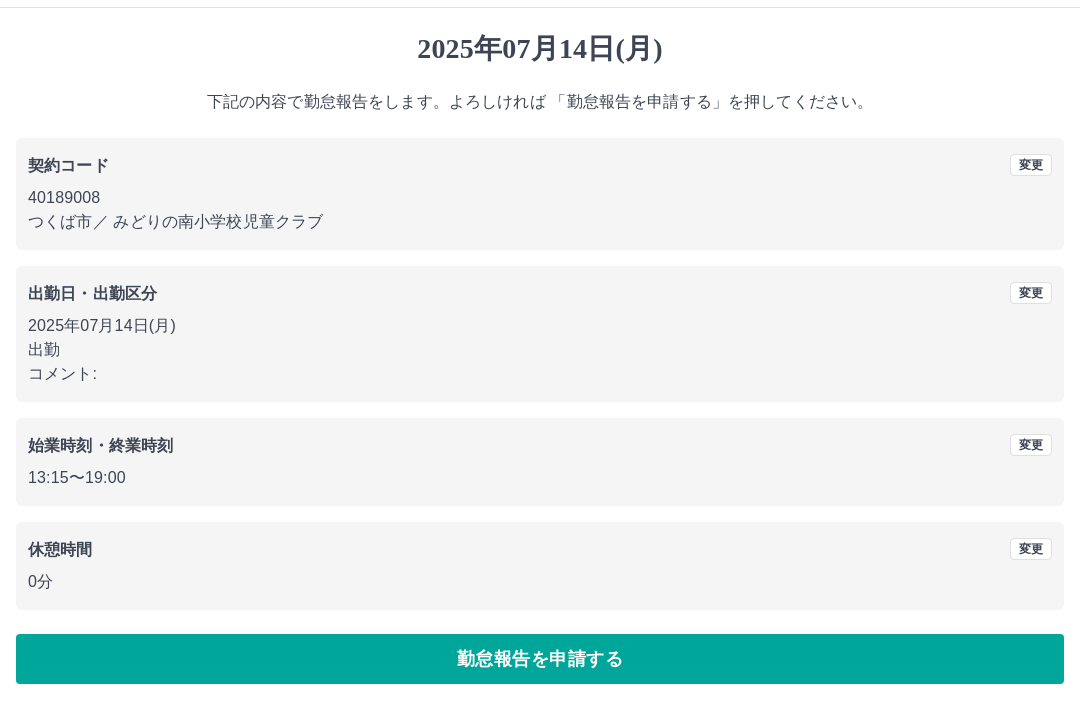 click on "勤怠報告を申請する" at bounding box center (540, 659) 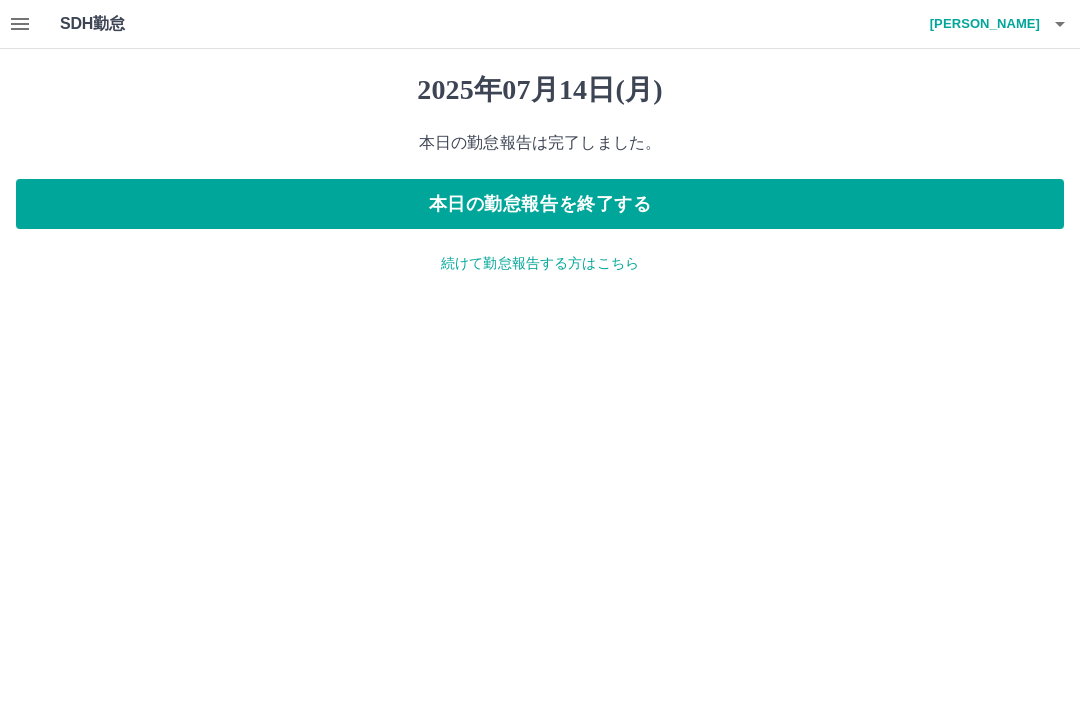 click on "本日の勤怠報告を終了する" at bounding box center [540, 204] 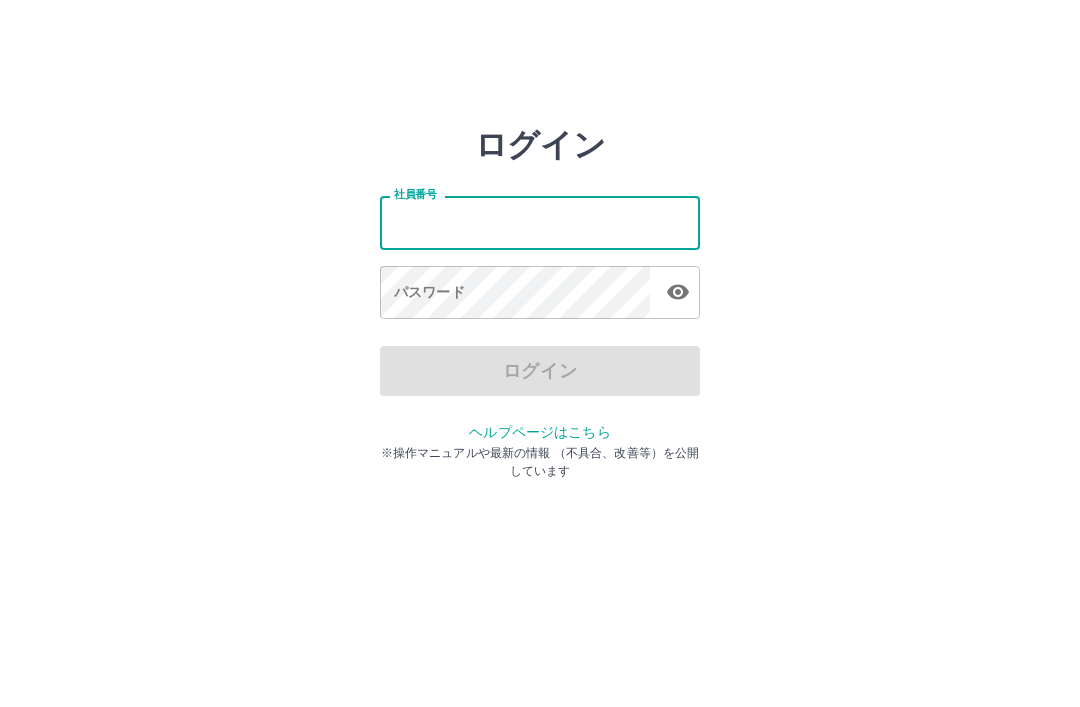 scroll, scrollTop: 0, scrollLeft: 0, axis: both 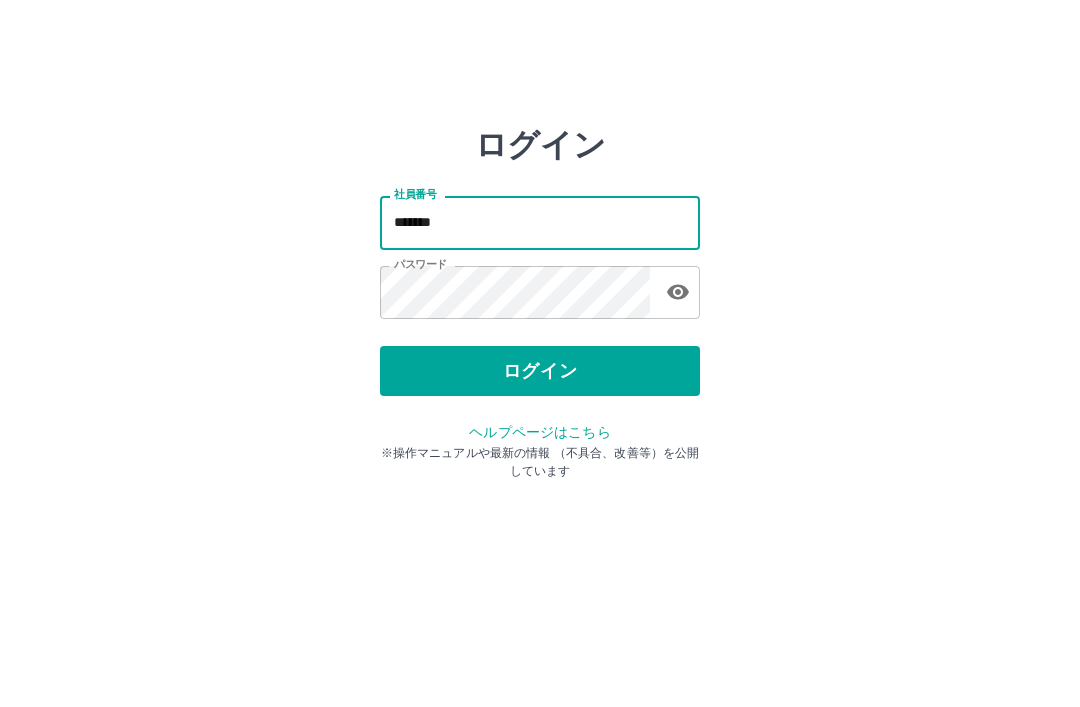 click on "ログイン" at bounding box center [540, 371] 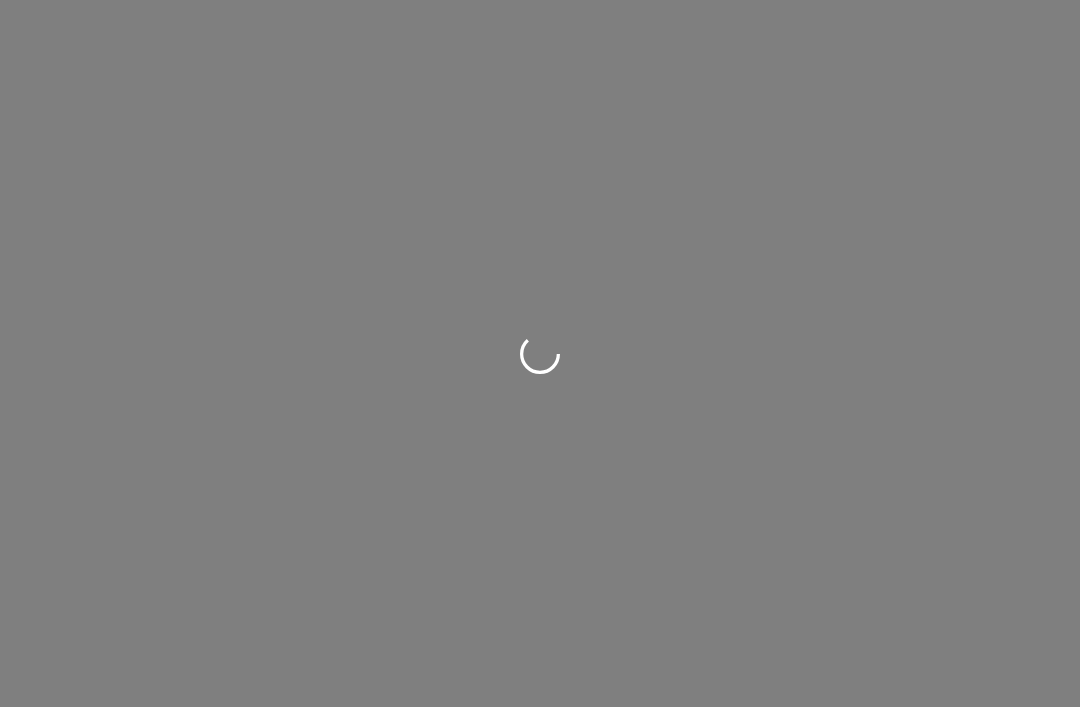 scroll, scrollTop: 0, scrollLeft: 0, axis: both 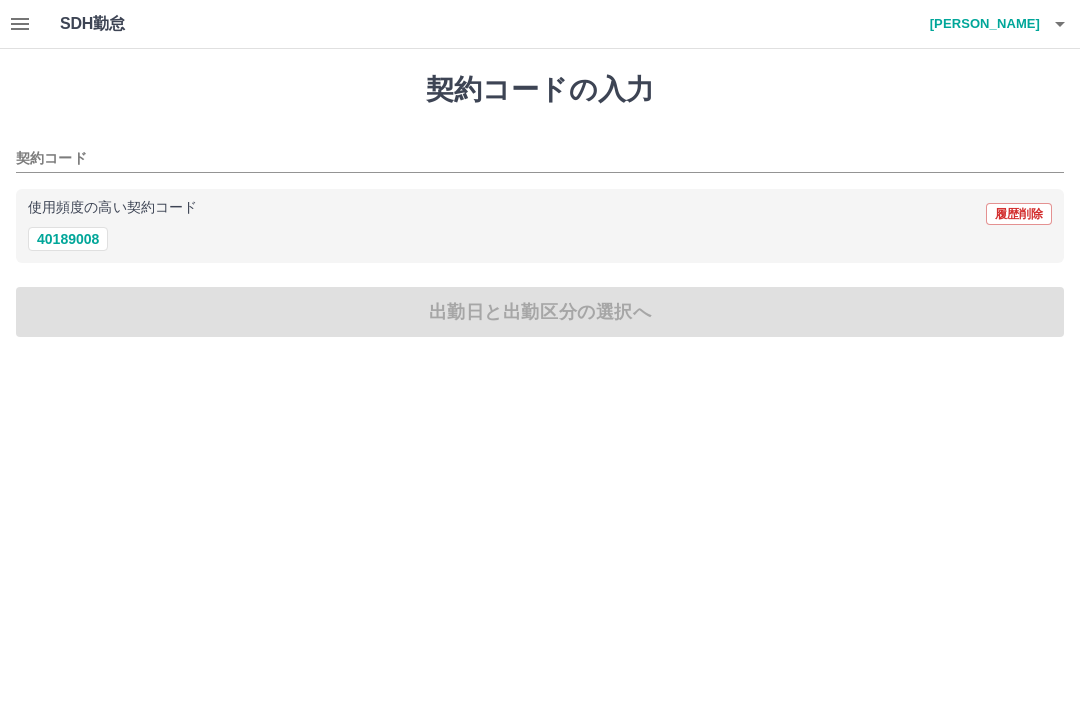 click on "40189008" at bounding box center (68, 239) 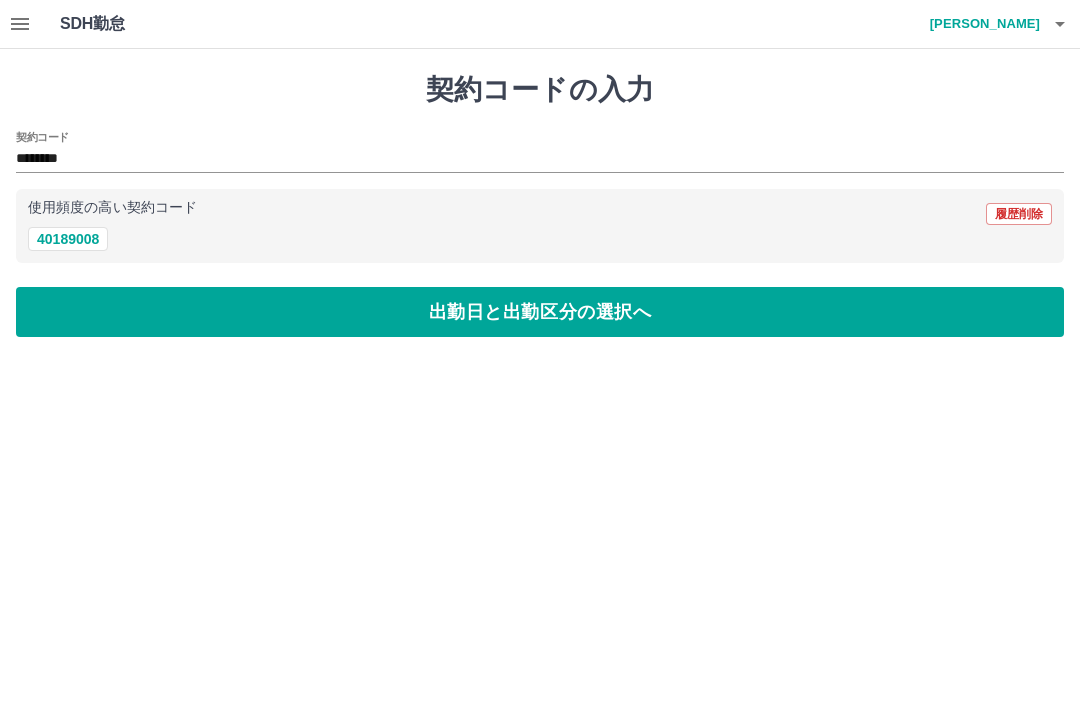 click on "出勤日と出勤区分の選択へ" at bounding box center [540, 312] 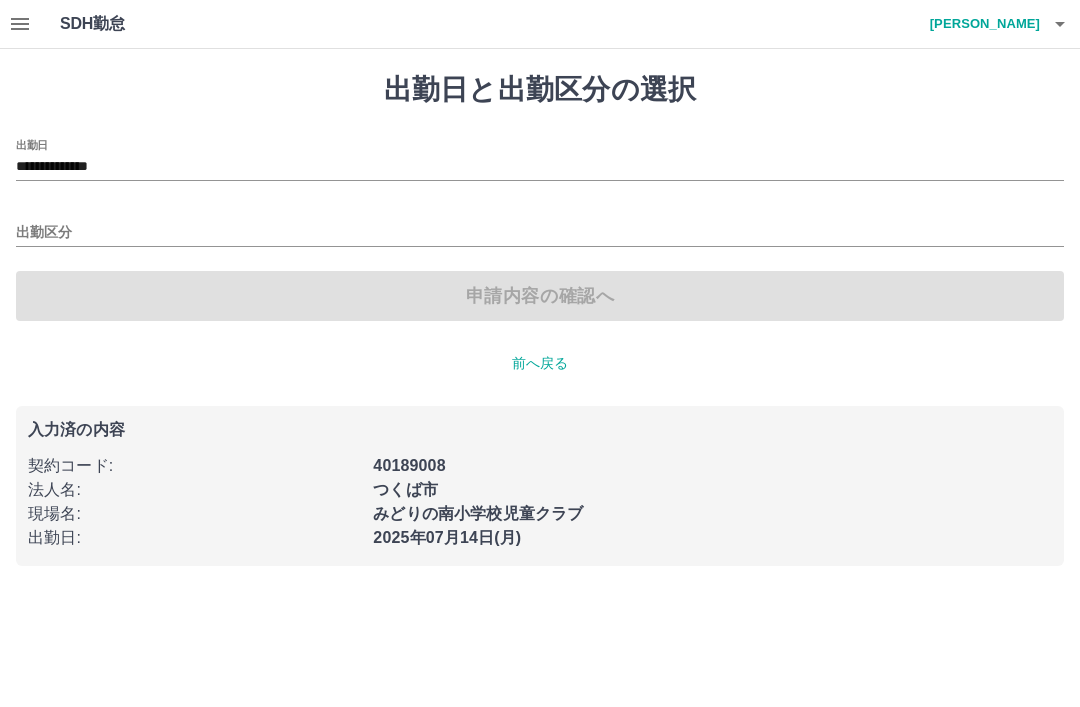 click on "出勤区分" at bounding box center (540, 233) 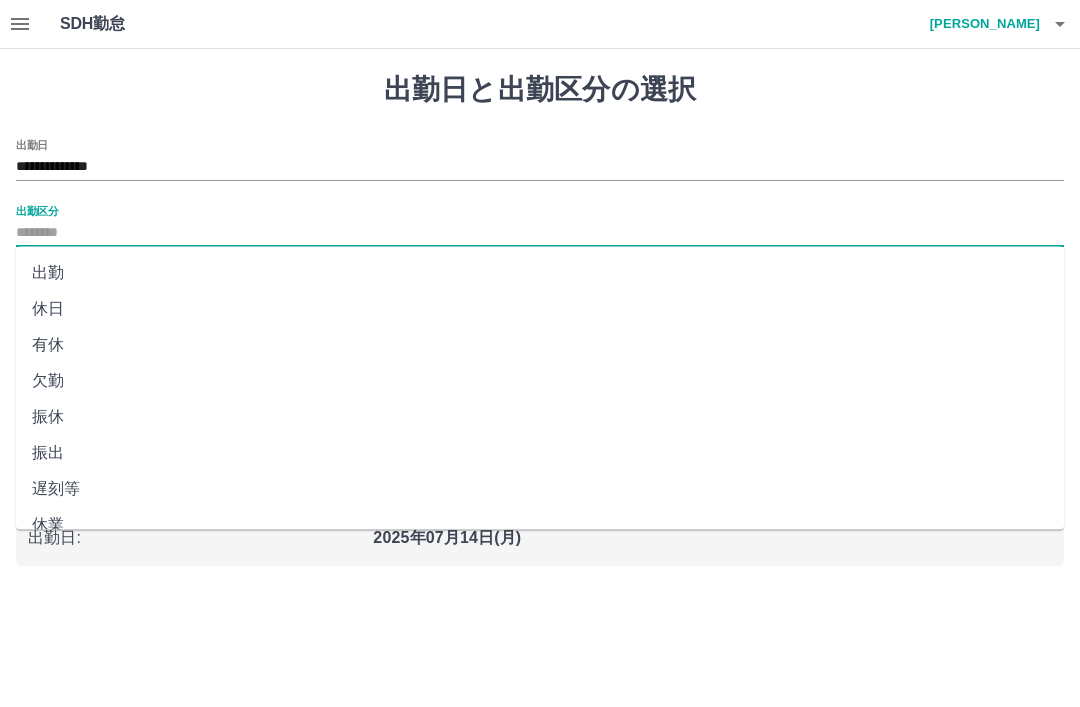 click on "出勤" at bounding box center (540, 273) 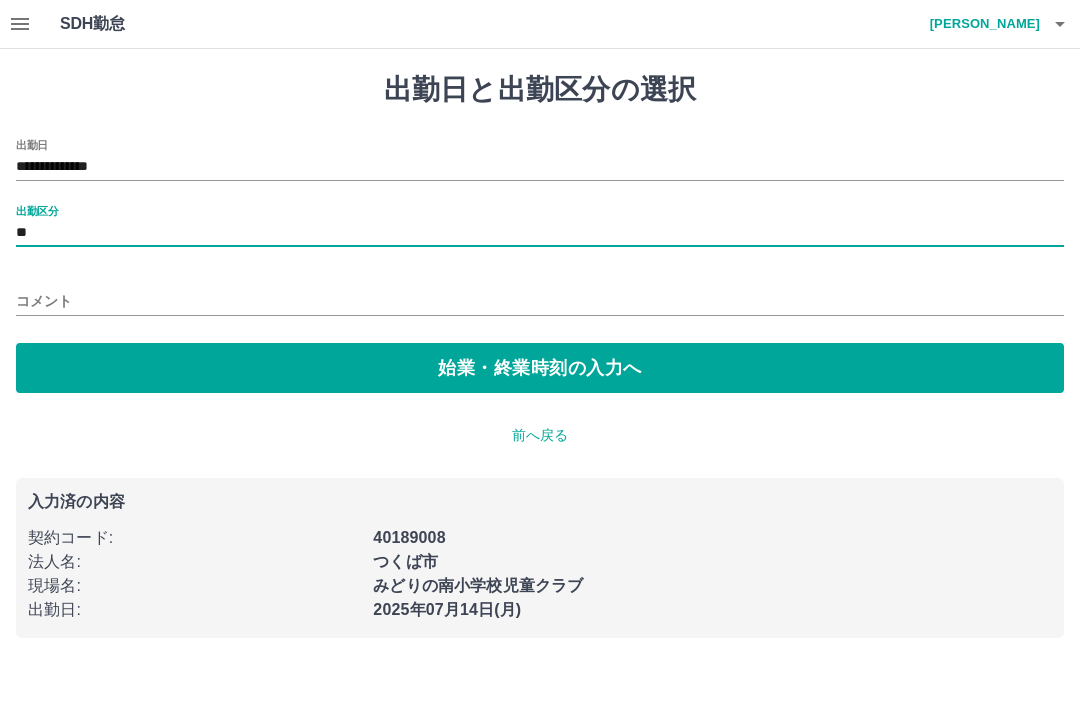 click on "始業・終業時刻の入力へ" at bounding box center [540, 368] 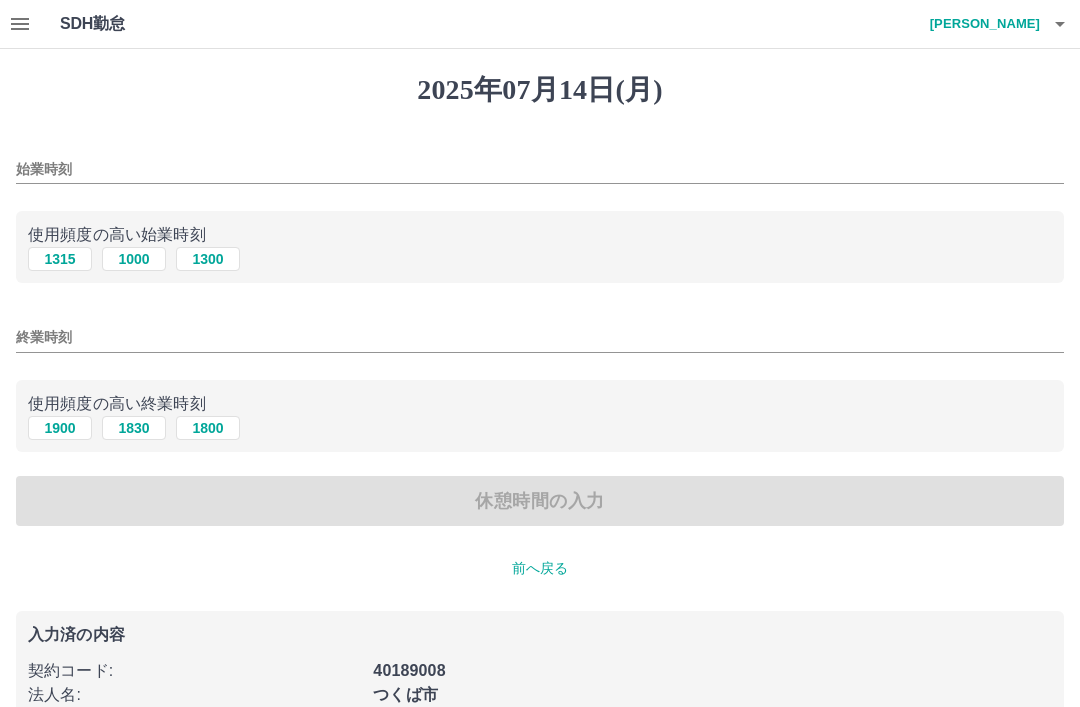 click on "1315" at bounding box center [60, 259] 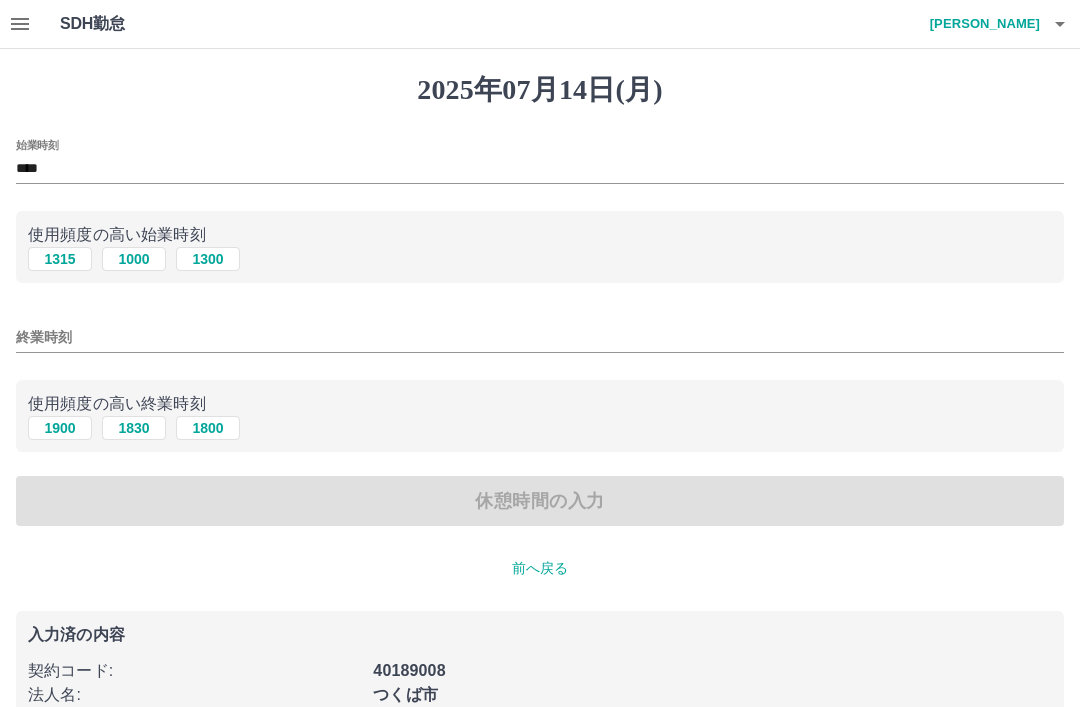 click on "1800" at bounding box center (208, 428) 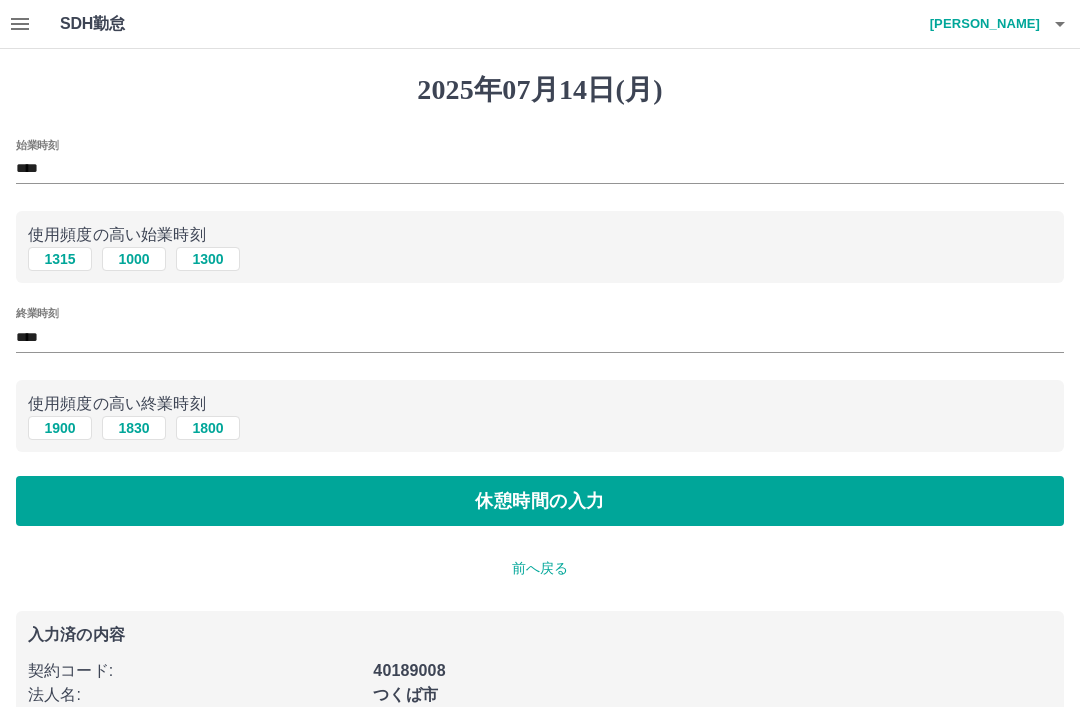 click on "休憩時間の入力" at bounding box center [540, 501] 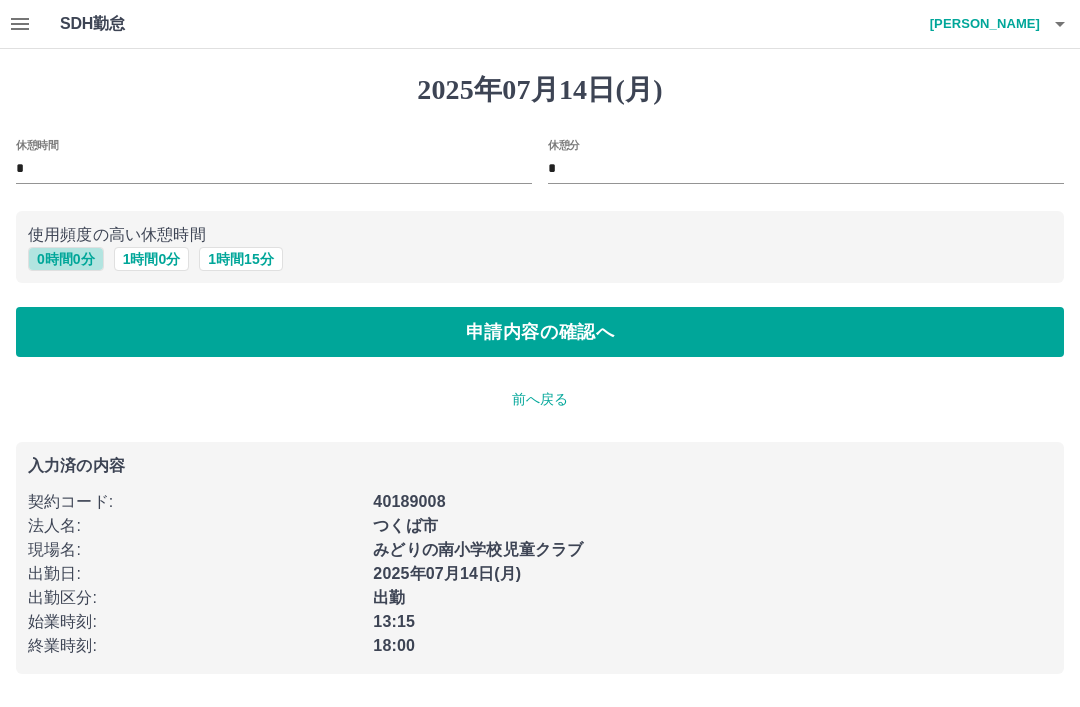 click on "0 時間 0 分" at bounding box center [66, 259] 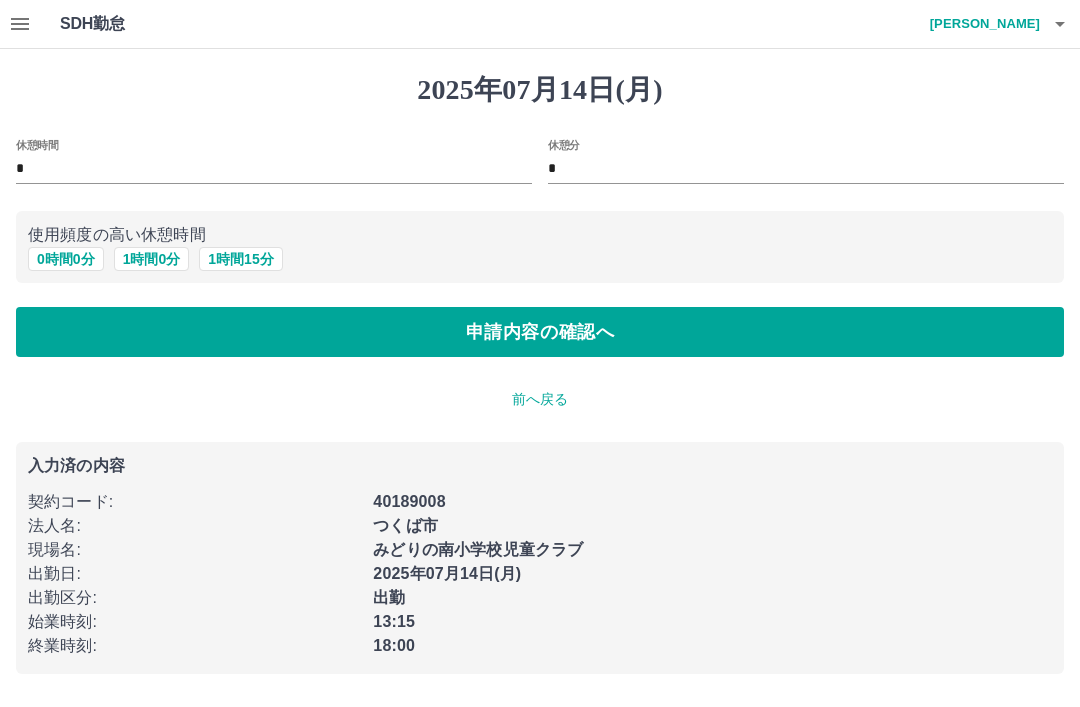 click on "0 時間 0 分" at bounding box center [66, 259] 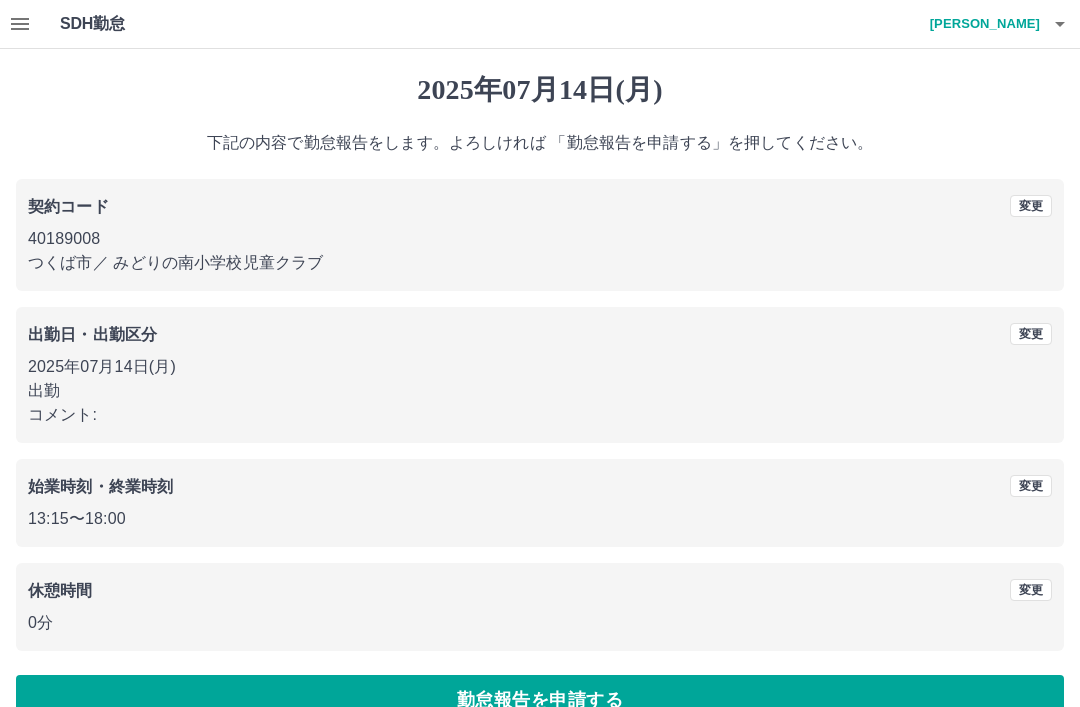 scroll, scrollTop: 41, scrollLeft: 0, axis: vertical 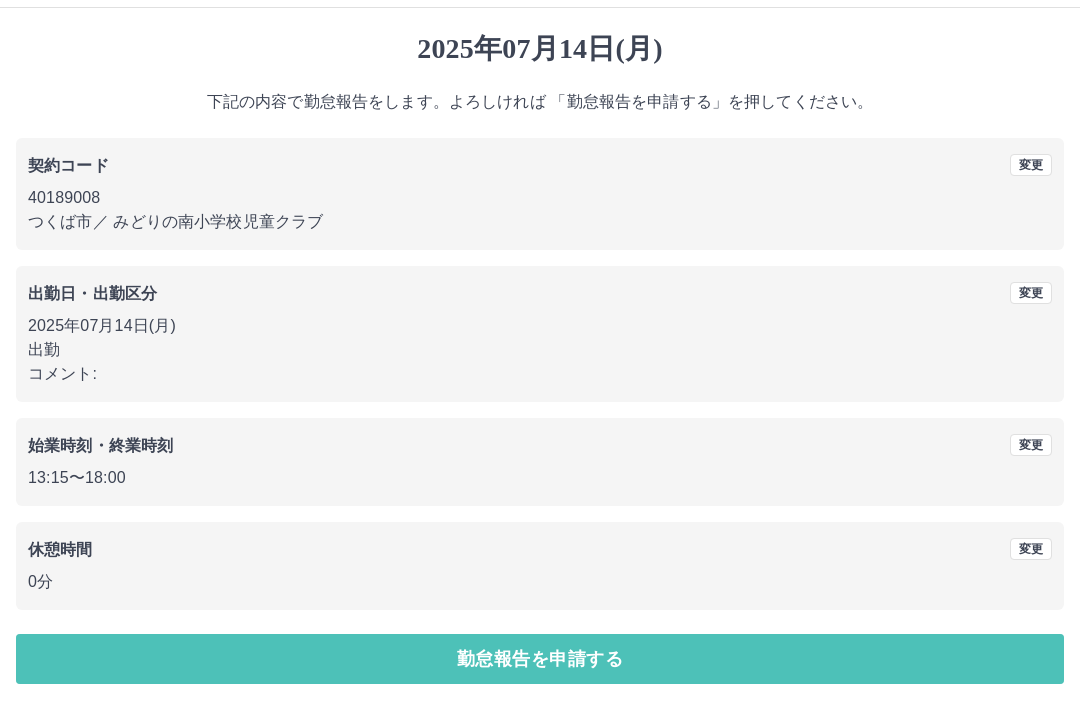 click on "勤怠報告を申請する" at bounding box center (540, 659) 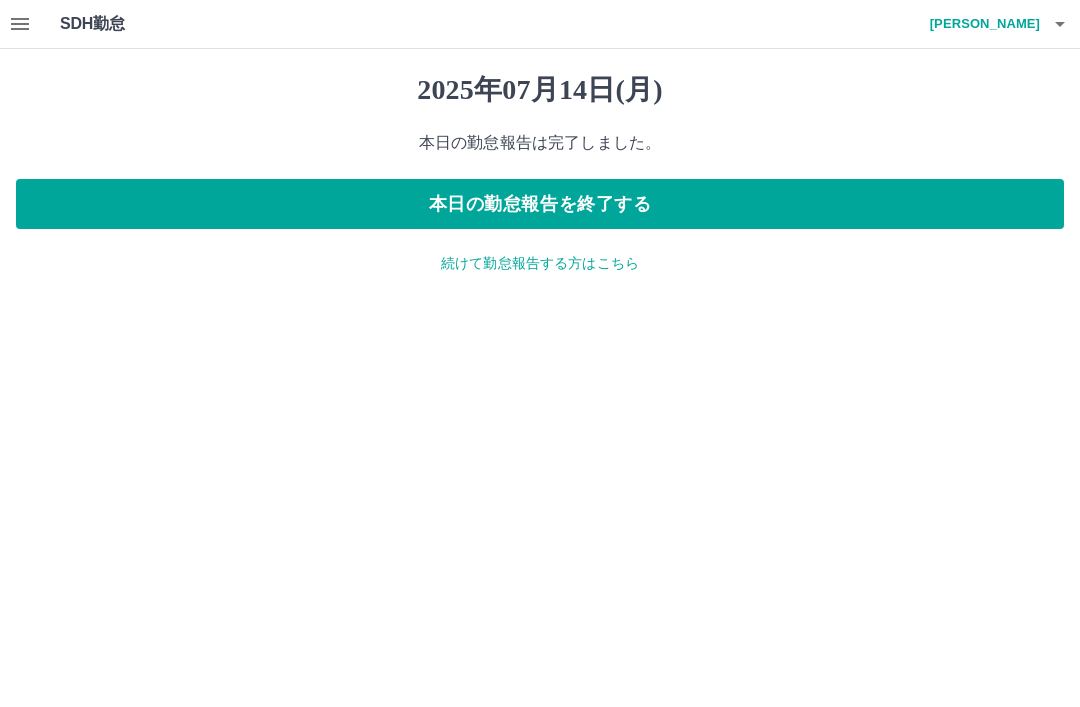 scroll, scrollTop: 0, scrollLeft: 0, axis: both 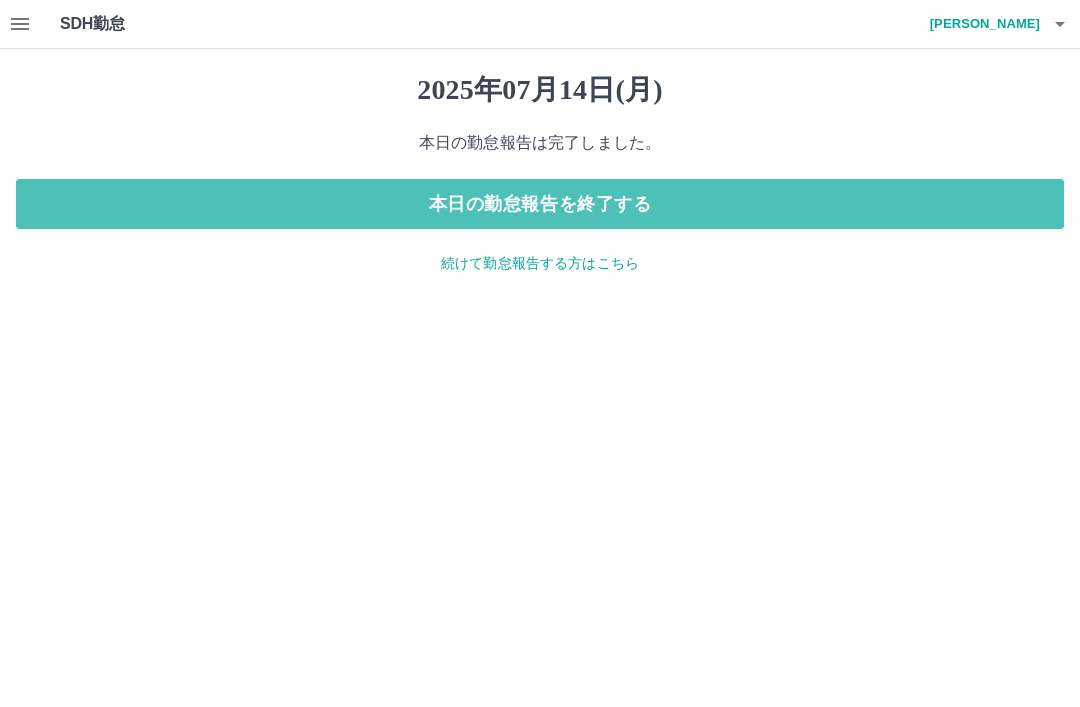 click on "本日の勤怠報告を終了する" at bounding box center [540, 204] 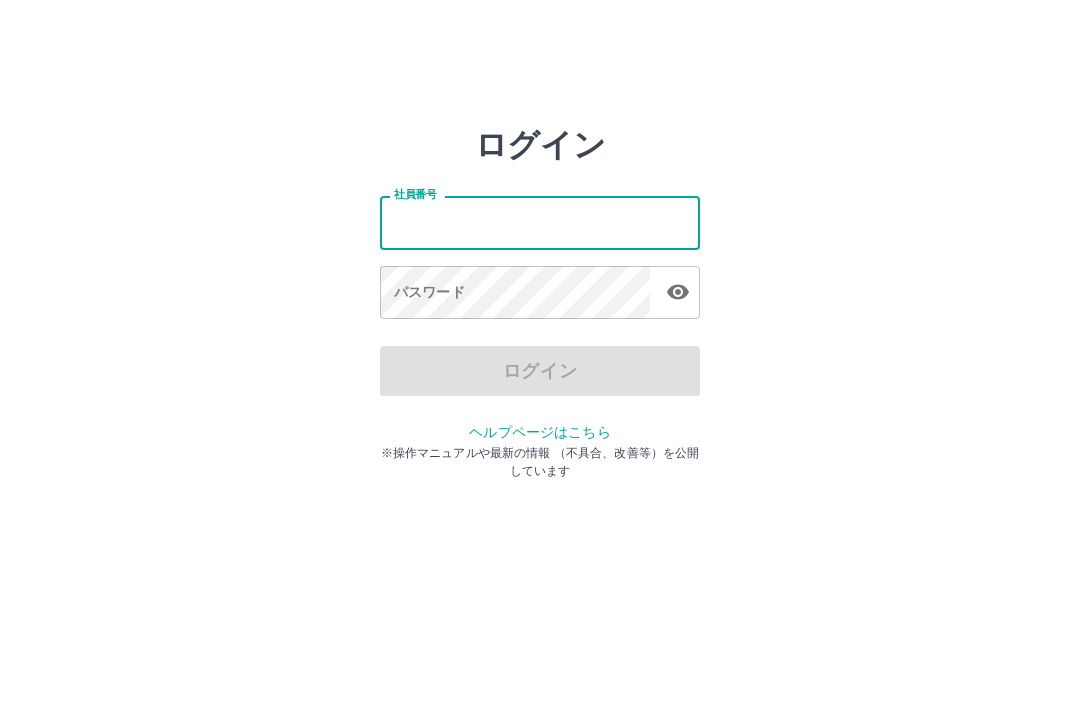 scroll, scrollTop: 0, scrollLeft: 0, axis: both 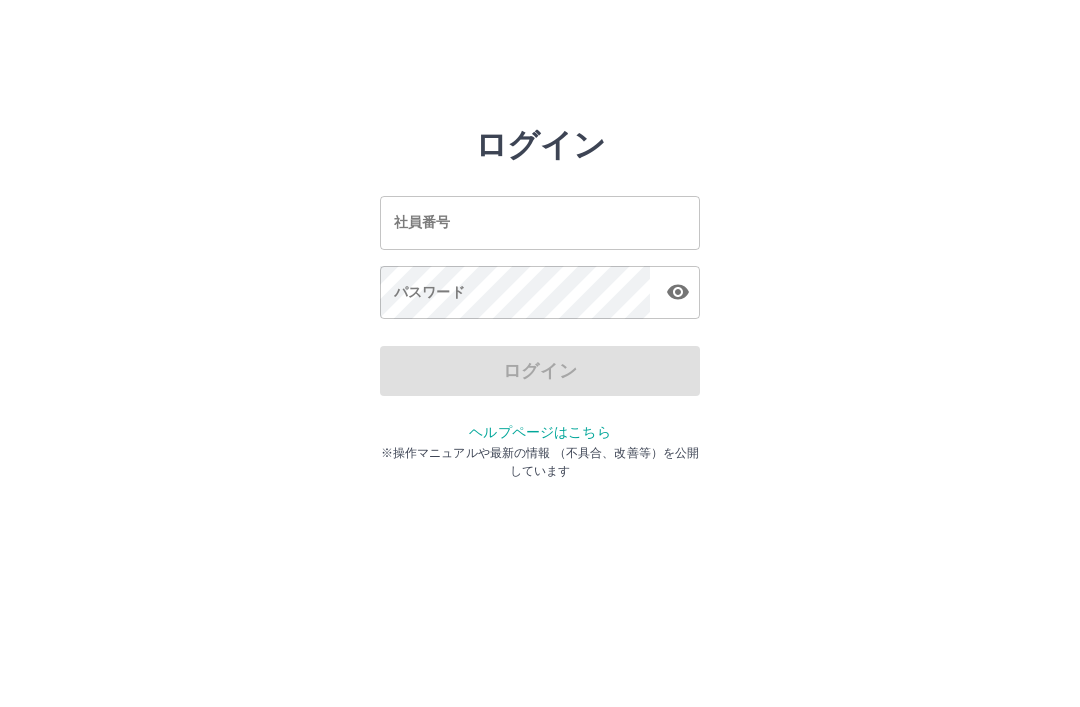 click on "社員番号" at bounding box center [540, 222] 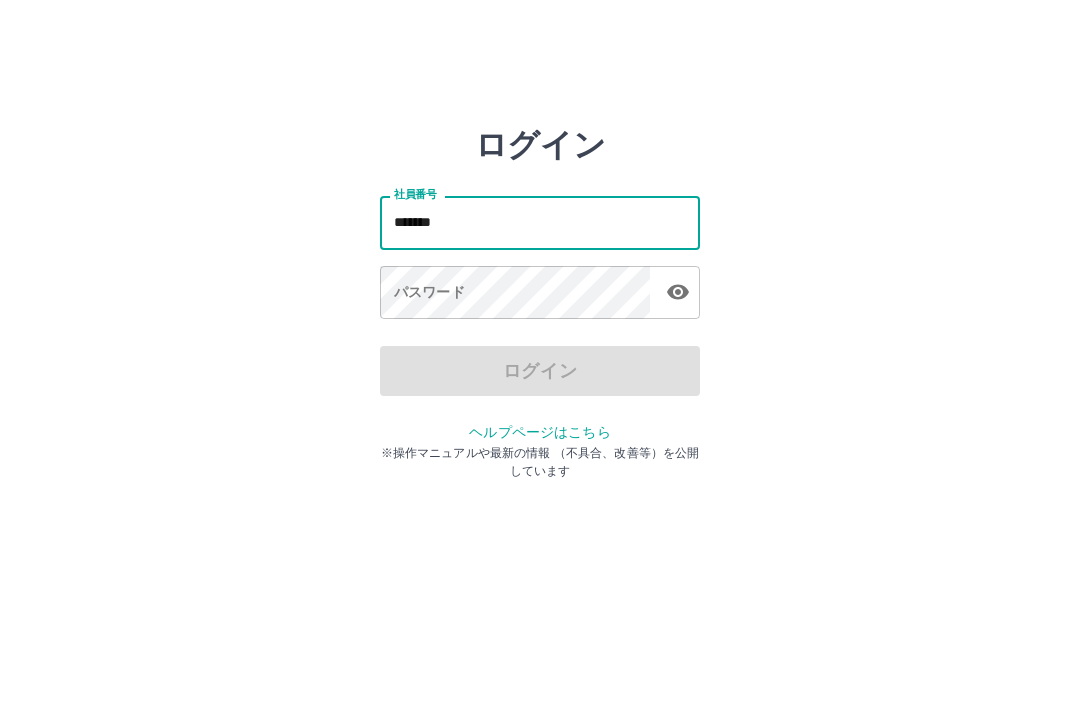 type on "*******" 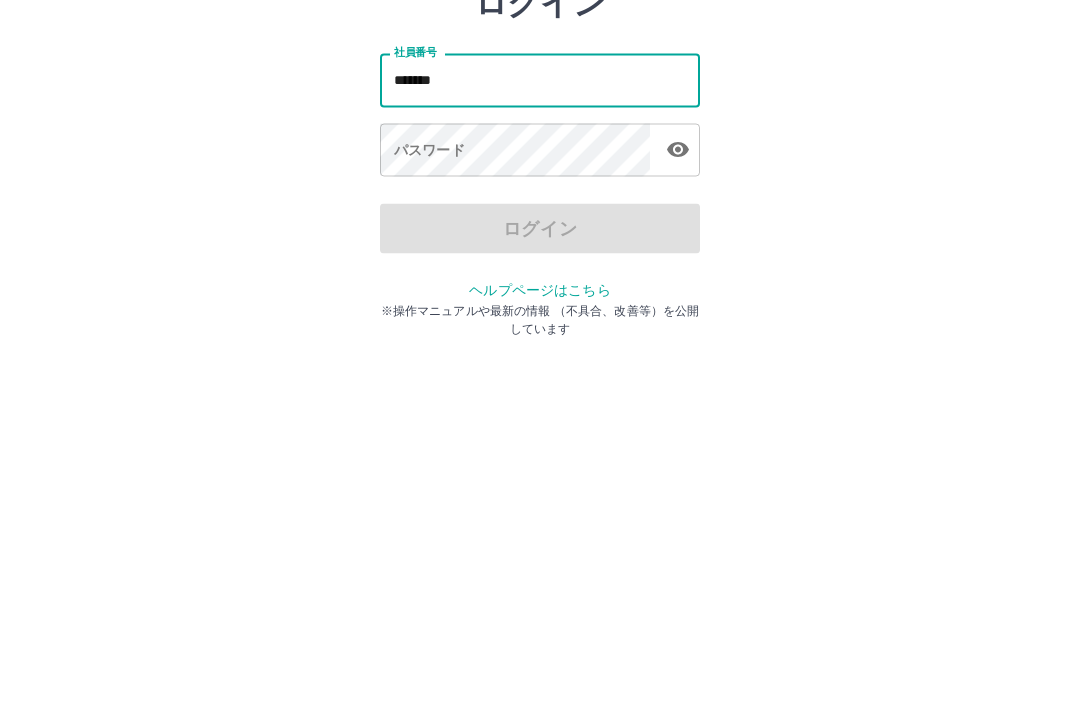 click on "パスワード パスワード" at bounding box center [540, 294] 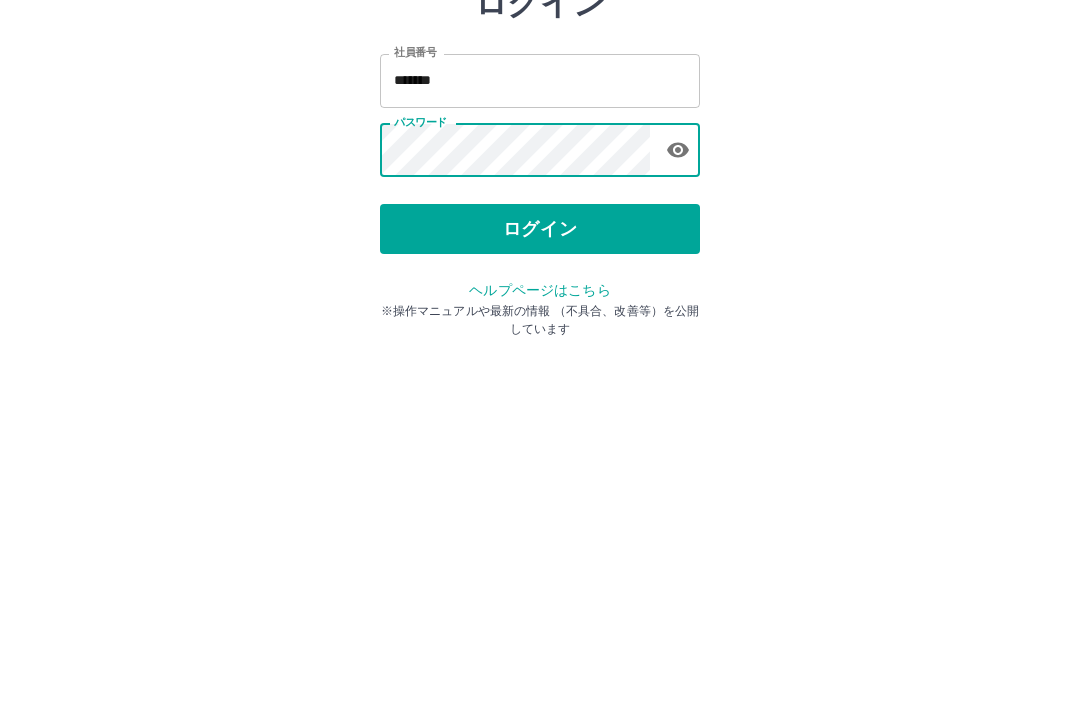 click on "ログイン" at bounding box center (540, 371) 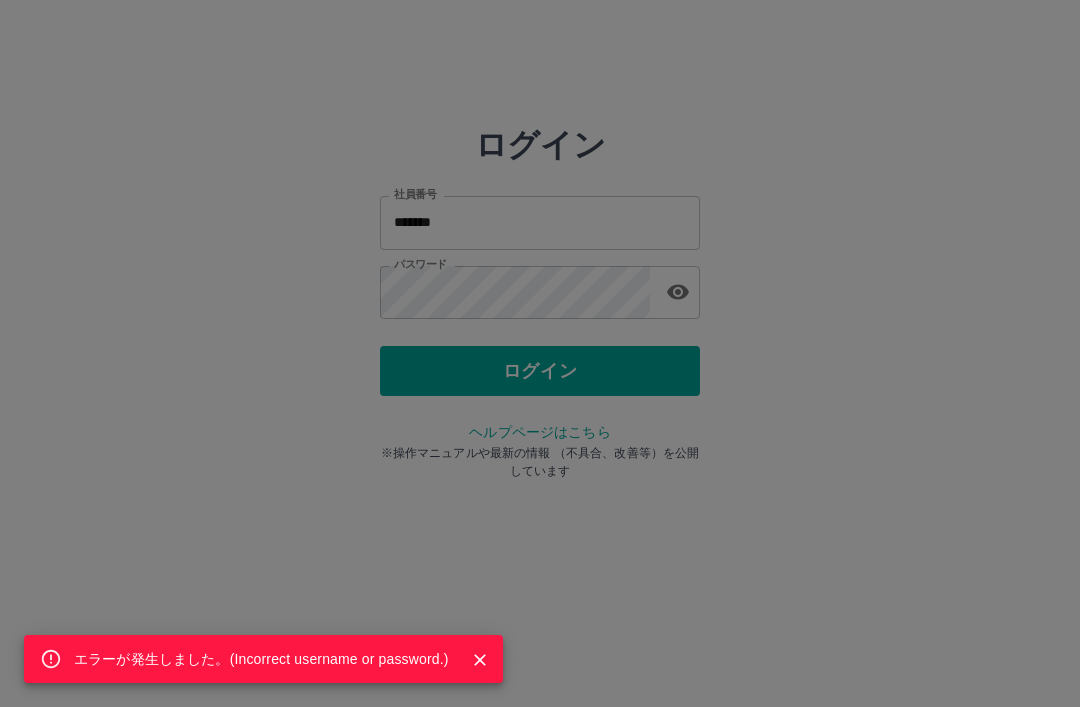 click on "エラーが発生しました。( Incorrect username or password. )" at bounding box center [540, 353] 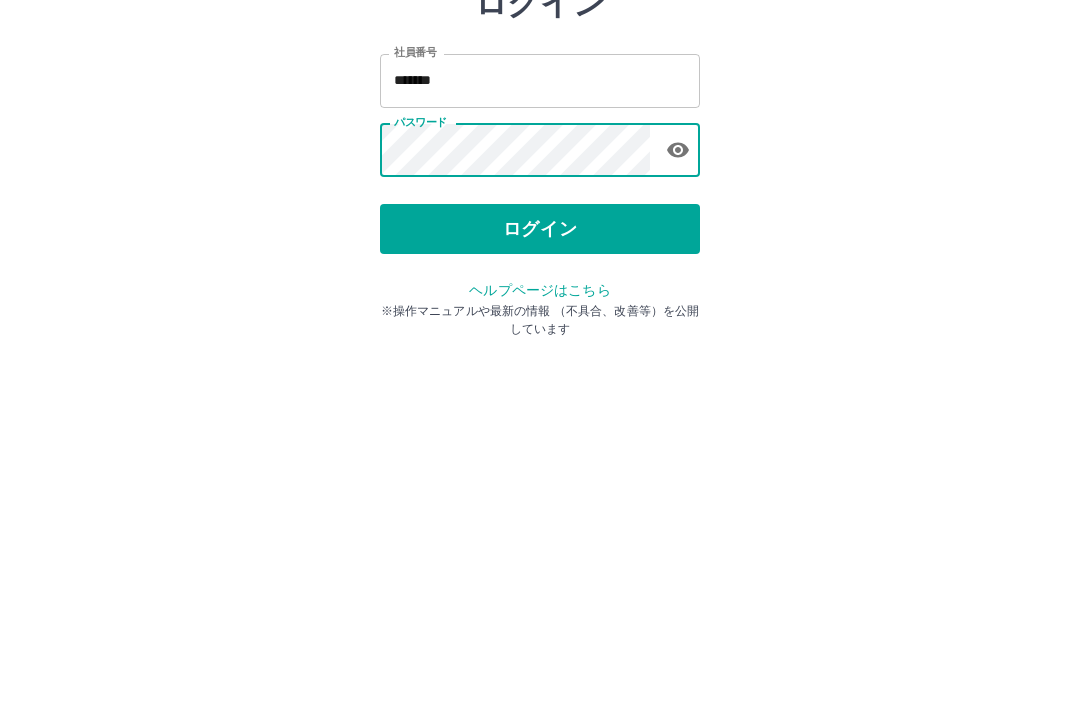 click on "ログイン" at bounding box center [540, 371] 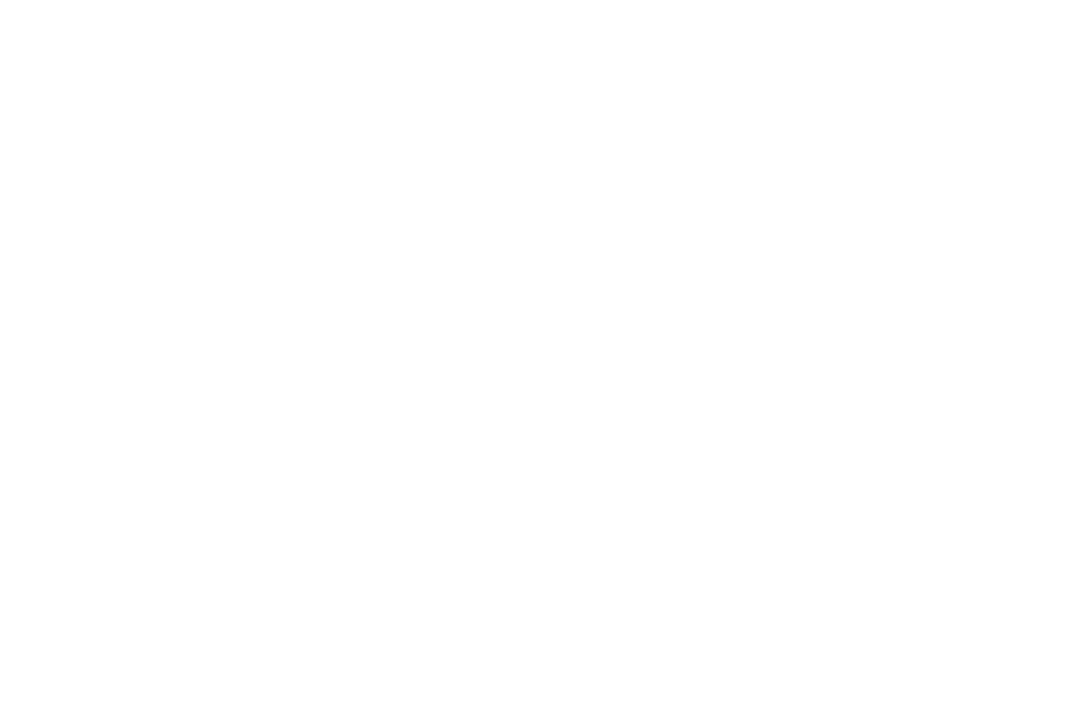 scroll, scrollTop: 0, scrollLeft: 0, axis: both 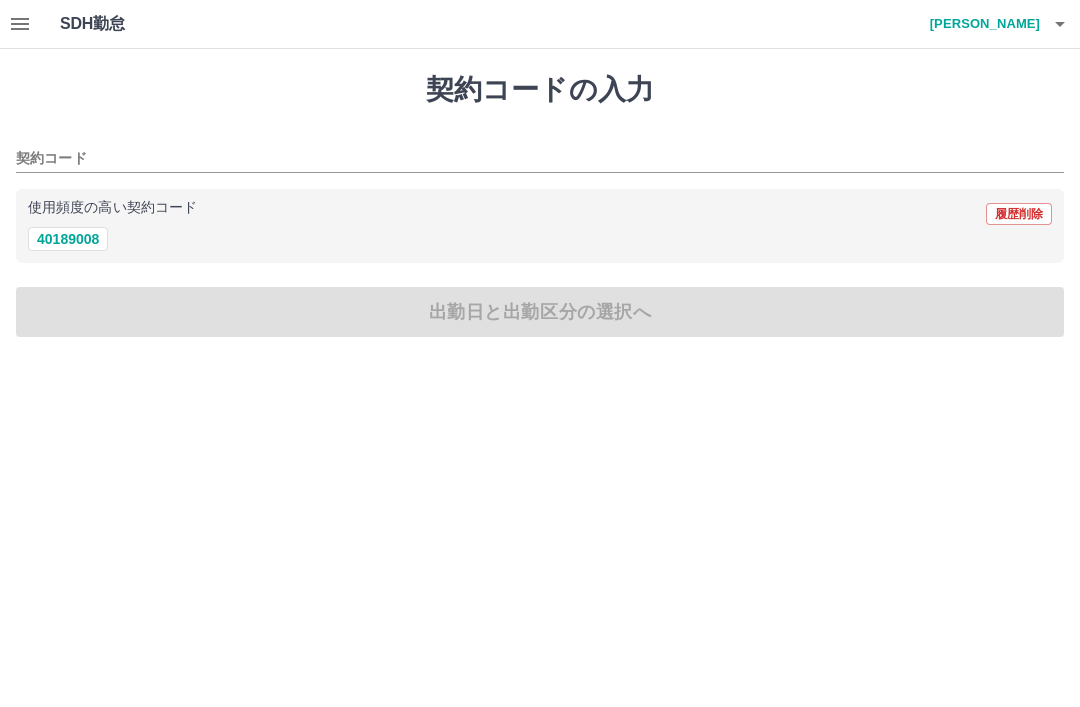 click on "40189008" at bounding box center (68, 239) 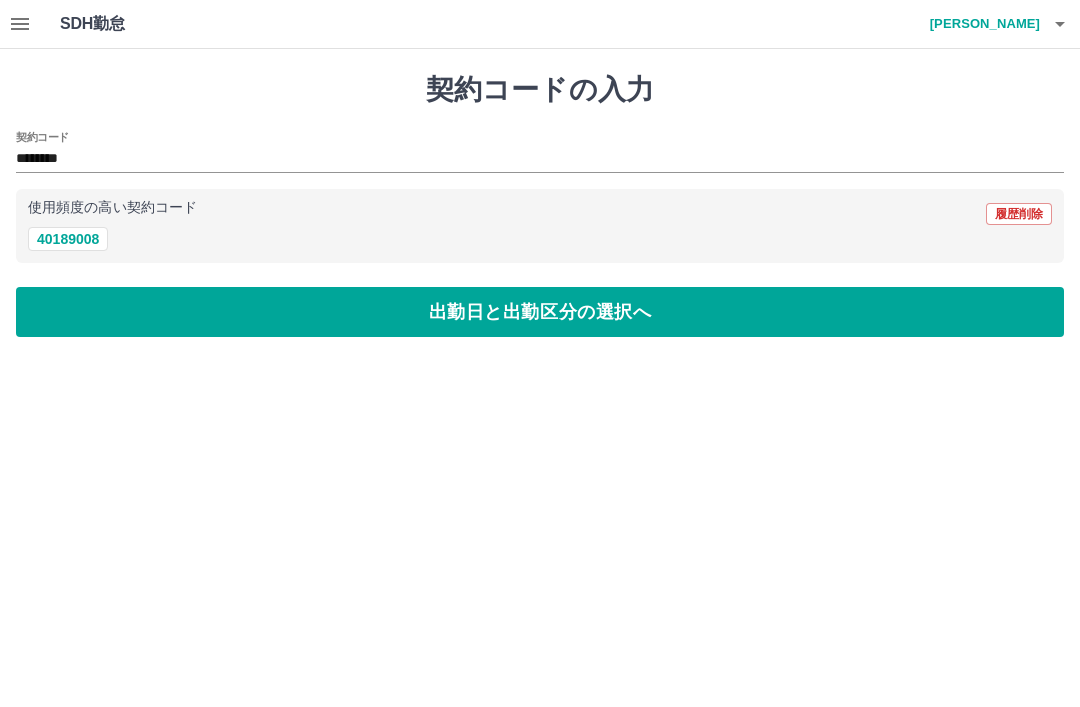 click on "出勤日と出勤区分の選択へ" at bounding box center [540, 312] 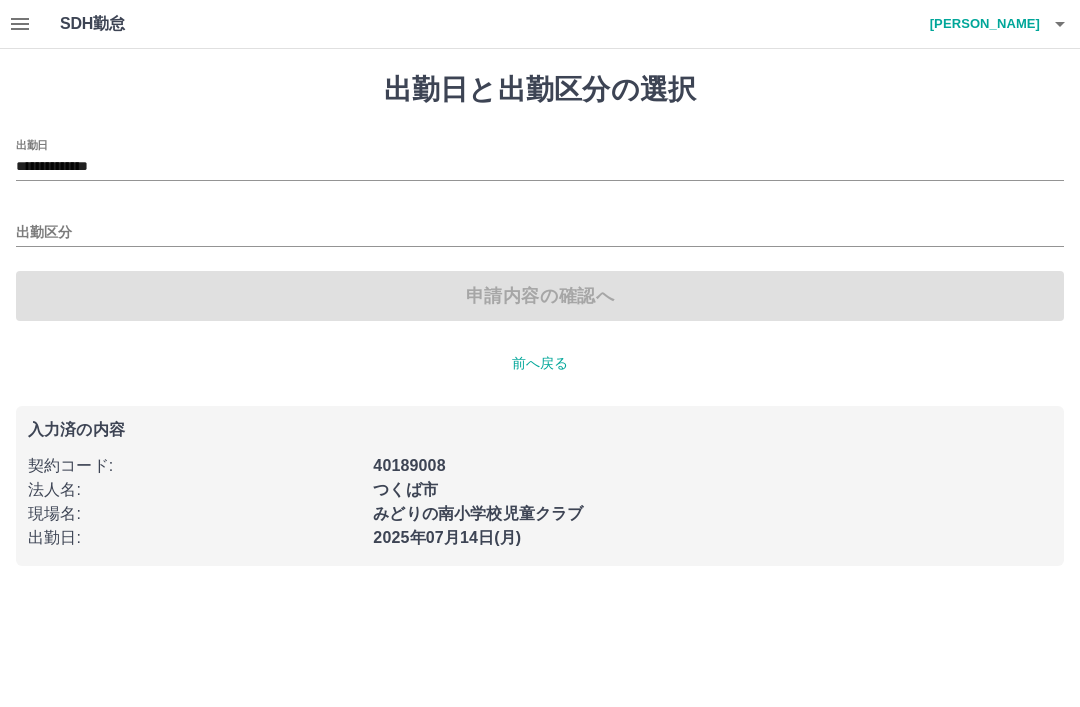 click on "出勤区分" at bounding box center (540, 233) 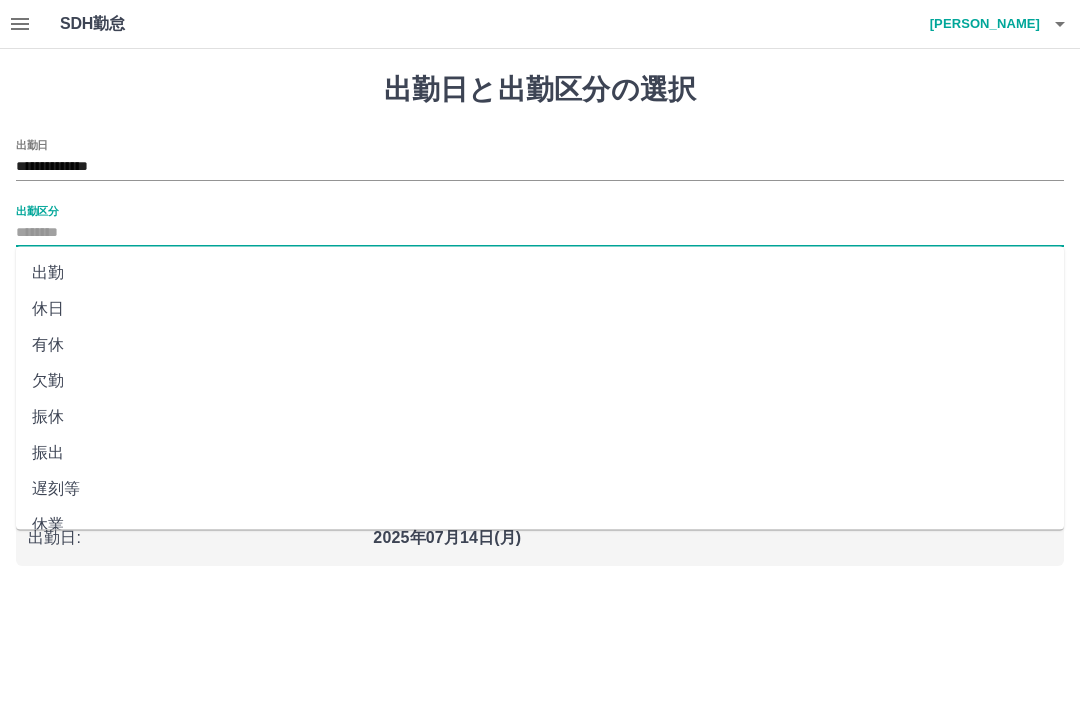 click on "出勤" at bounding box center [540, 273] 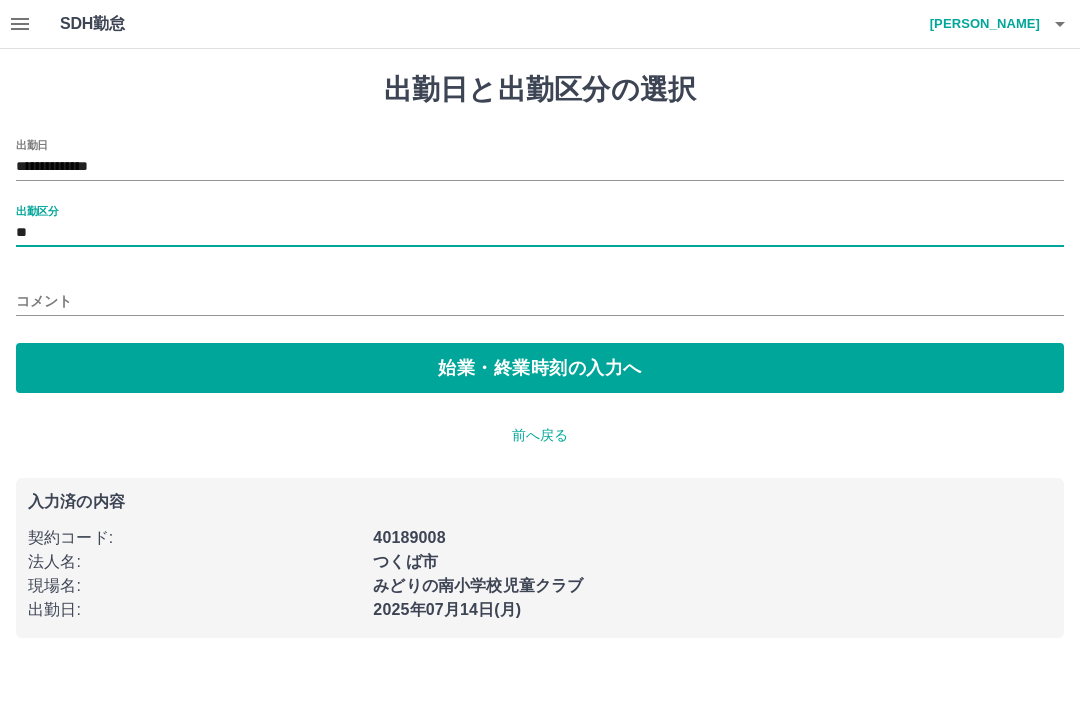 click on "始業・終業時刻の入力へ" at bounding box center (540, 368) 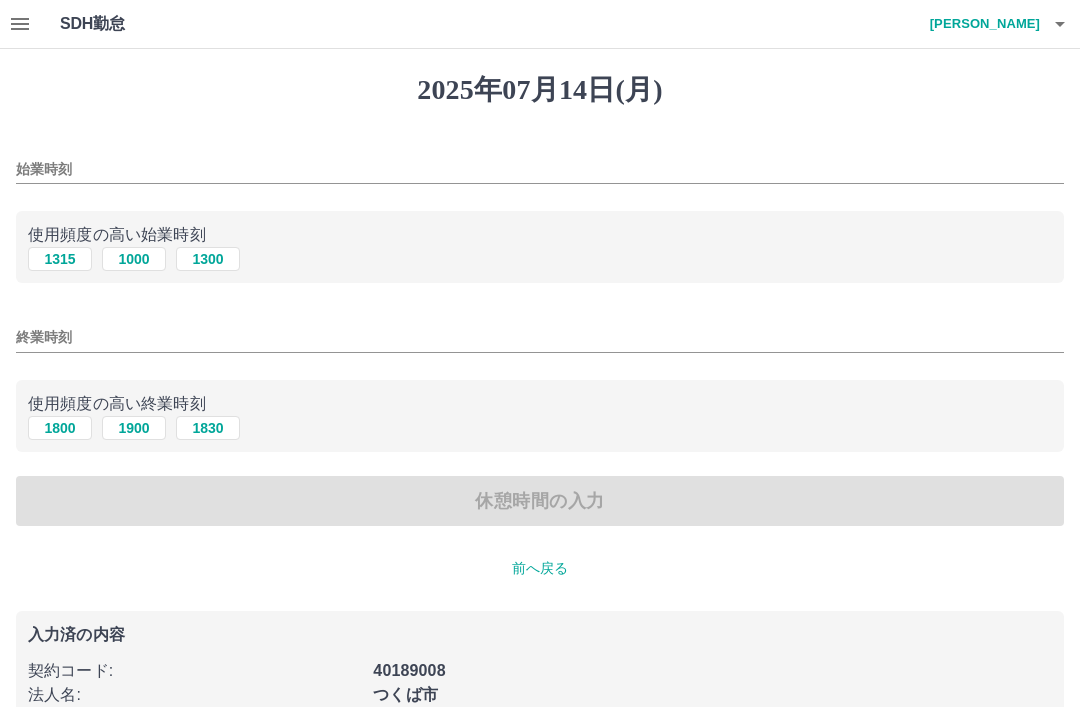 click on "1315" at bounding box center [60, 259] 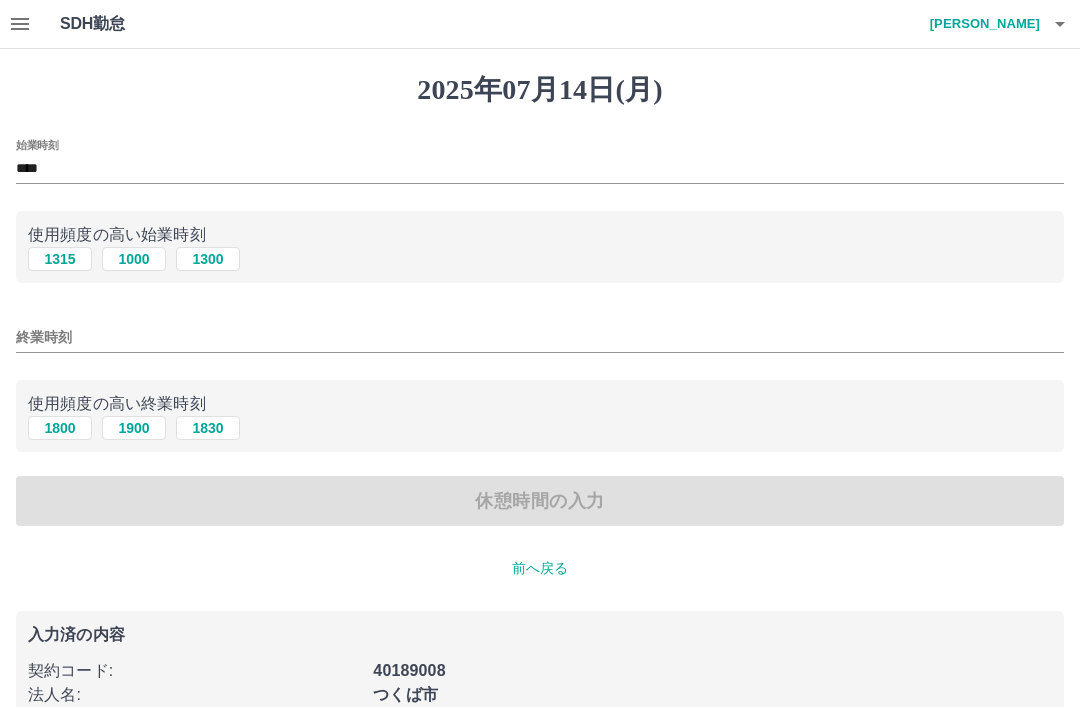 click on "1900" at bounding box center [134, 428] 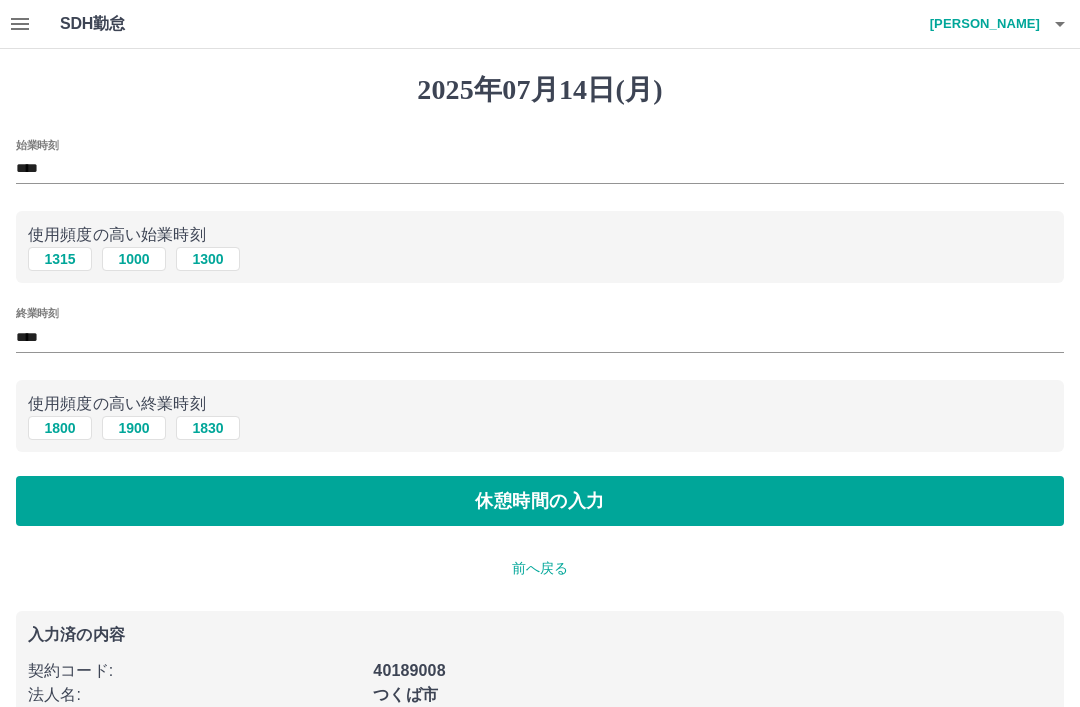 click on "休憩時間の入力" at bounding box center [540, 501] 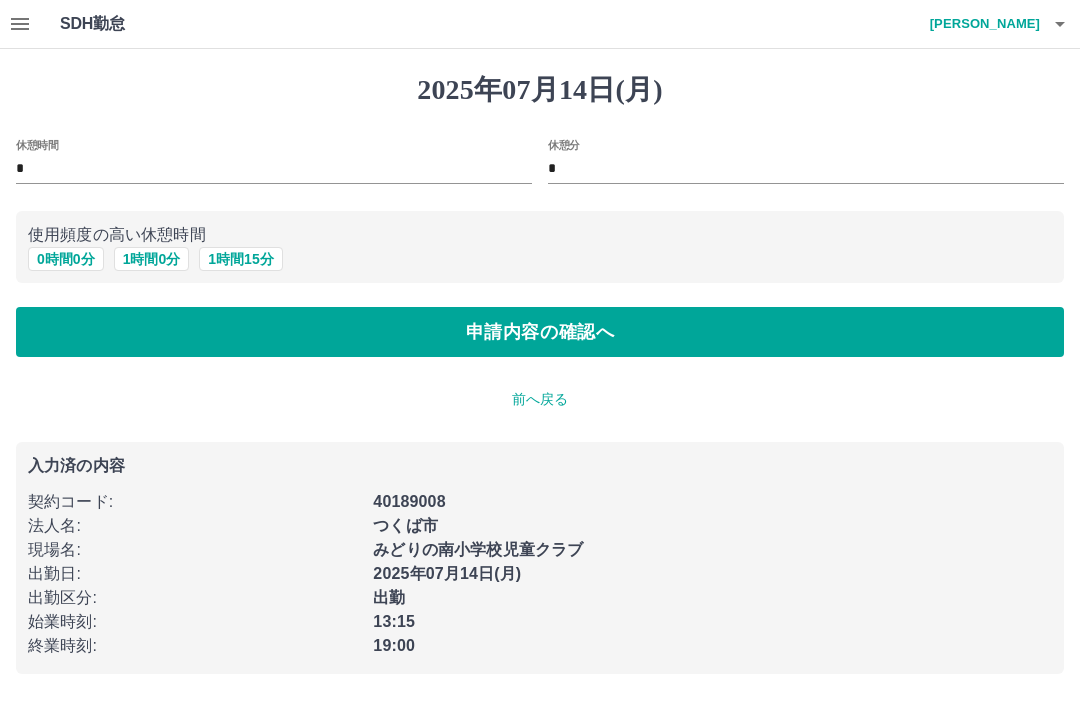 click on "0 時間 0 分" at bounding box center (66, 259) 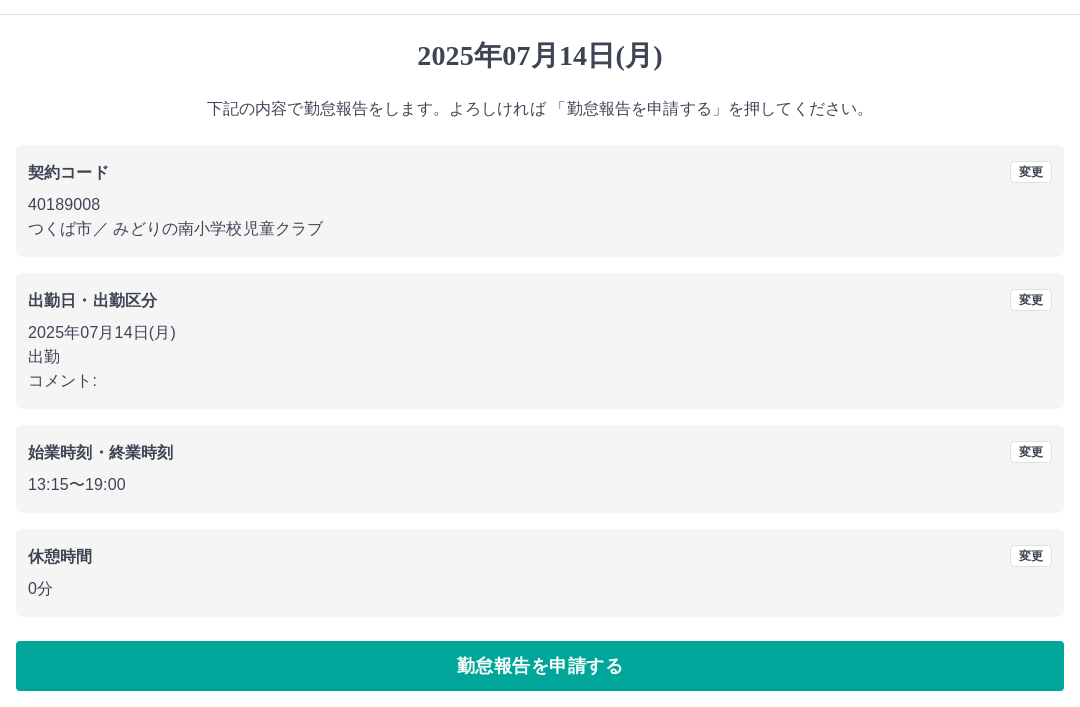 scroll, scrollTop: 41, scrollLeft: 0, axis: vertical 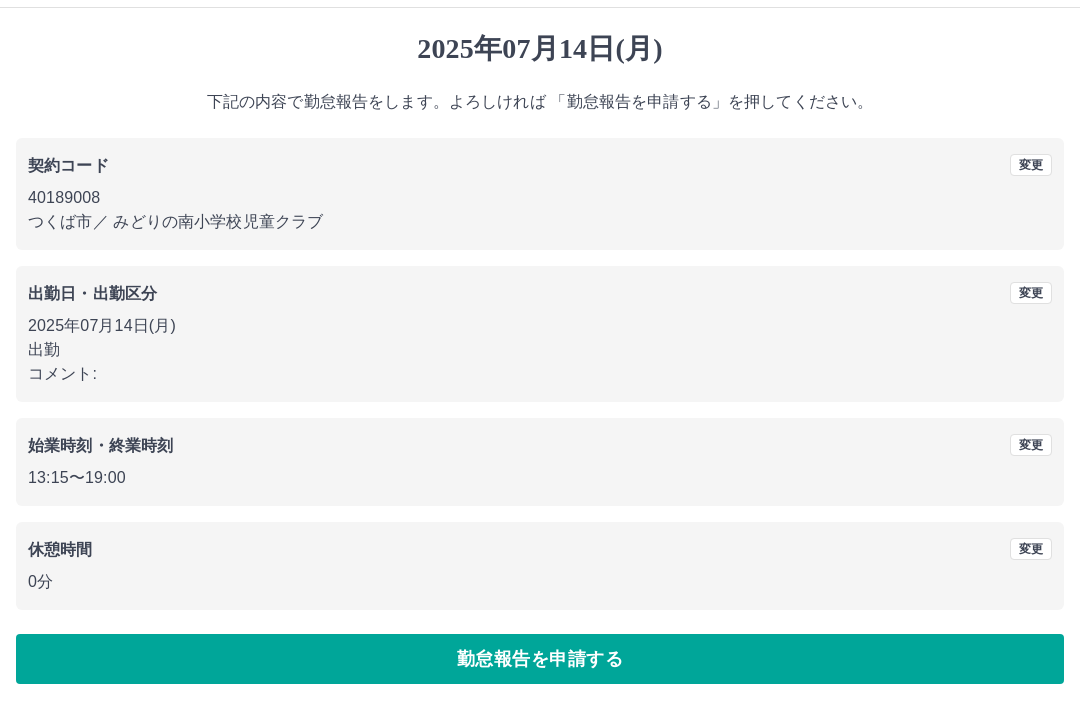 click on "勤怠報告を申請する" at bounding box center [540, 659] 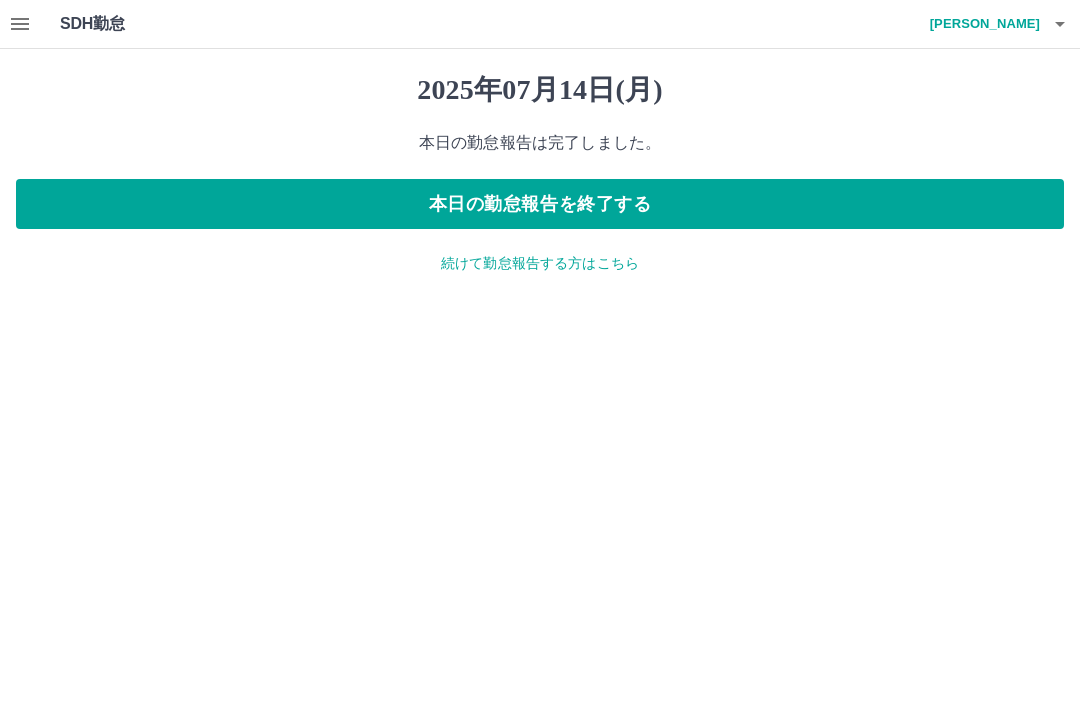 click on "本日の勤怠報告を終了する" at bounding box center (540, 204) 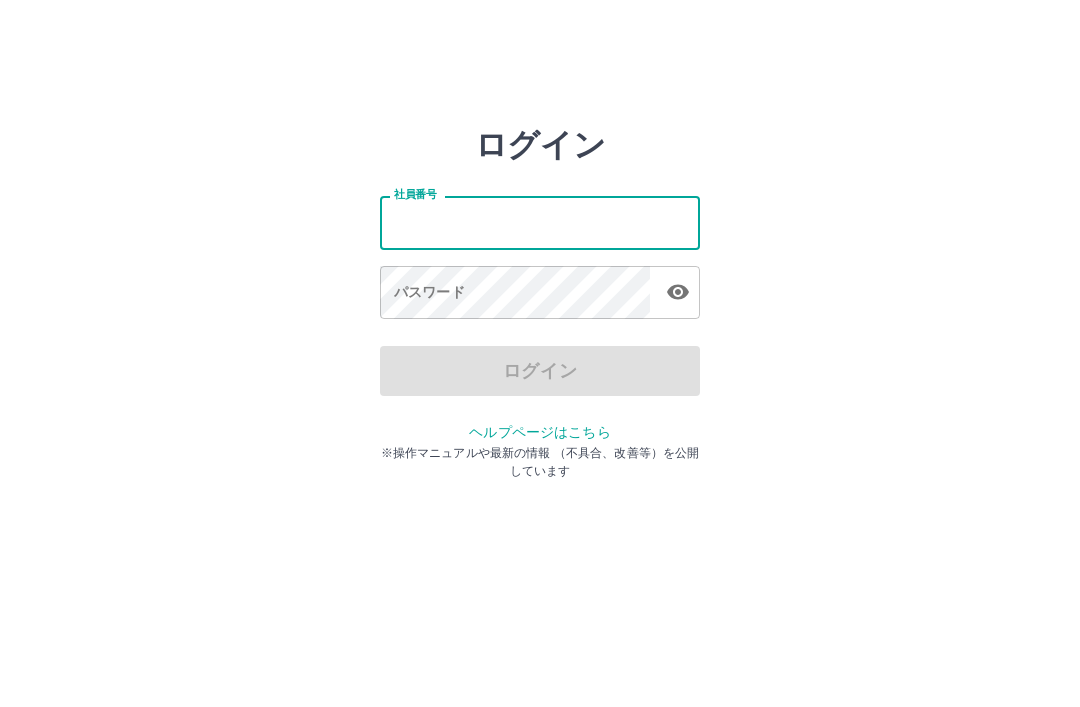 scroll, scrollTop: 0, scrollLeft: 0, axis: both 